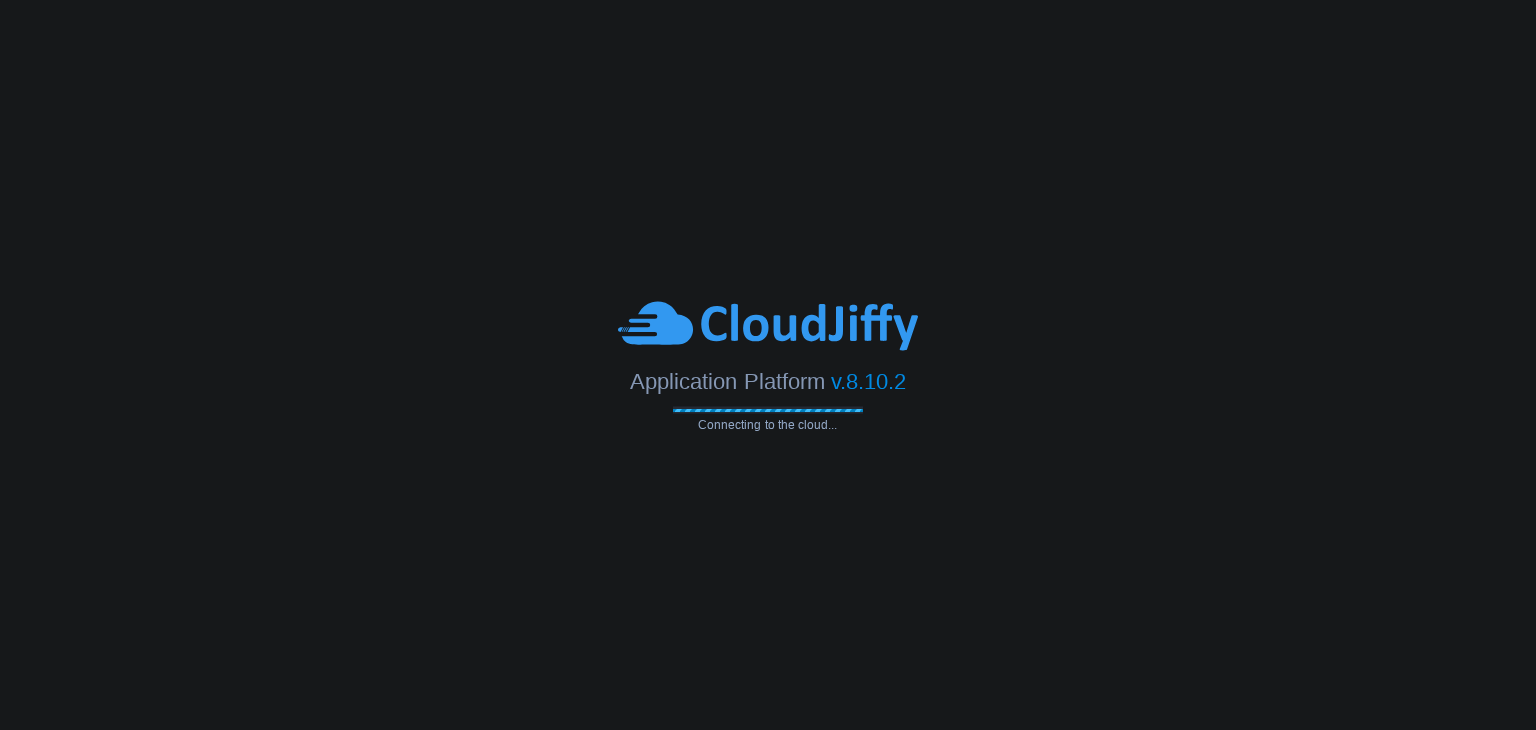 scroll, scrollTop: 0, scrollLeft: 0, axis: both 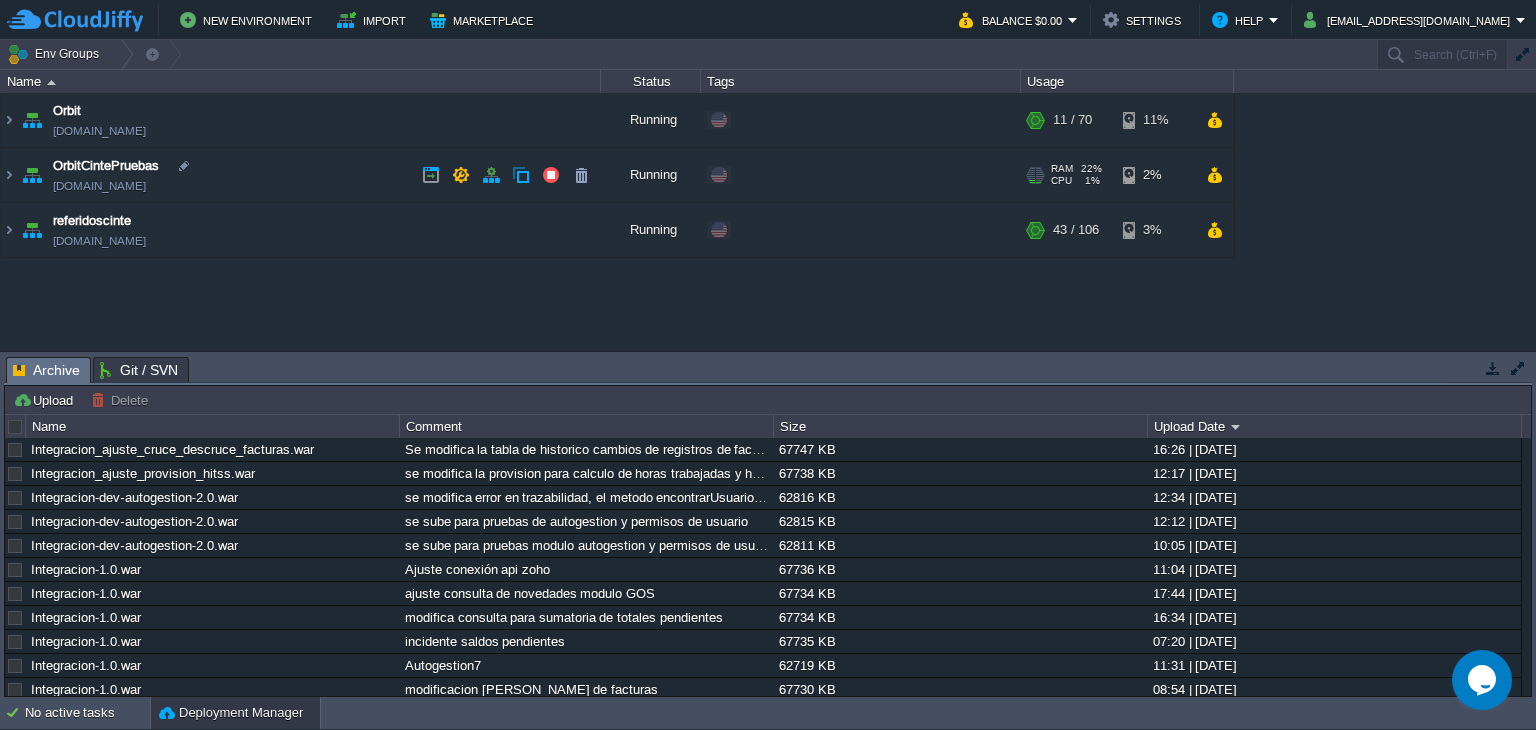 click on "OrbitCintePruebas [DOMAIN_NAME]" at bounding box center [301, 175] 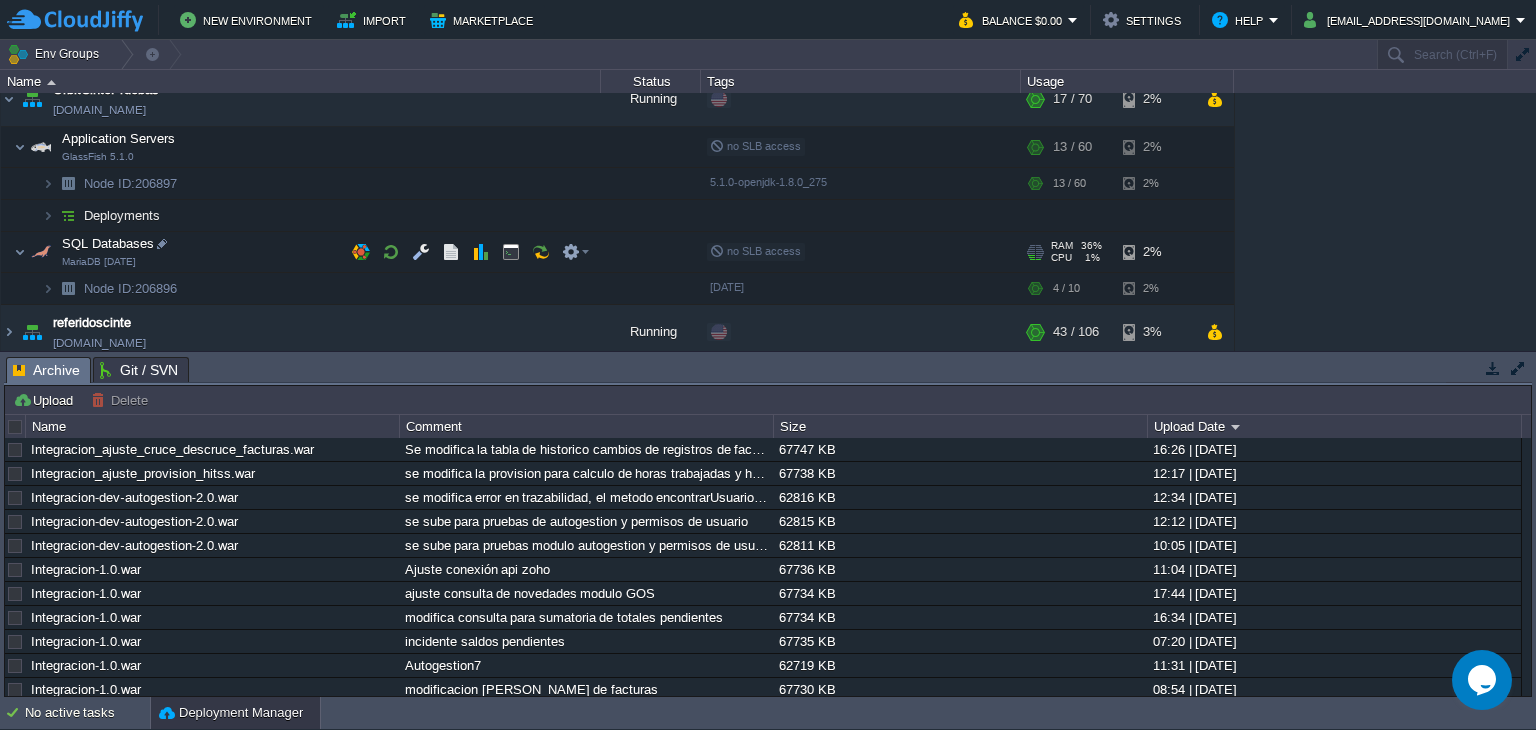 scroll, scrollTop: 83, scrollLeft: 0, axis: vertical 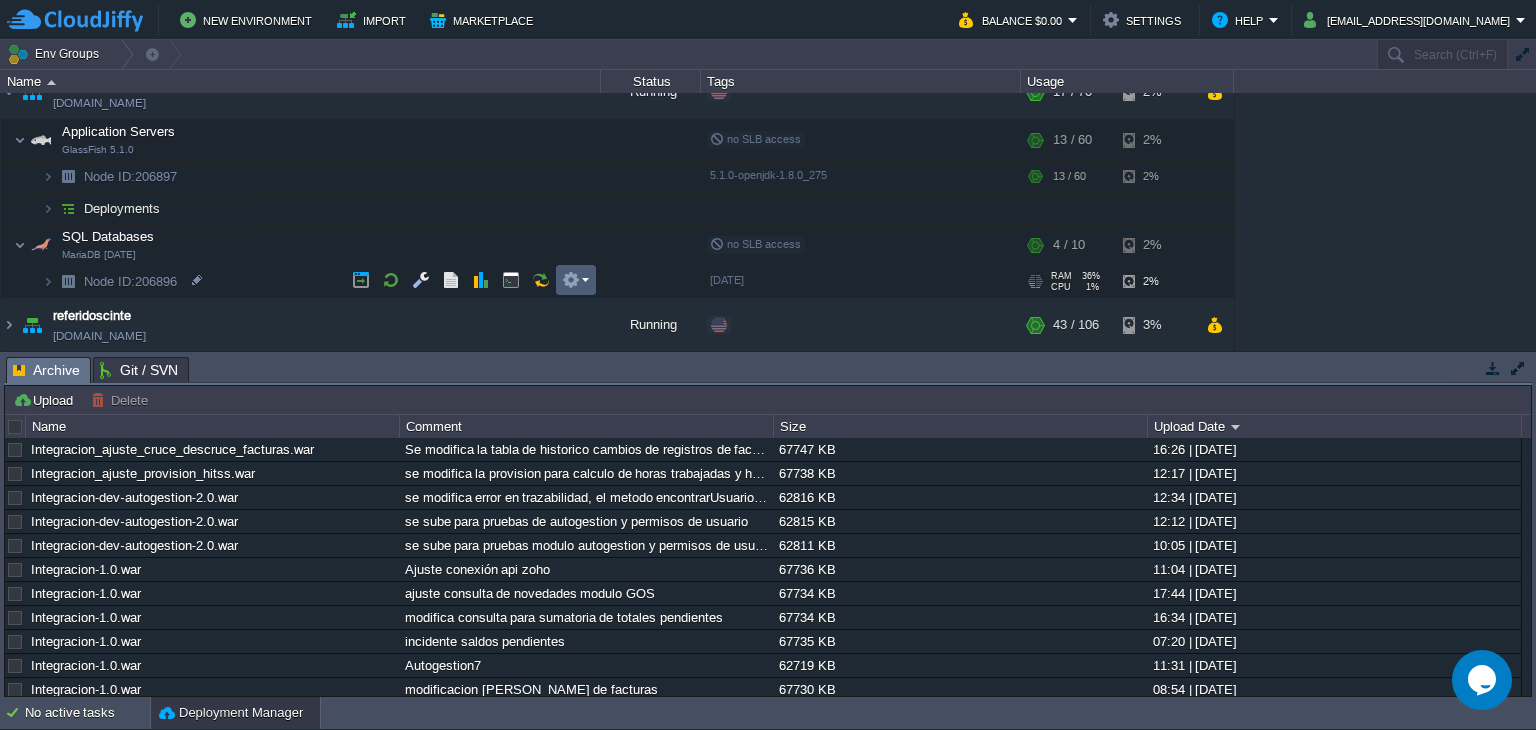 click at bounding box center [576, 280] 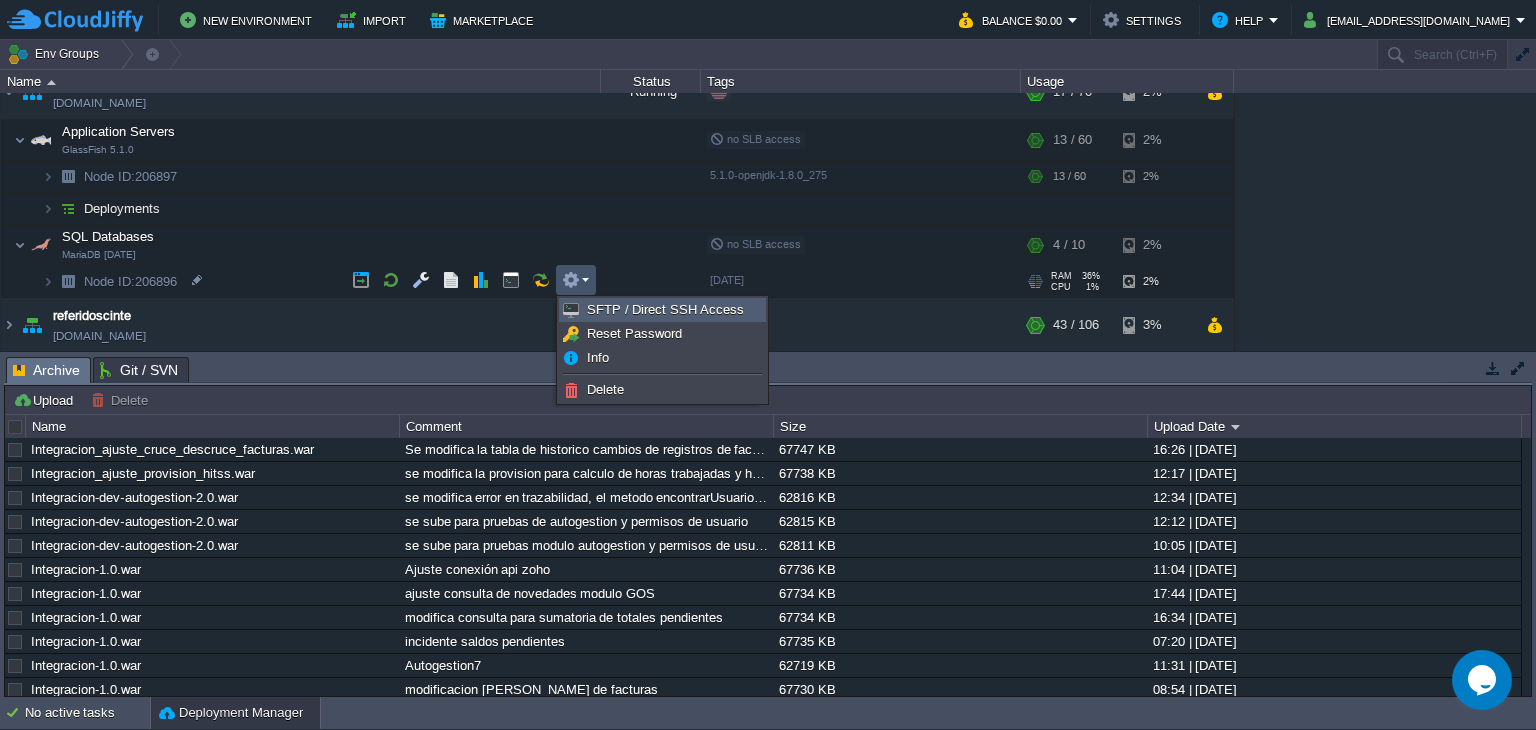 click on "SFTP / Direct SSH Access" at bounding box center [665, 309] 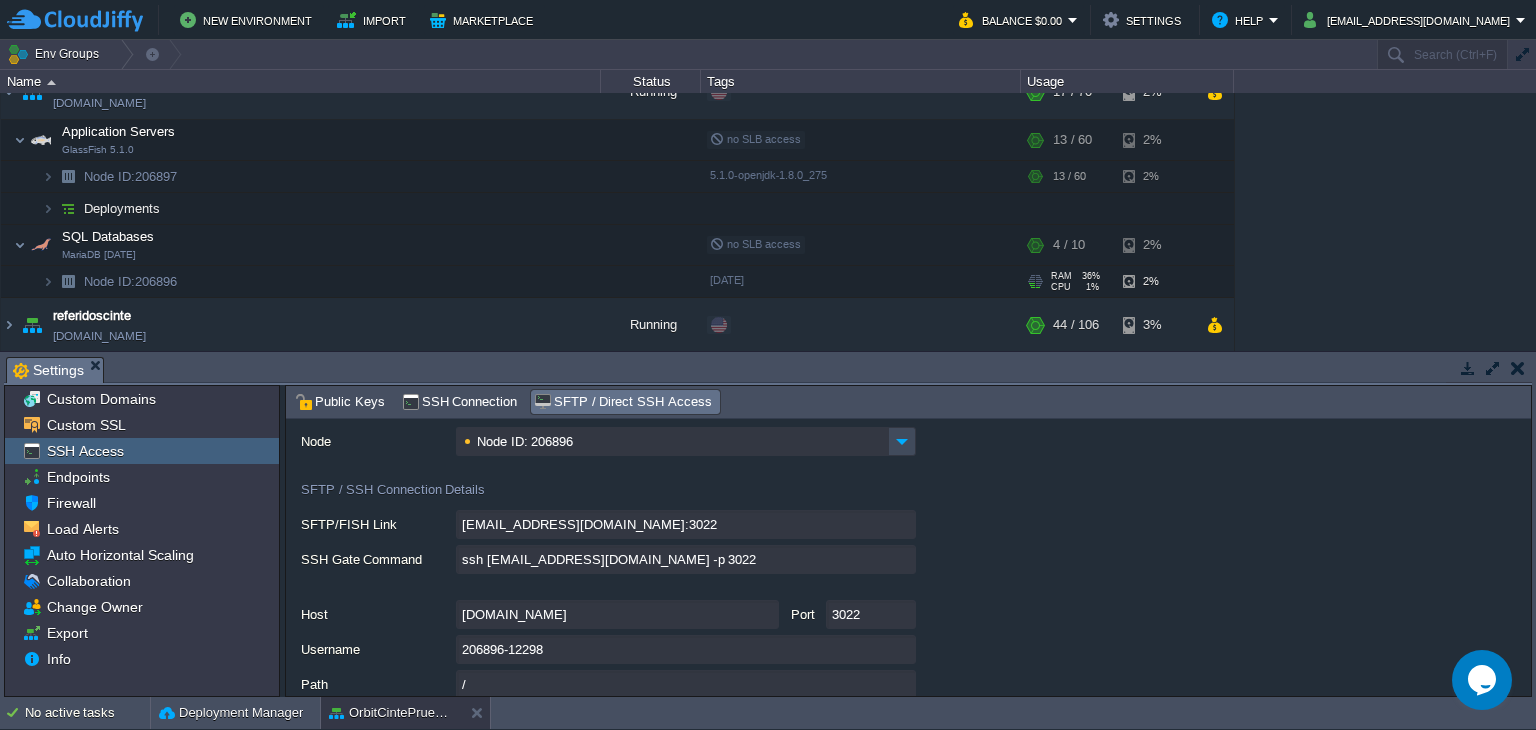 scroll, scrollTop: 58, scrollLeft: 0, axis: vertical 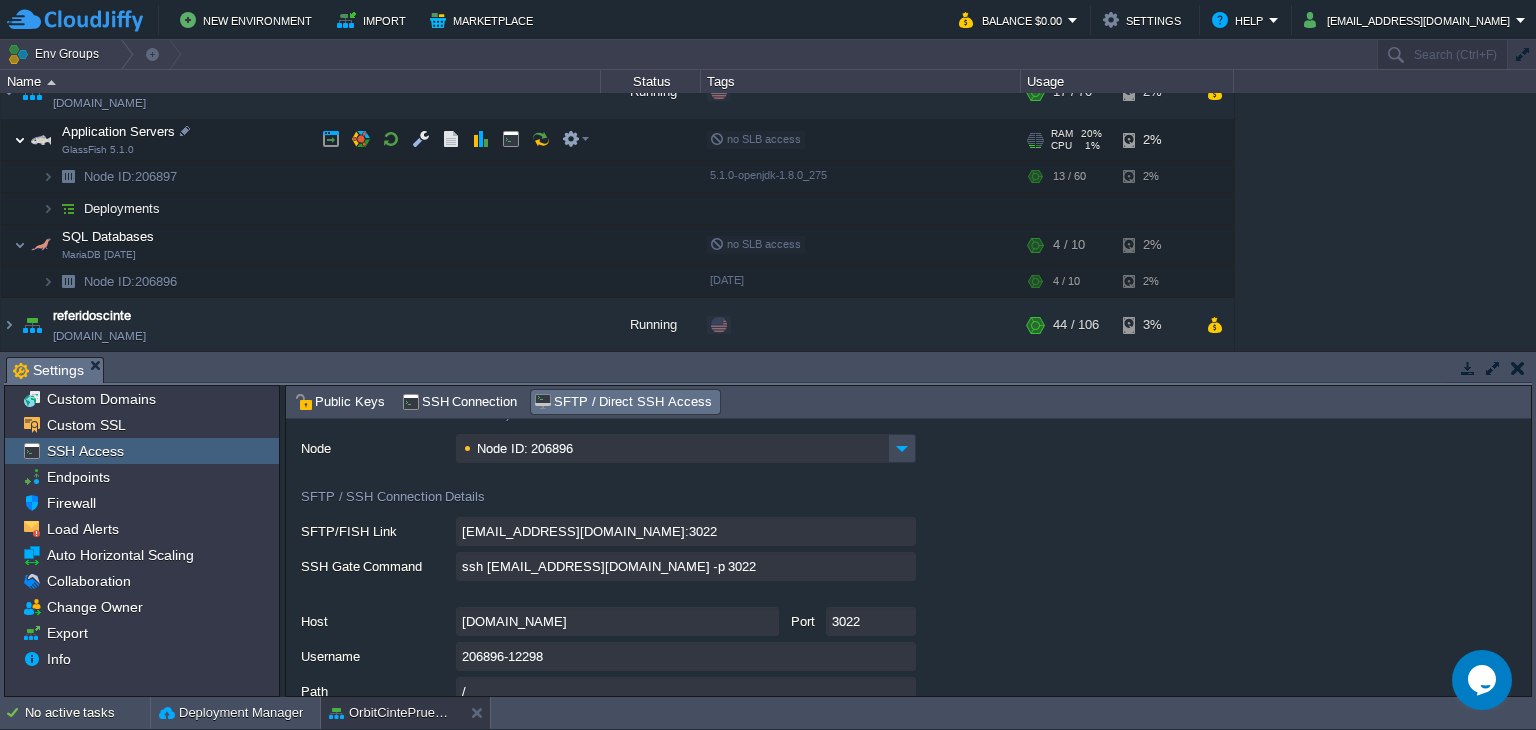click at bounding box center [20, 140] 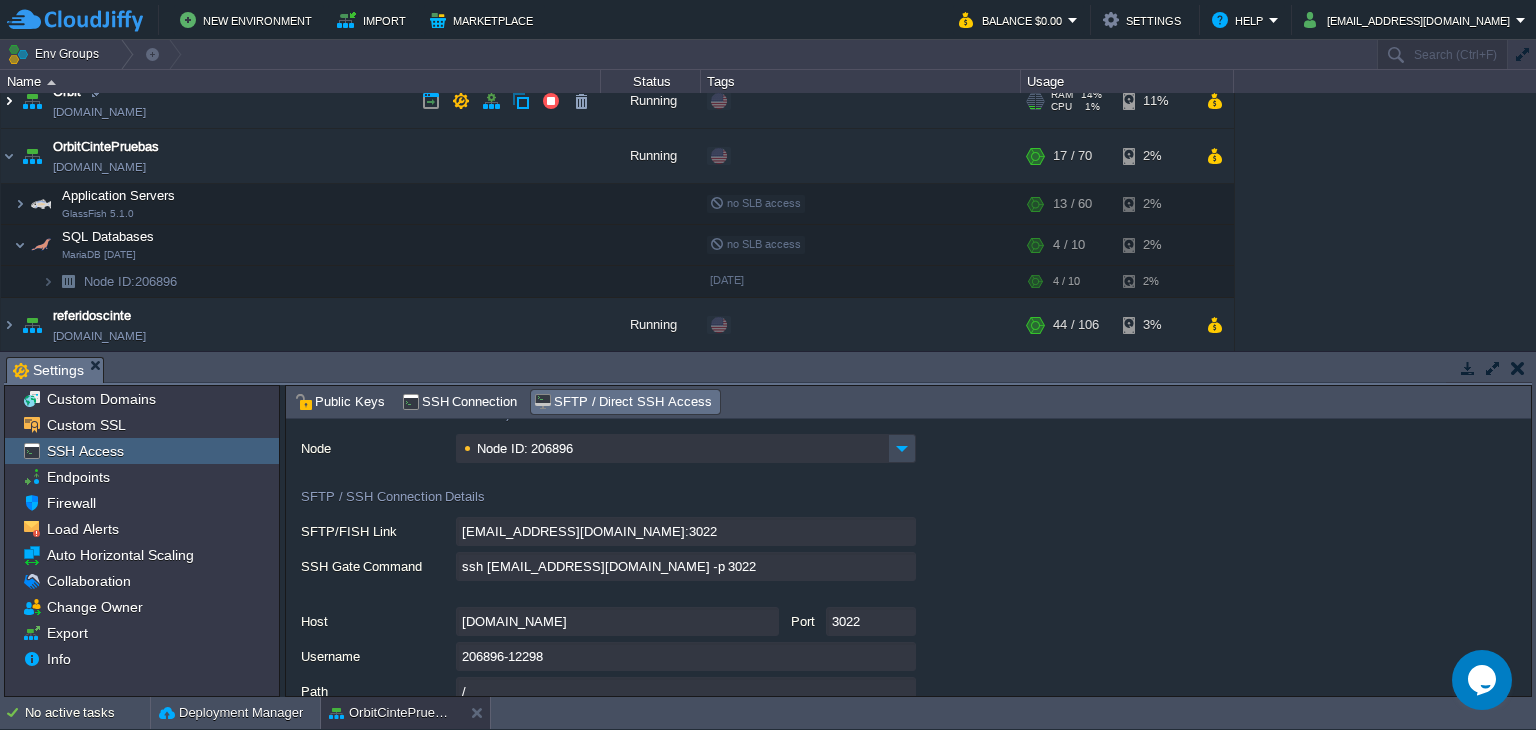 click at bounding box center [9, 101] 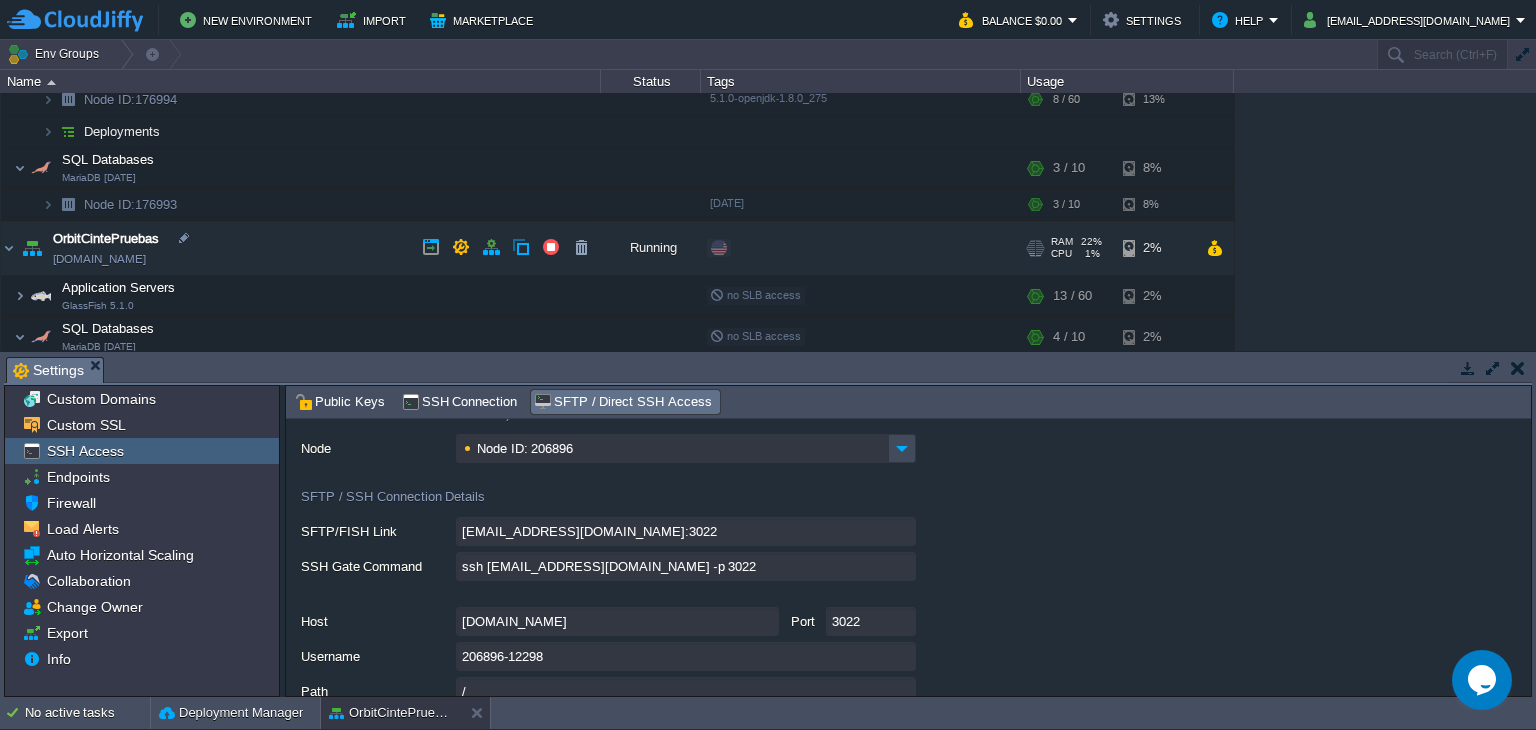 scroll, scrollTop: 96, scrollLeft: 0, axis: vertical 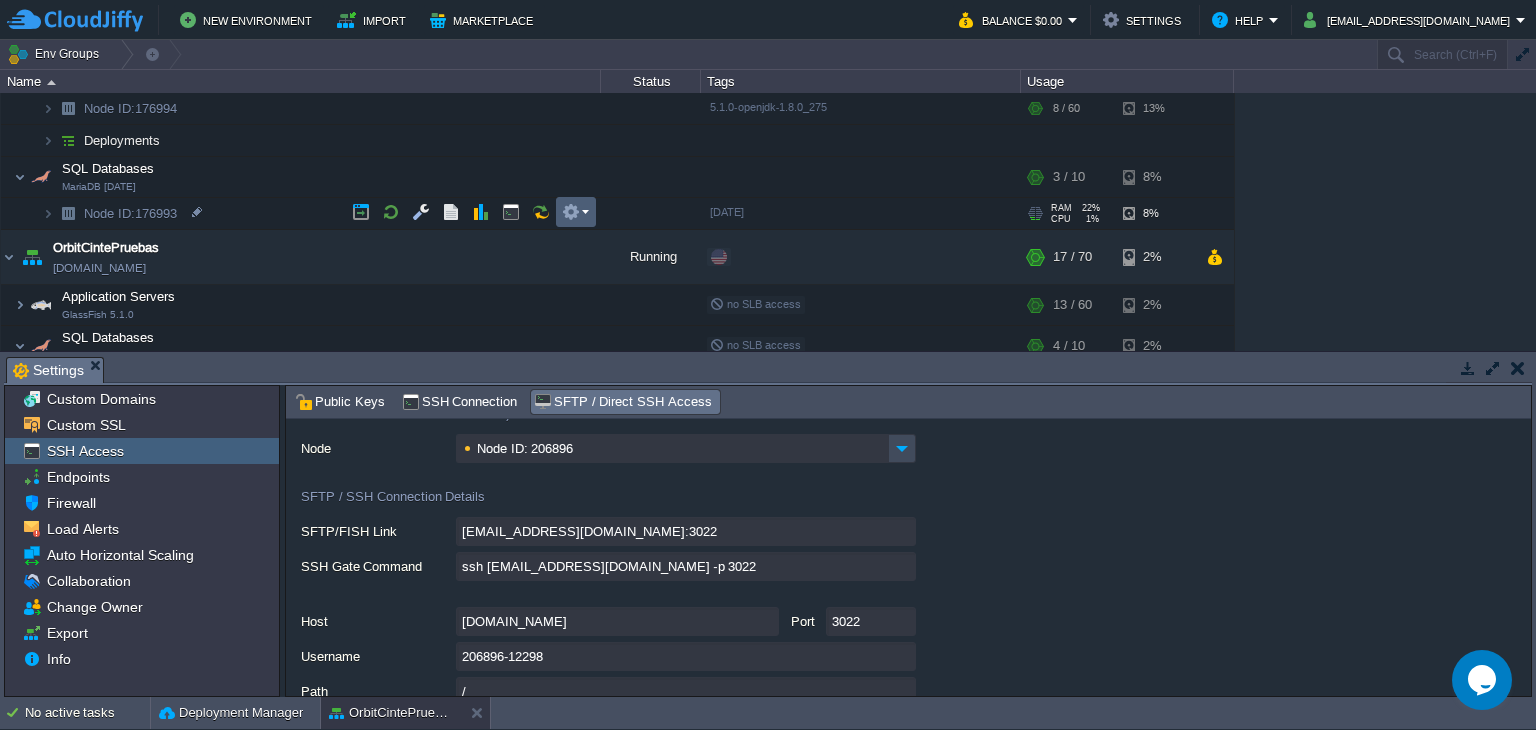 click at bounding box center (571, 212) 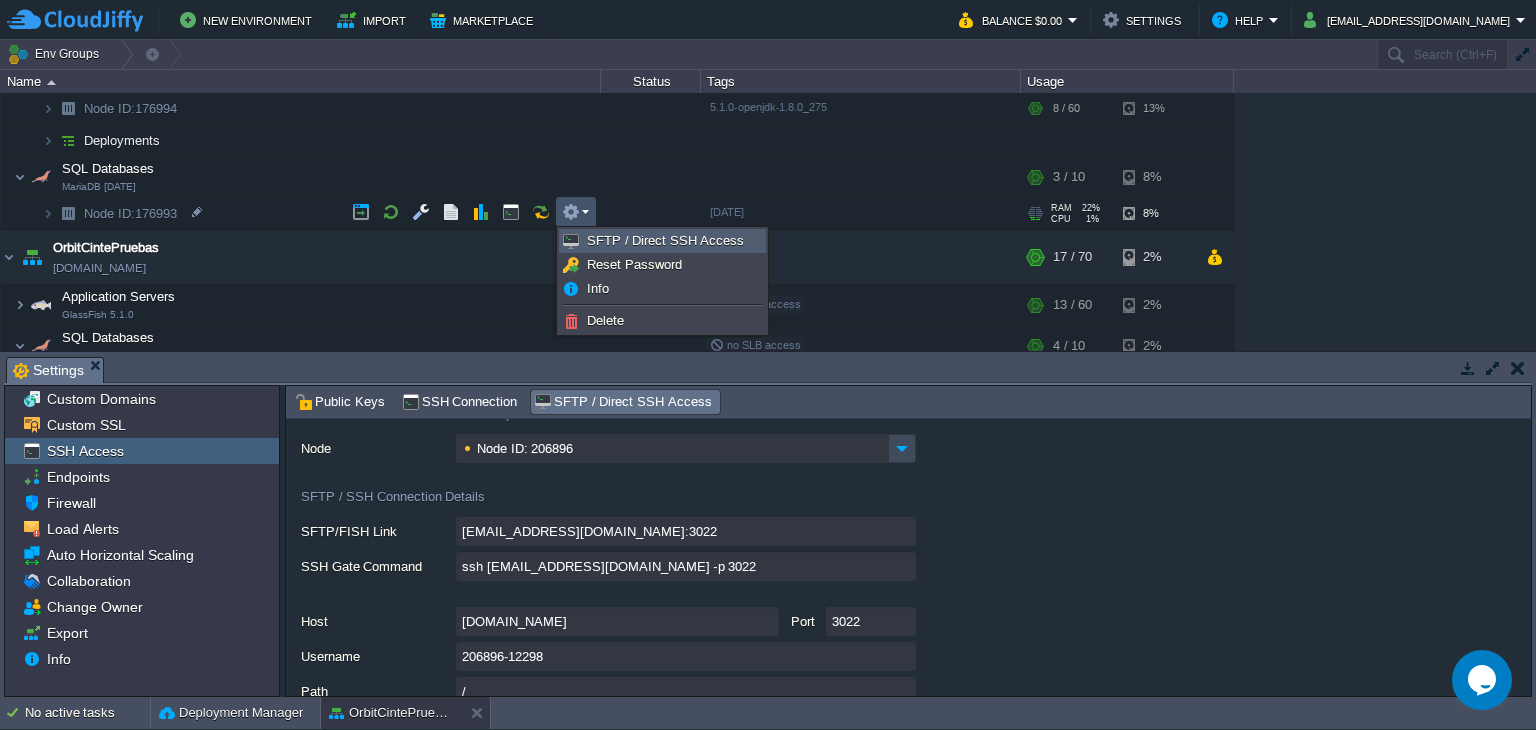 click on "SFTP / Direct SSH Access" at bounding box center [665, 240] 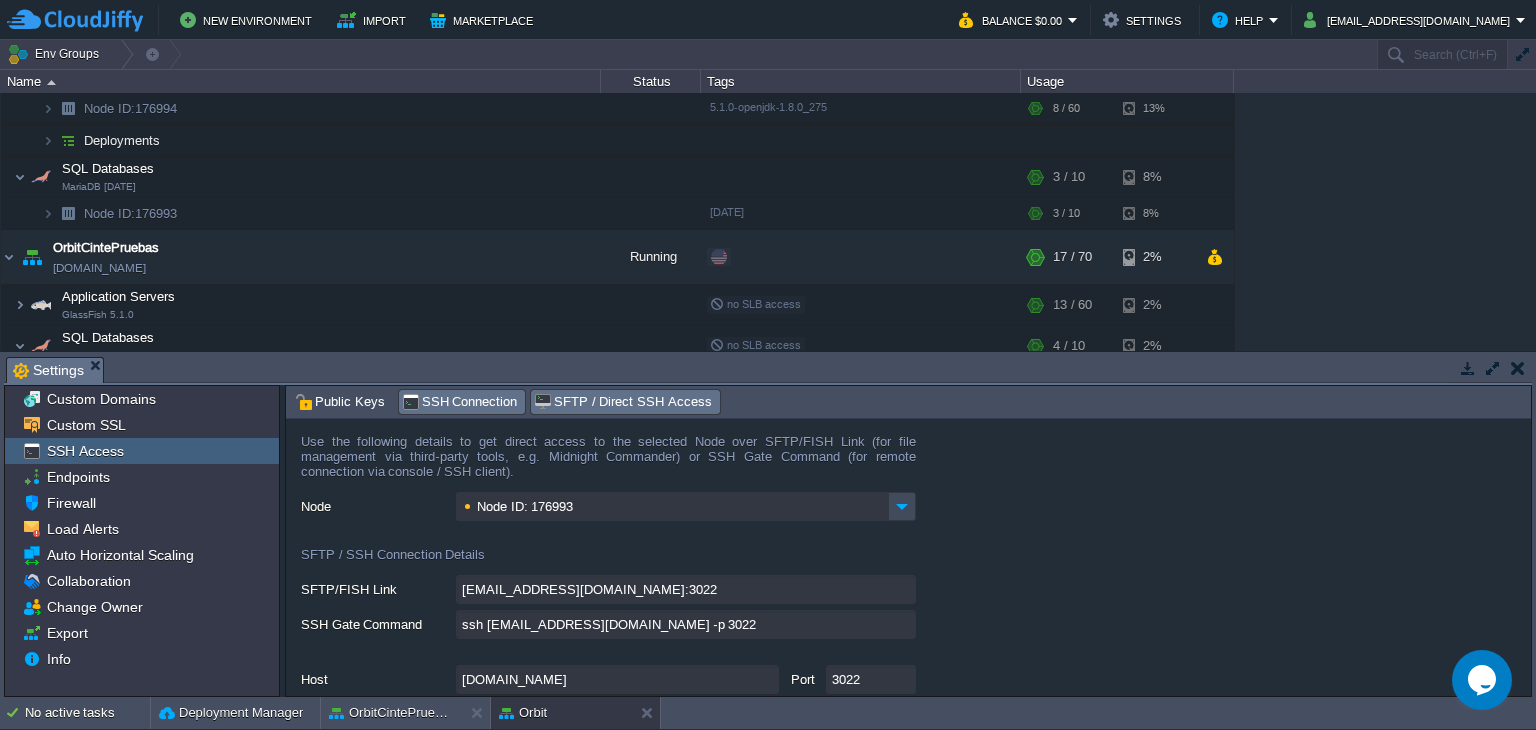 click on "SSH Connection" at bounding box center [460, 402] 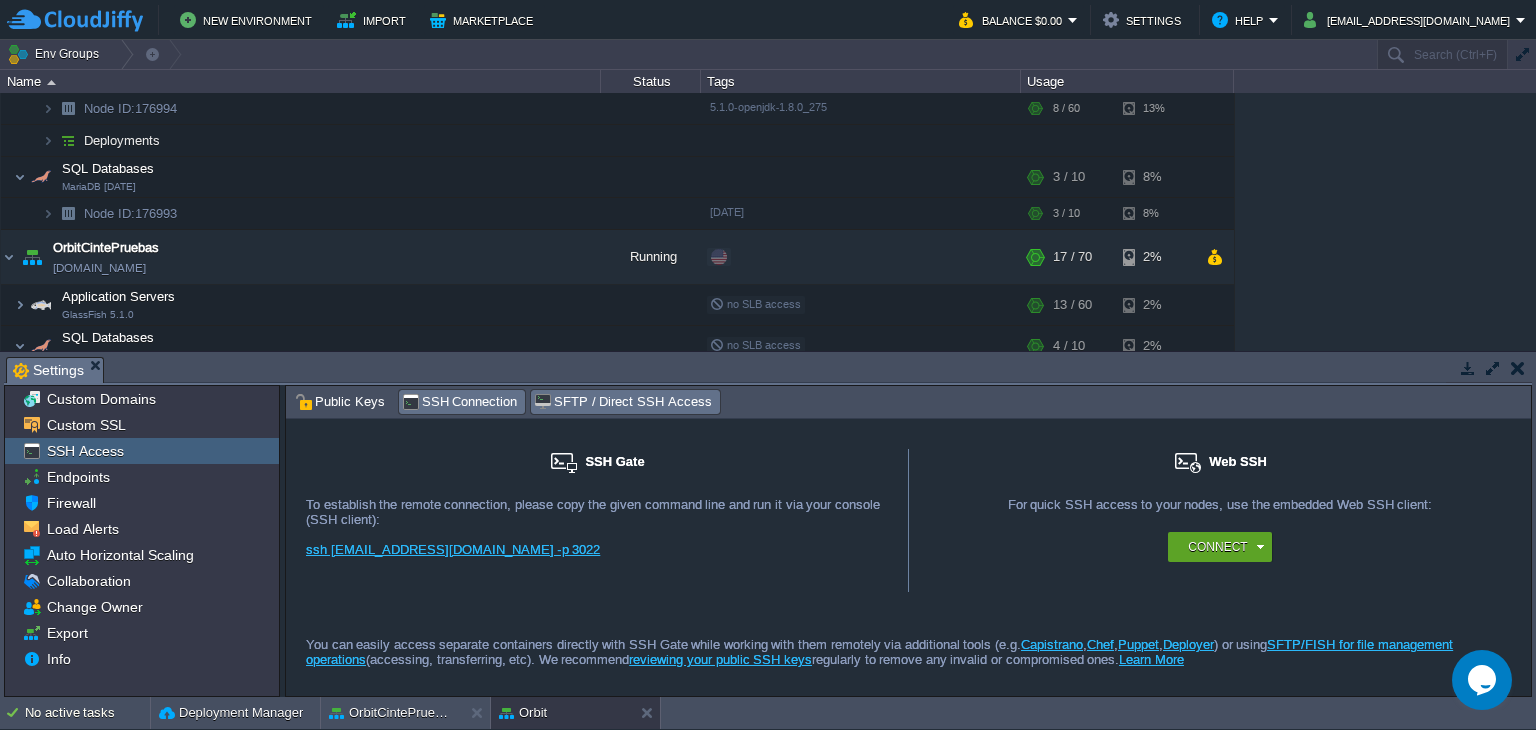 click on "SFTP / Direct SSH Access" at bounding box center [622, 402] 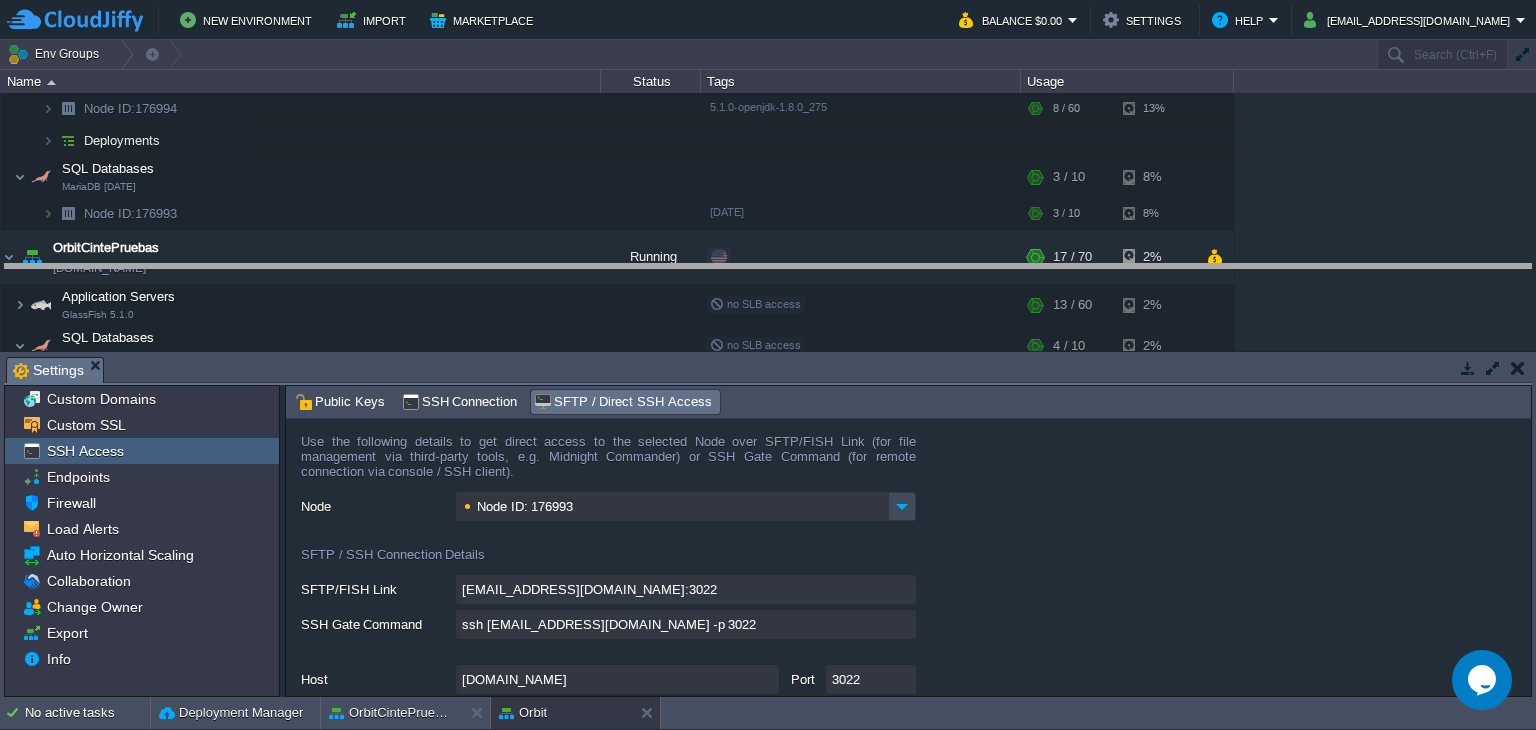 drag, startPoint x: 1072, startPoint y: 378, endPoint x: 1082, endPoint y: 285, distance: 93.53609 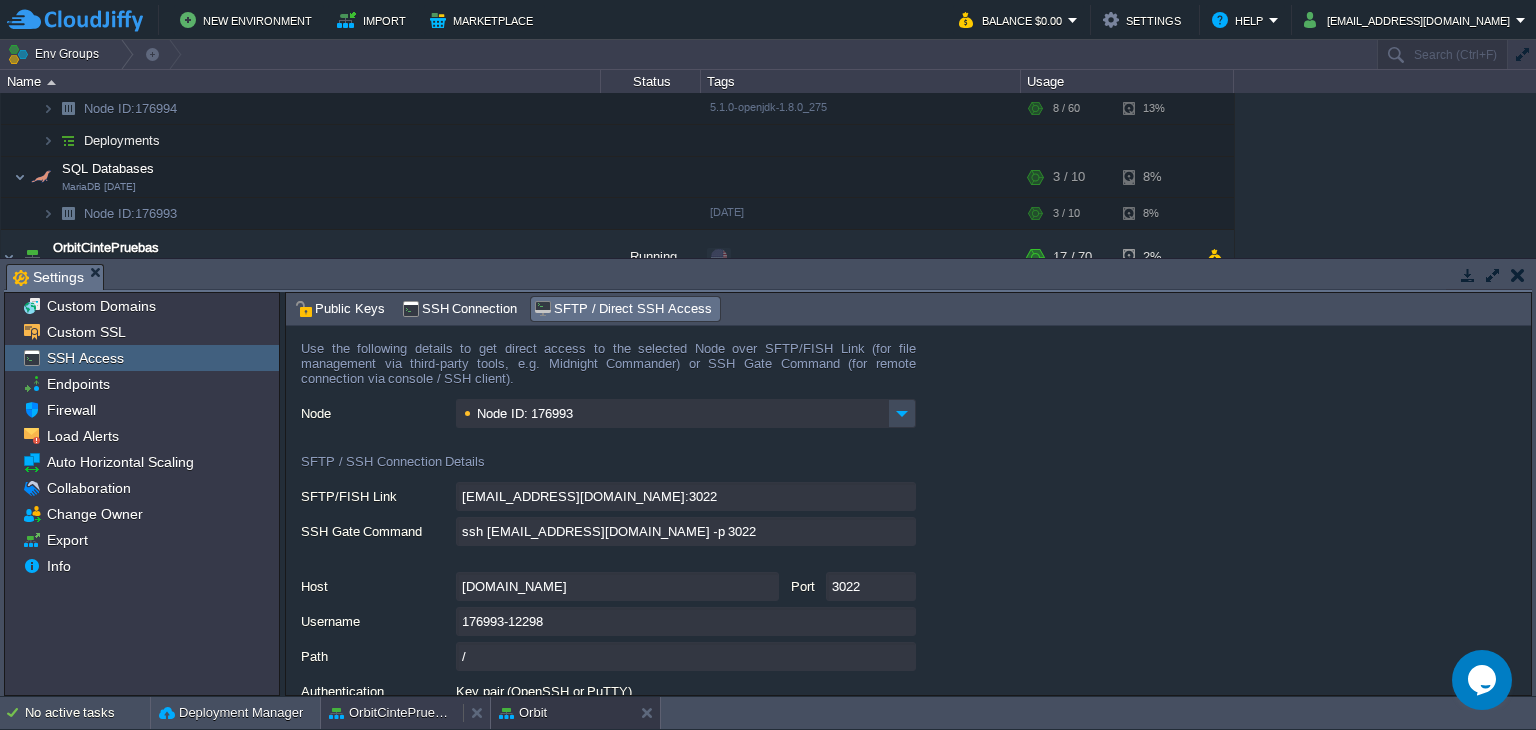 click on "OrbitCintePruebas" at bounding box center (392, 713) 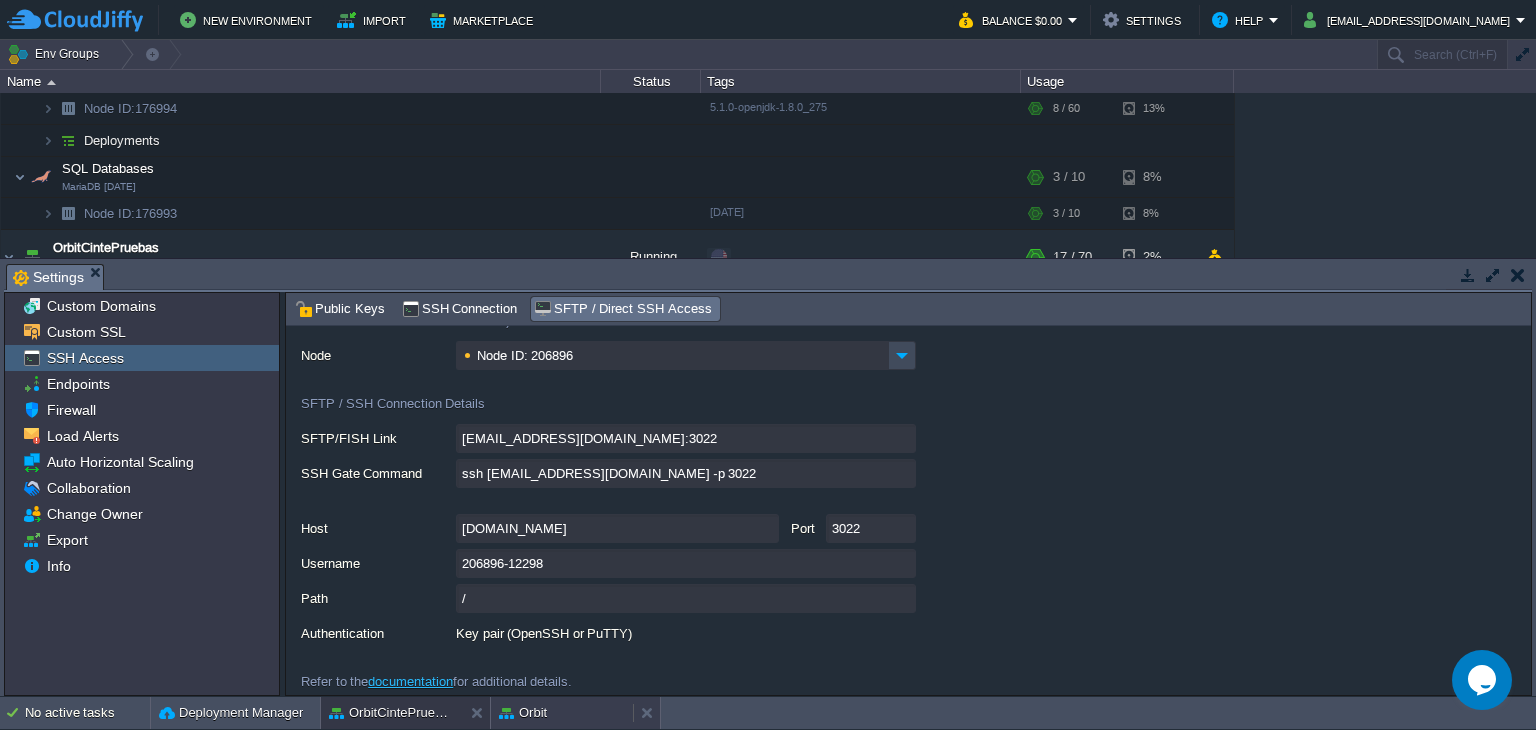 click on "Orbit" at bounding box center [562, 713] 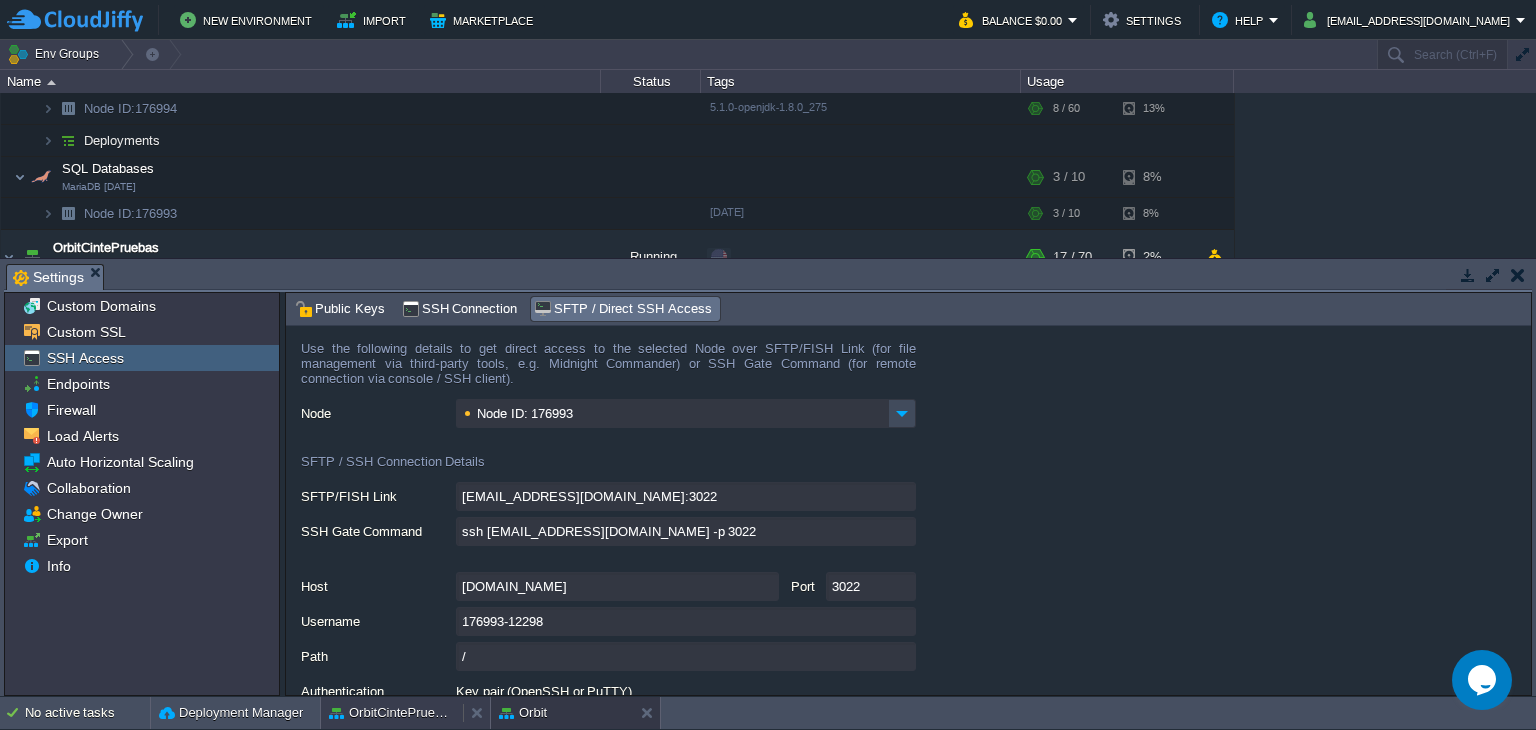 click on "OrbitCintePruebas" at bounding box center (392, 713) 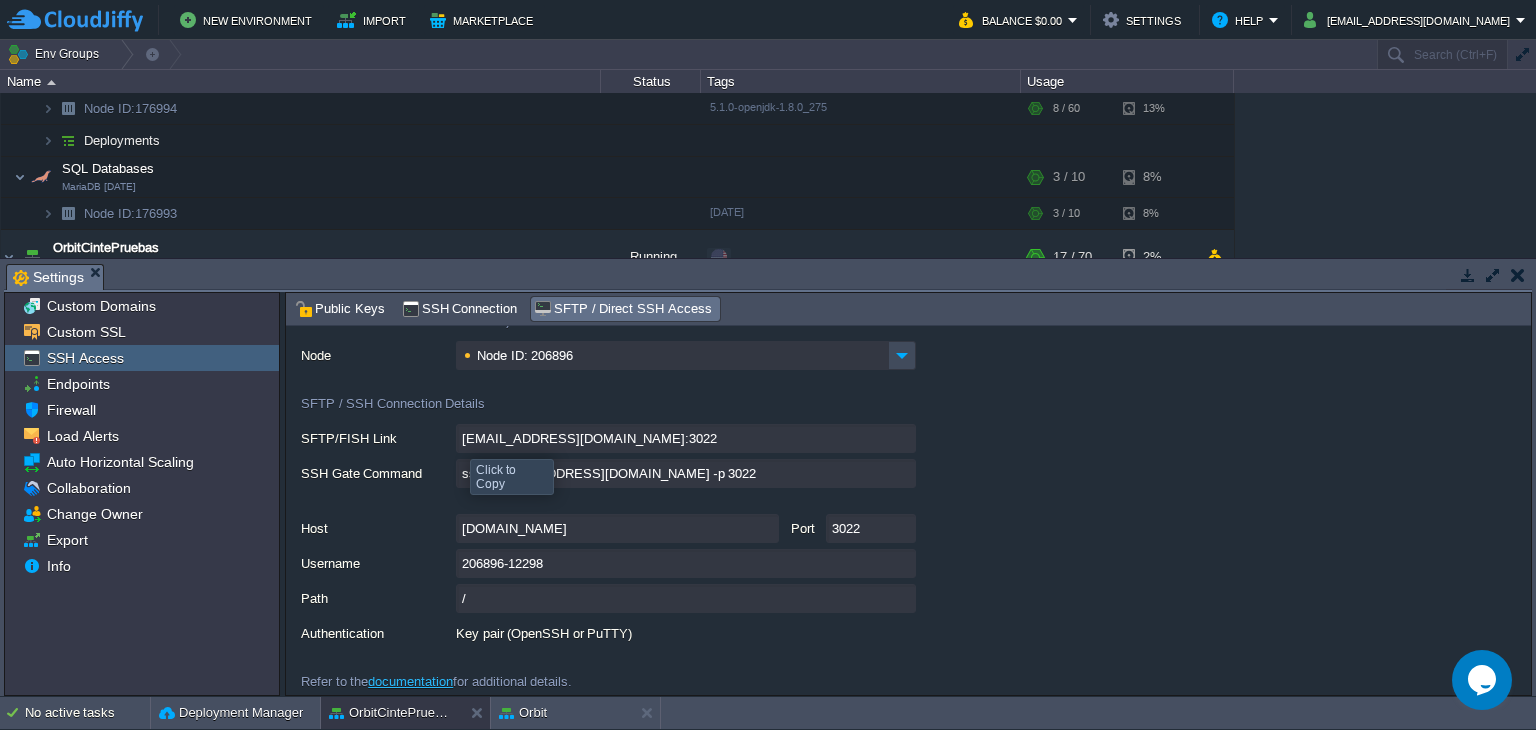 click on "[EMAIL_ADDRESS][DOMAIN_NAME]:3022" at bounding box center (686, 438) 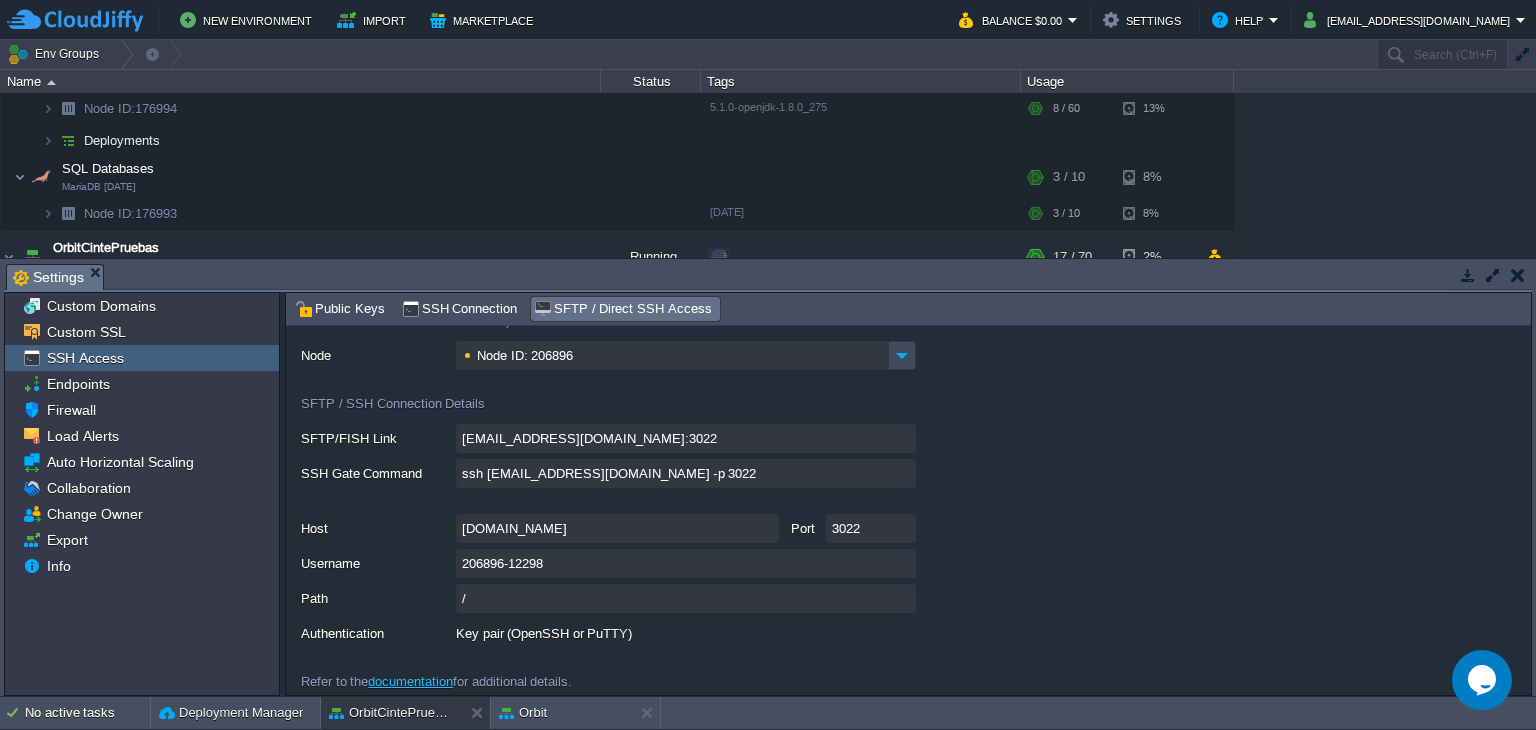 click on "206896-12298" at bounding box center (686, 563) 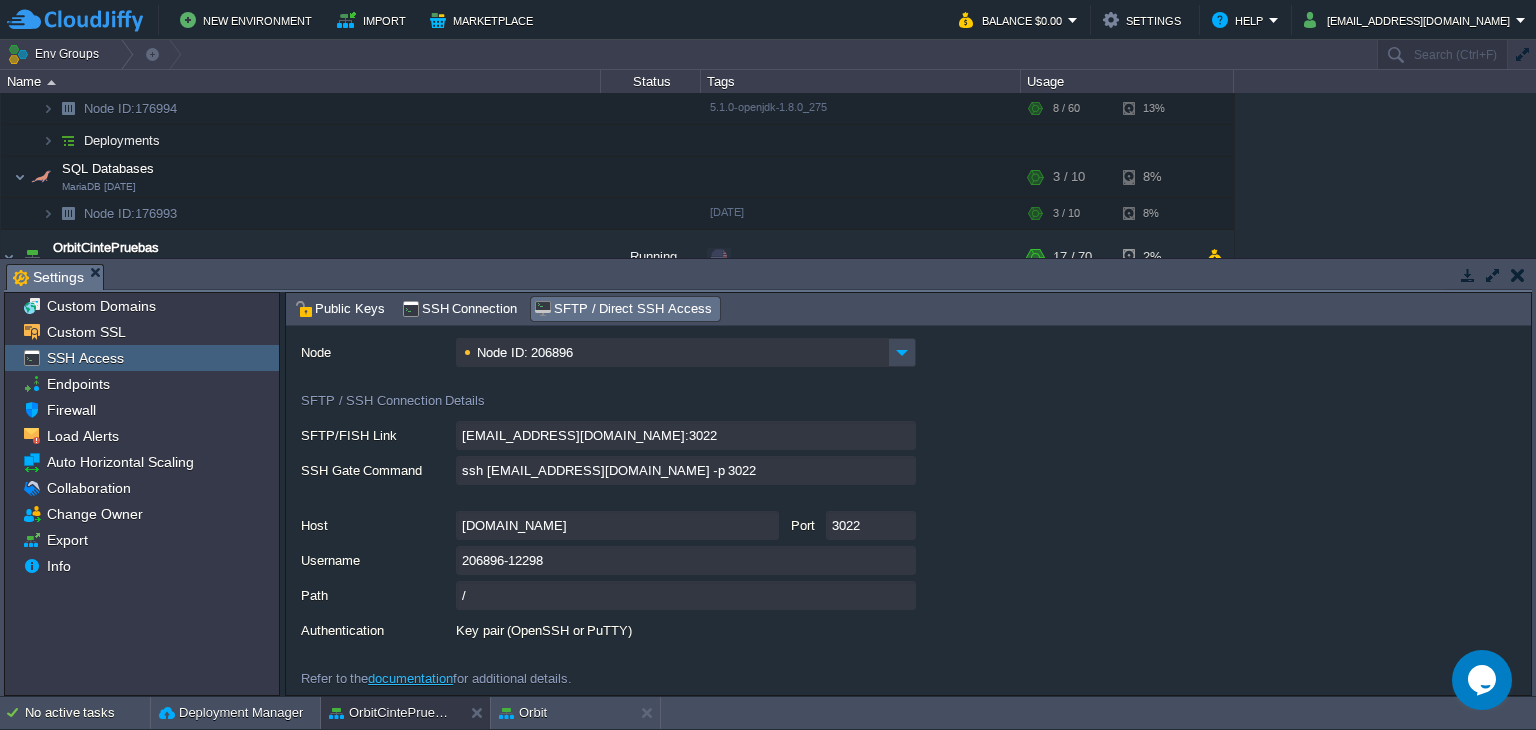 scroll, scrollTop: 66, scrollLeft: 0, axis: vertical 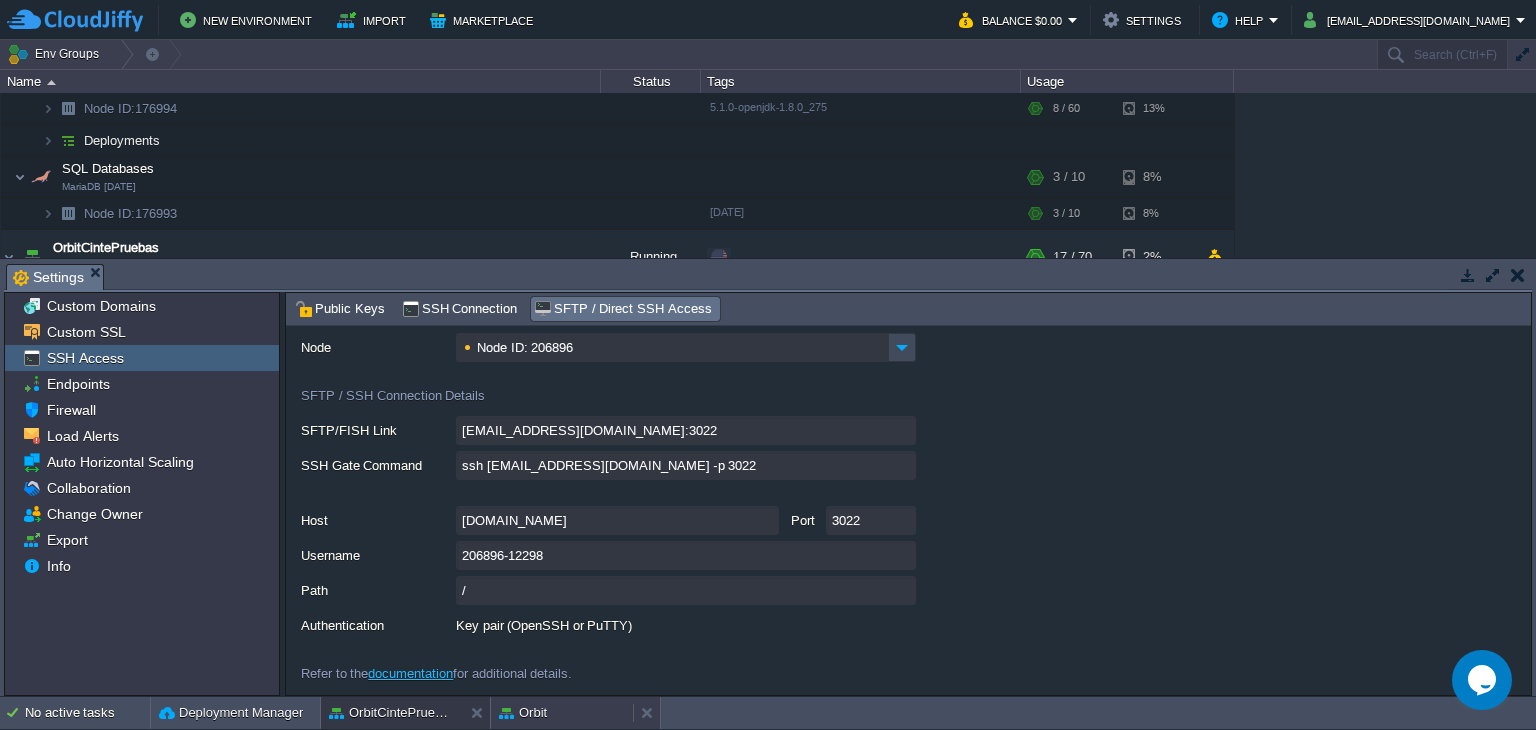 click on "Orbit" at bounding box center [523, 713] 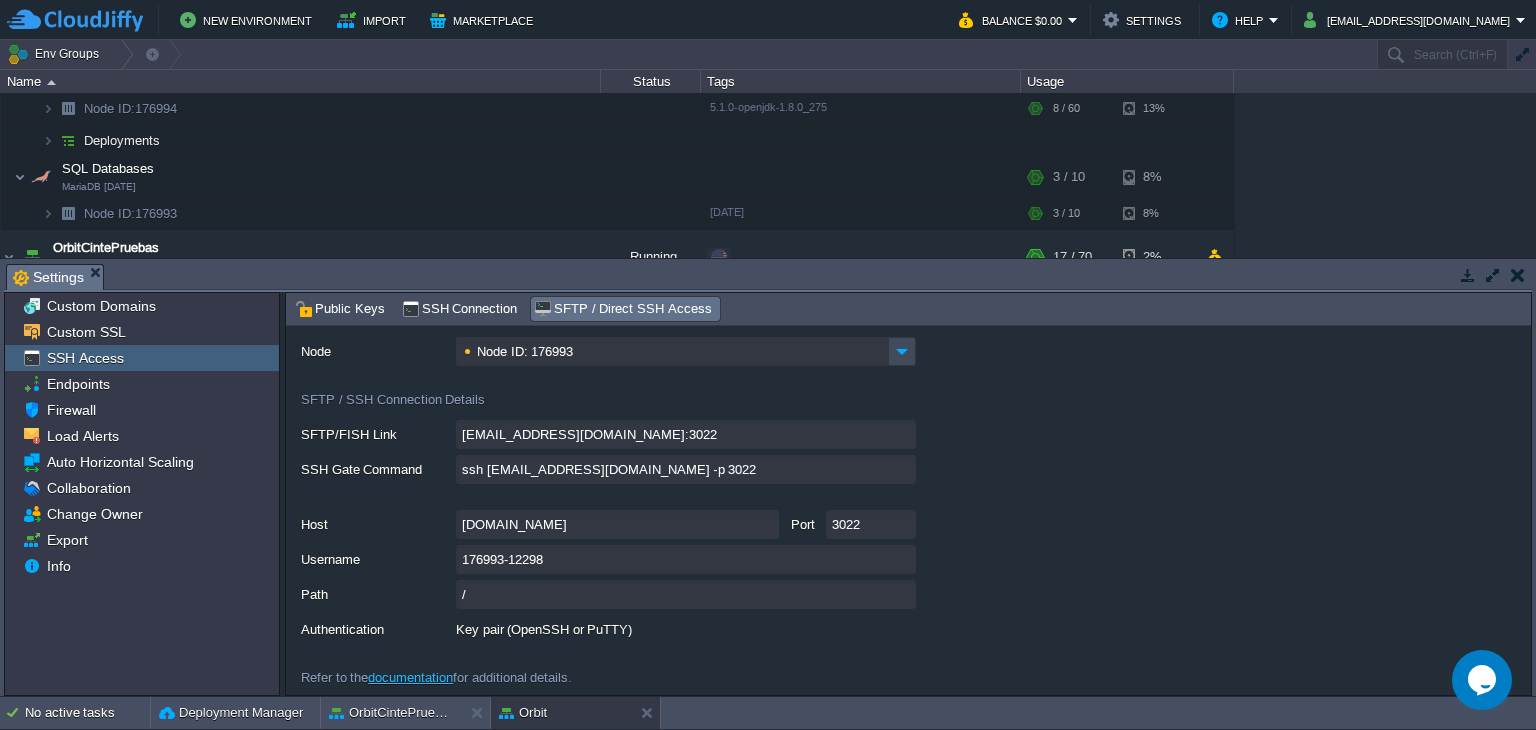 scroll, scrollTop: 66, scrollLeft: 0, axis: vertical 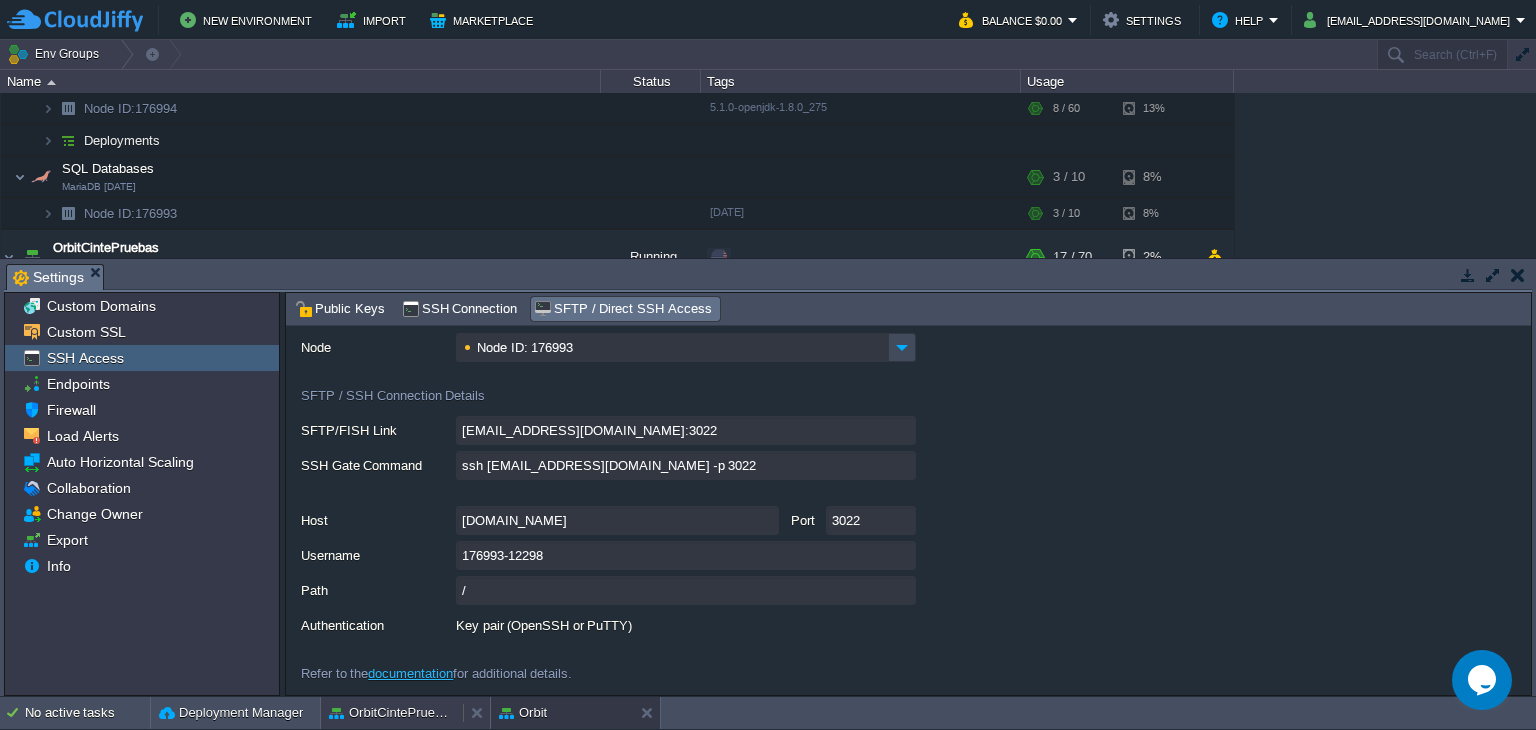 click on "OrbitCintePruebas" at bounding box center [392, 713] 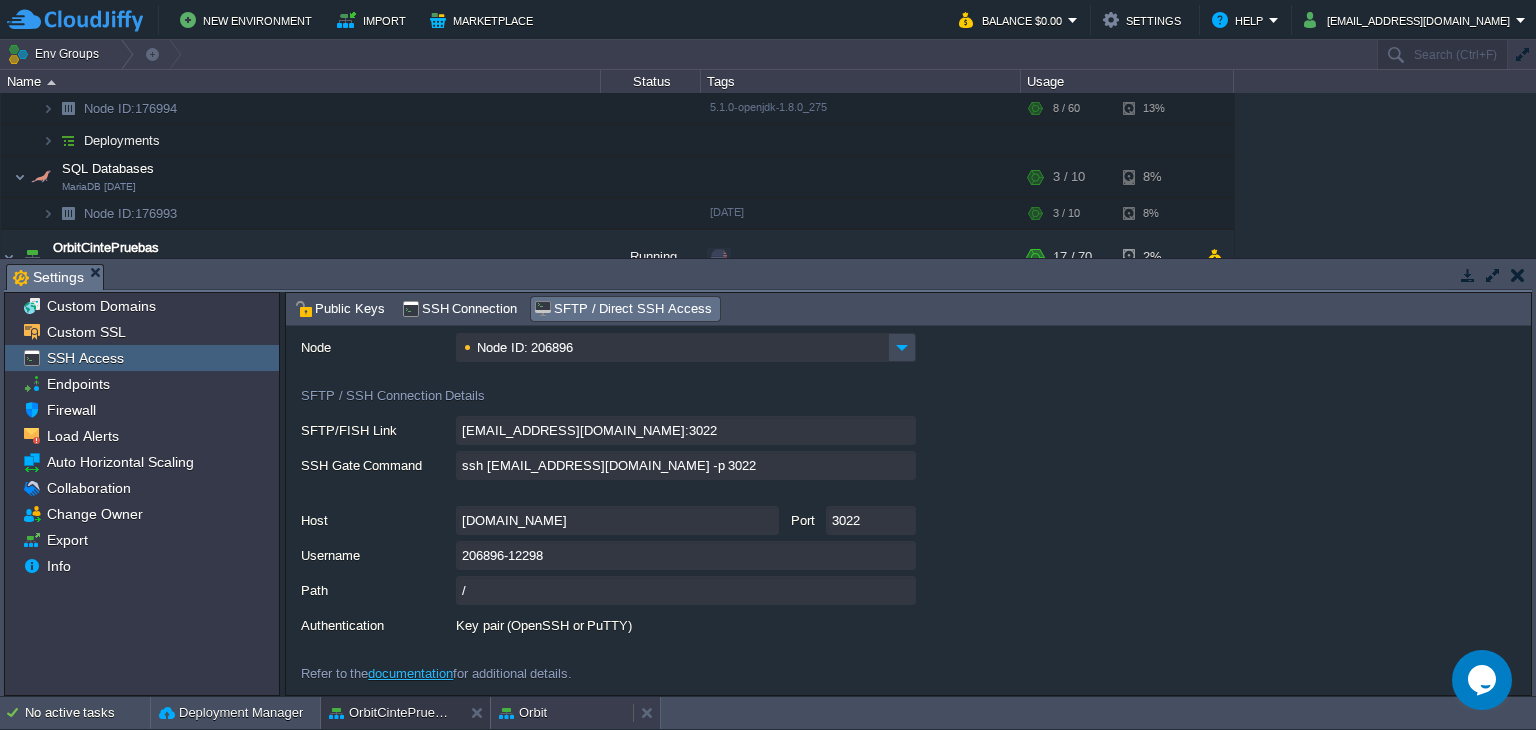 click on "Orbit" at bounding box center (523, 713) 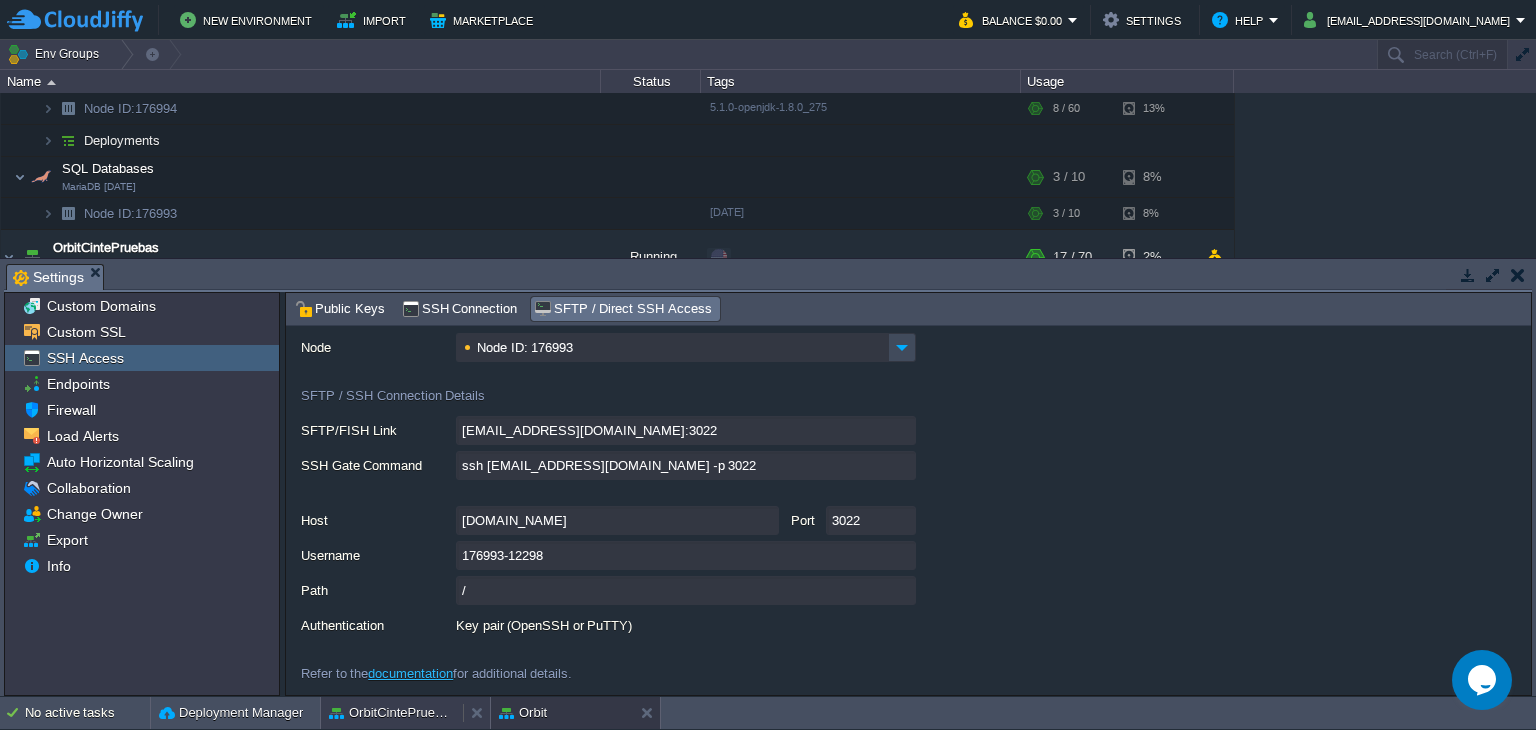 click on "OrbitCintePruebas" at bounding box center (0, 0) 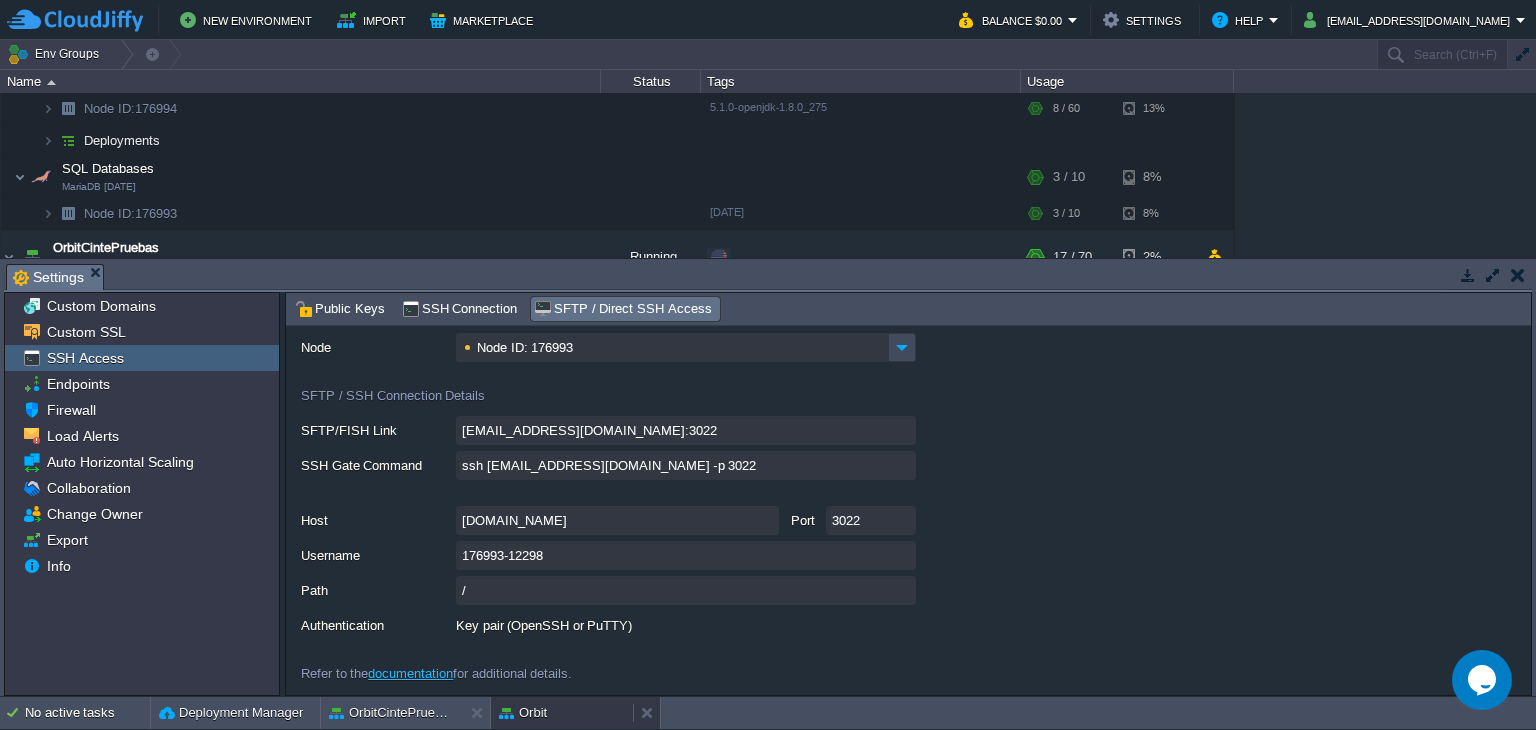 click on "Orbit" at bounding box center [562, 713] 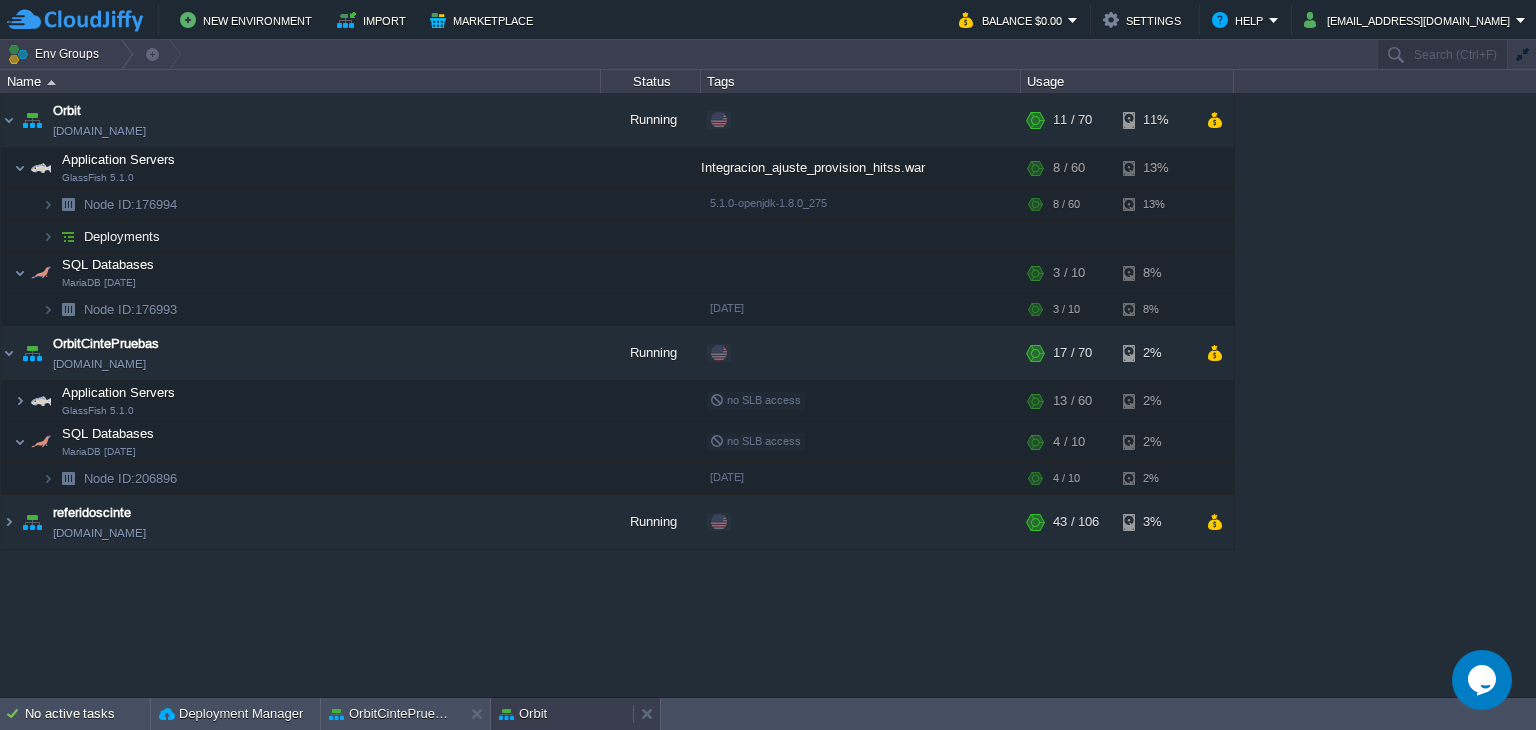 click on "Orbit" at bounding box center (562, 714) 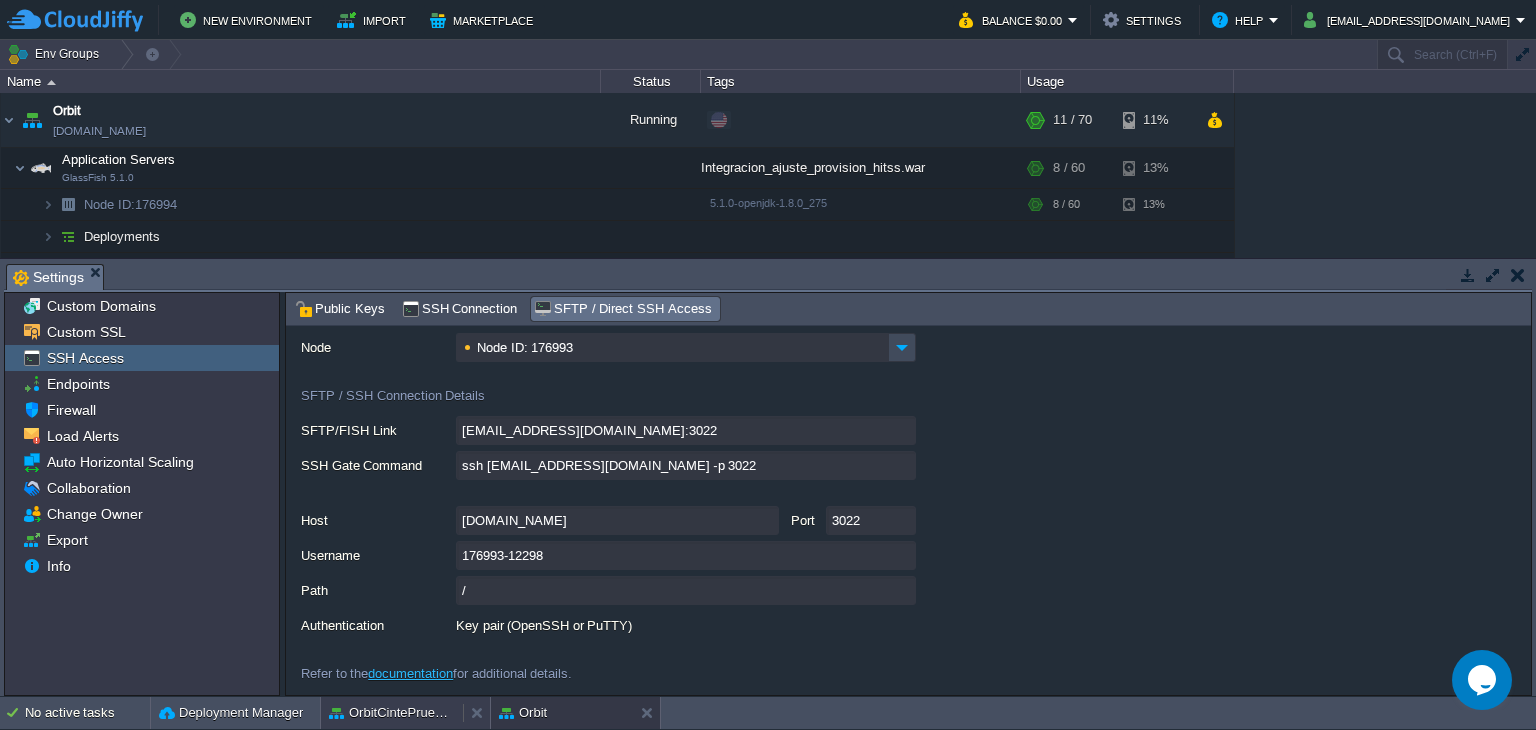 click on "OrbitCintePruebas" at bounding box center (392, 713) 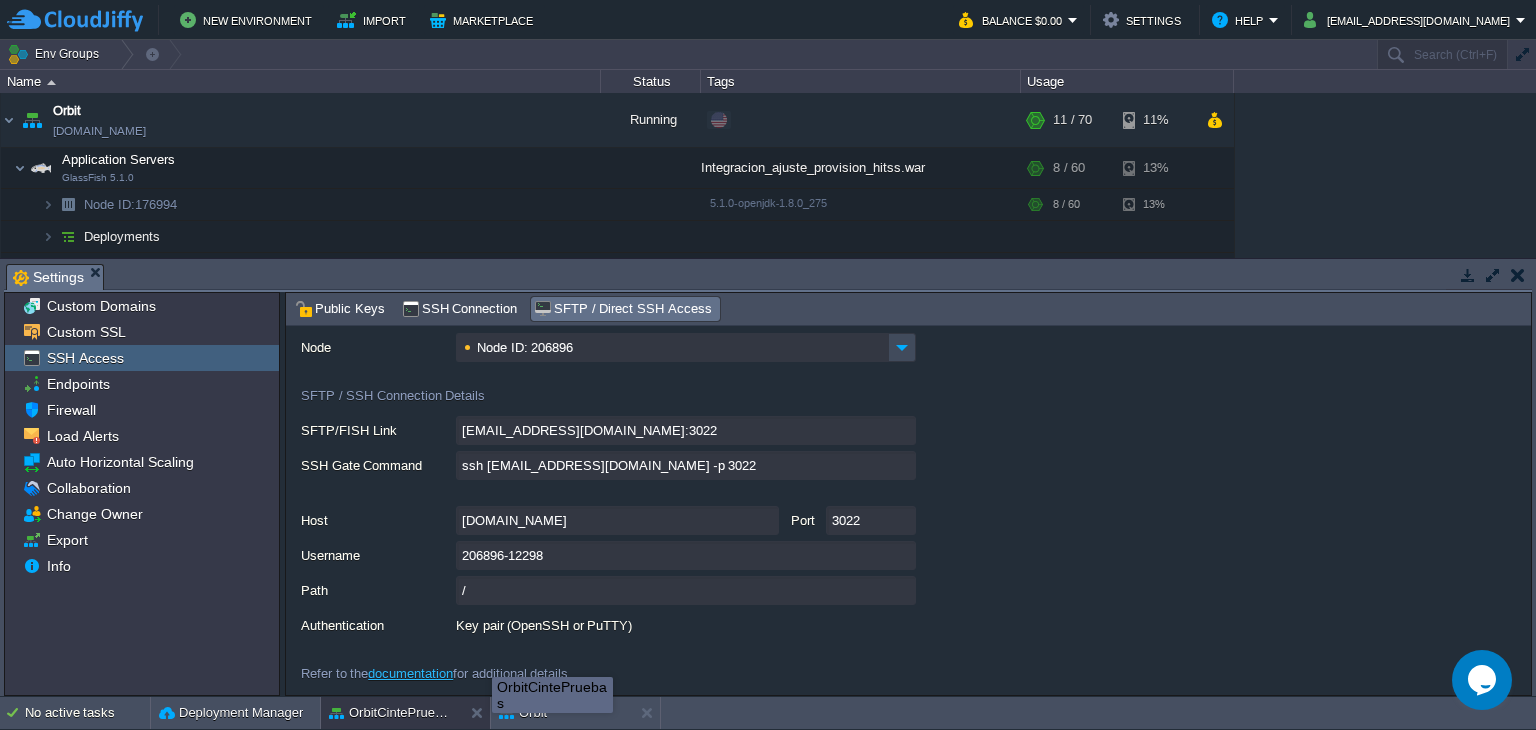 click on "Orbit" at bounding box center (523, 713) 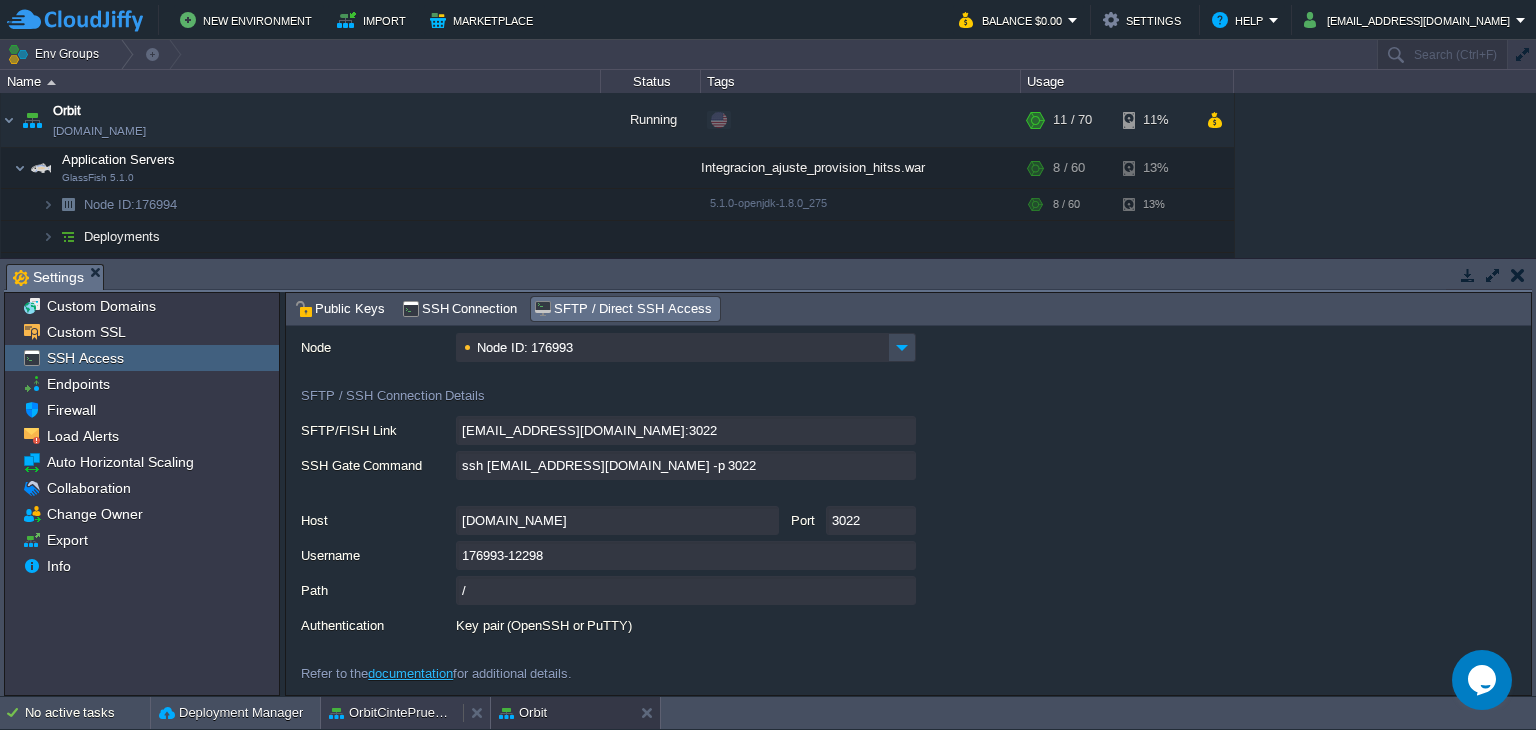 click on "OrbitCintePruebas" at bounding box center [392, 713] 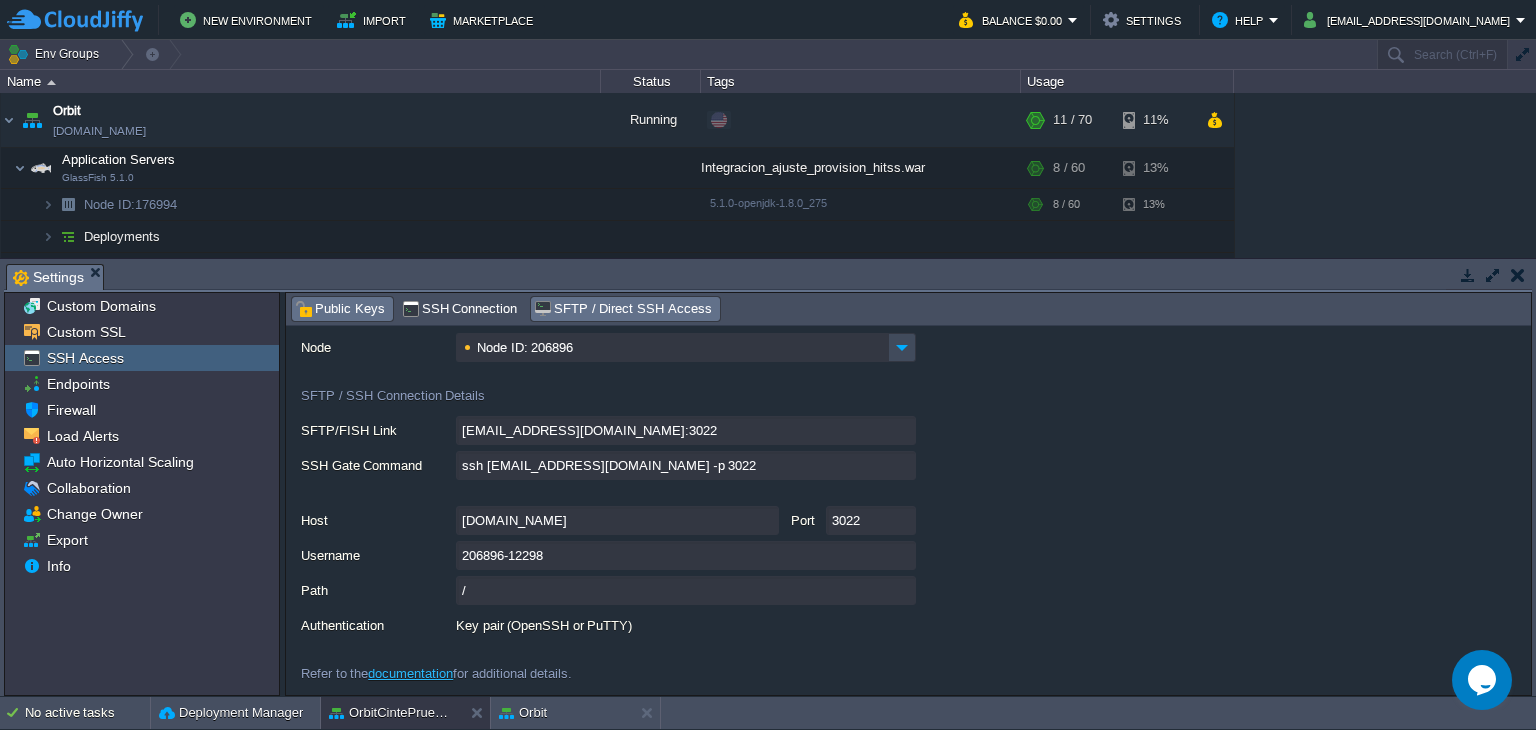 click on "Public Keys" at bounding box center [340, 309] 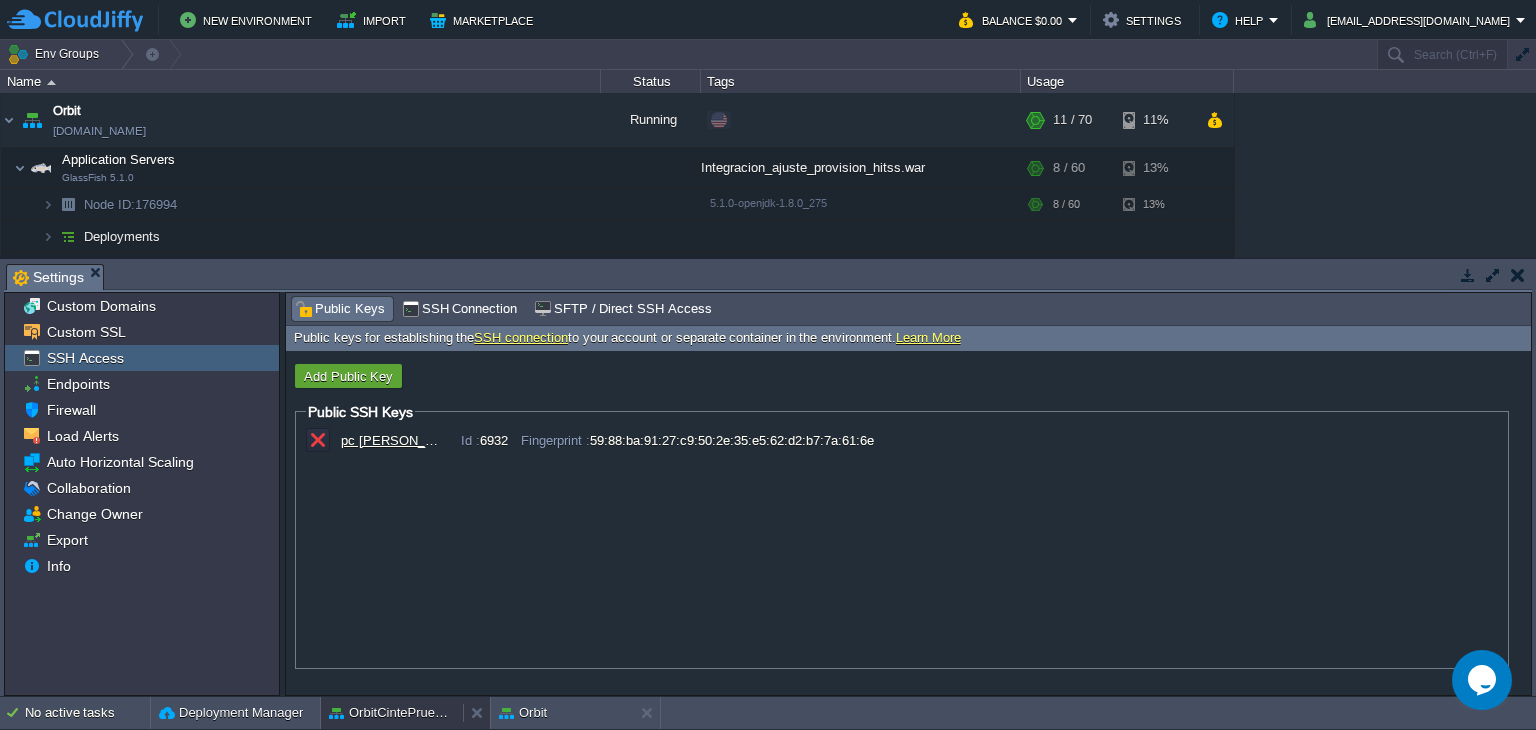 click on "OrbitCintePruebas" at bounding box center (392, 713) 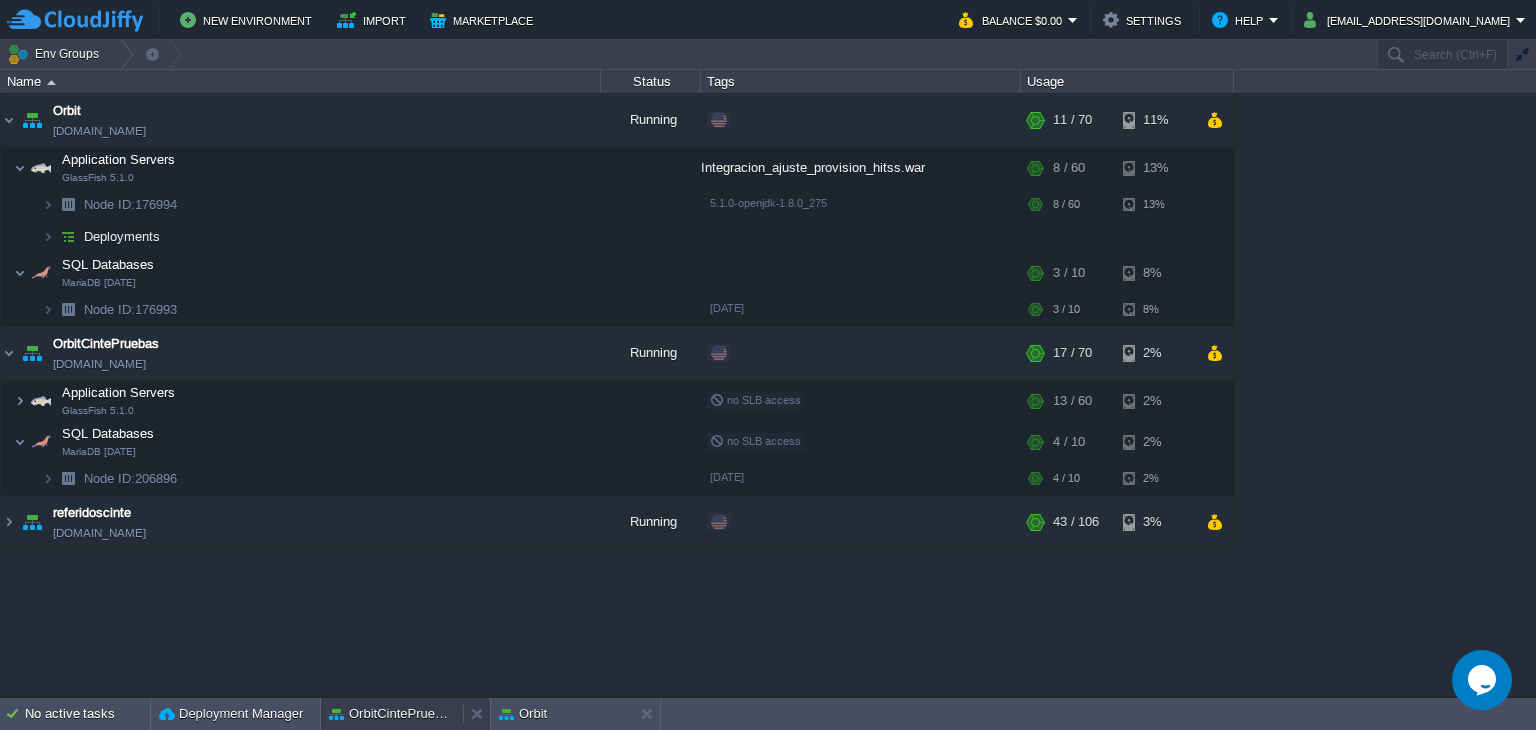 click on "OrbitCintePruebas" at bounding box center [392, 714] 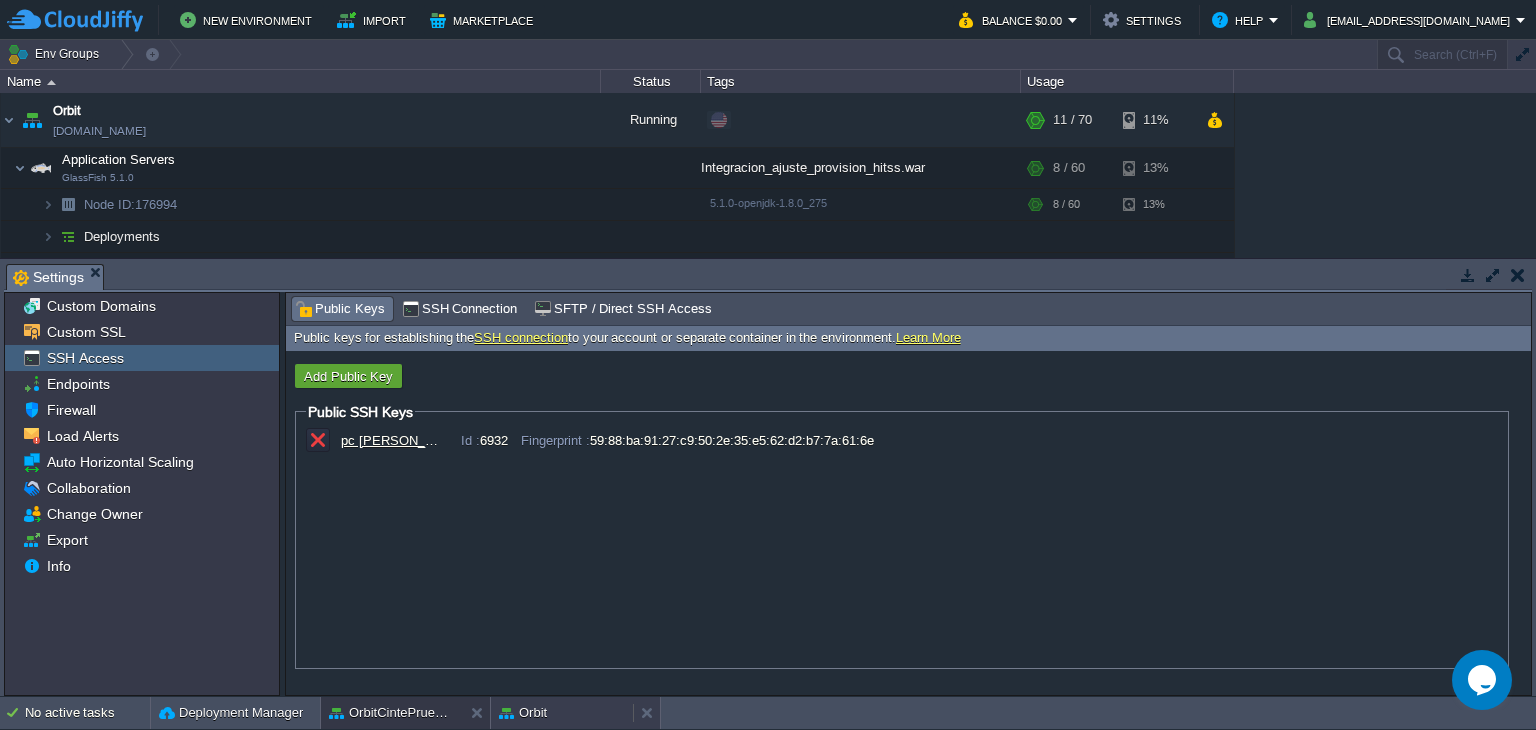 click on "Orbit" at bounding box center (562, 713) 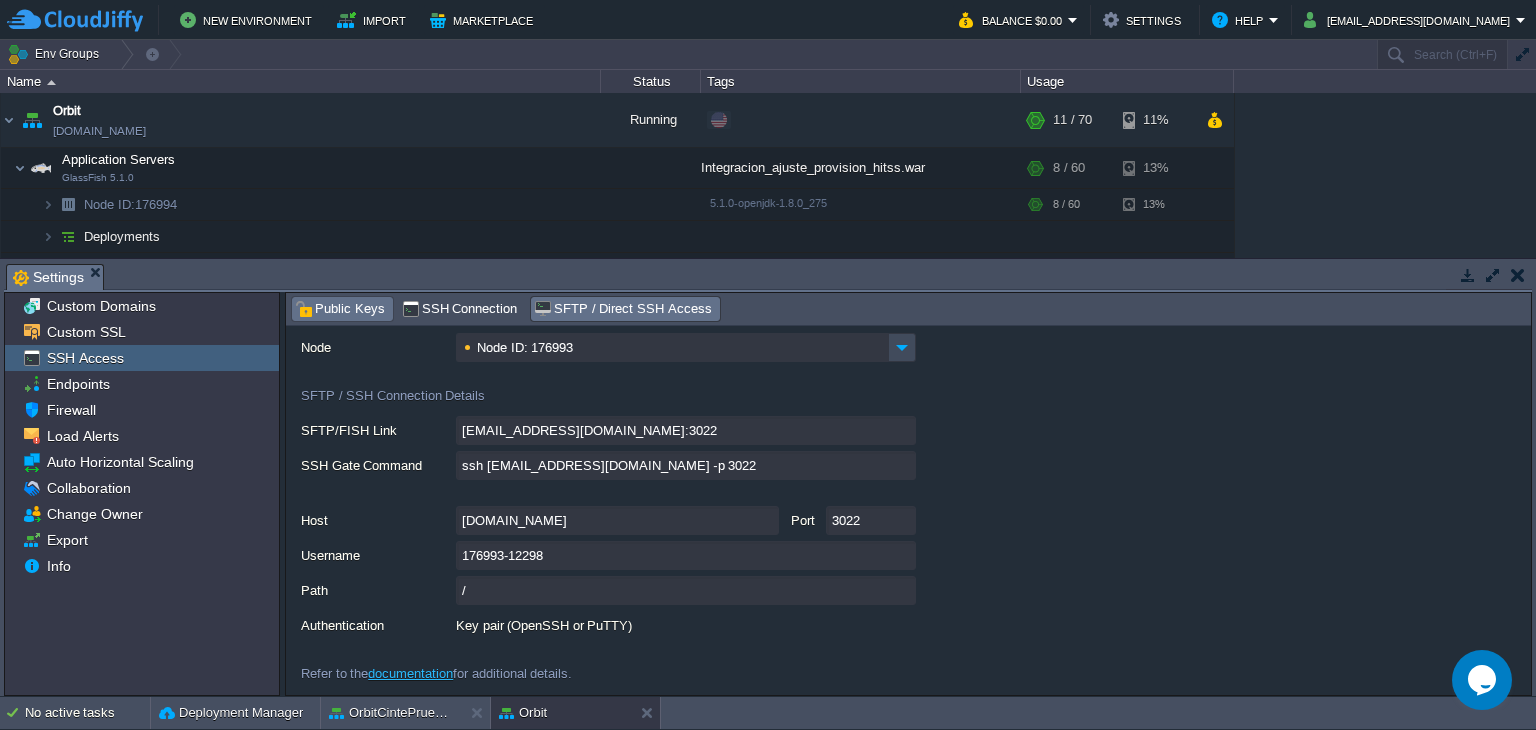 click on "Public Keys" at bounding box center [340, 309] 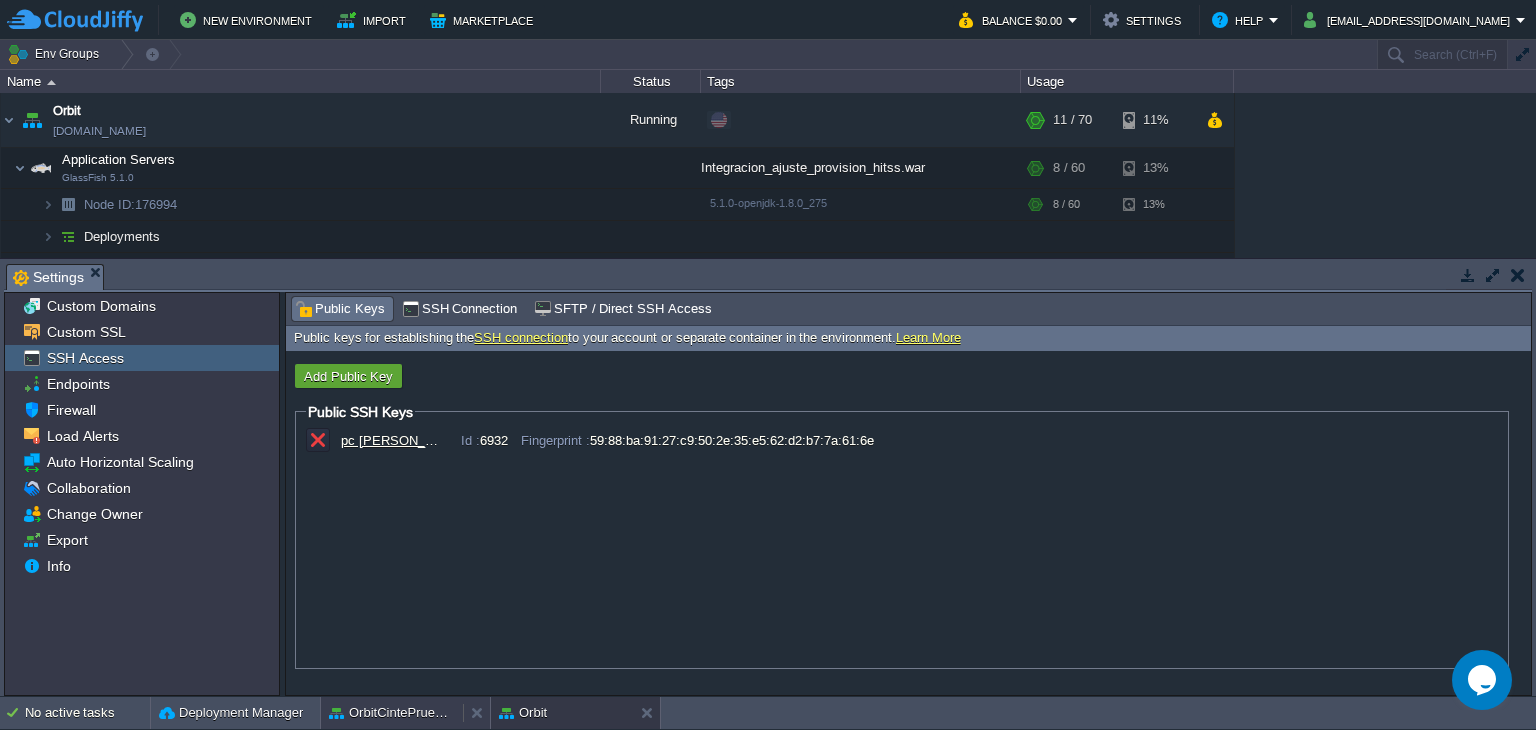 click on "New Environment Import Marketplace Bonus $0.00 Upgrade Account Balance $0.00 Settings Help [EMAIL_ADDRESS][DOMAIN_NAME]       Env Groups                     Search (Ctrl+F)         auto-gen Name Status Tags Usage Orbit [DOMAIN_NAME] Running                                 + Add to Env Group                                                                                                                                                            RAM                 14%                                         CPU                 1%                             11 / 70                    11%       Application Servers GlassFish 5.1.0 Integracion_ajuste_provision_hitss.war                                                                                                                                                            RAM                 13%                                         CPU                 1%                             8 / 60                    13%     Node ID:" at bounding box center [768, 365] 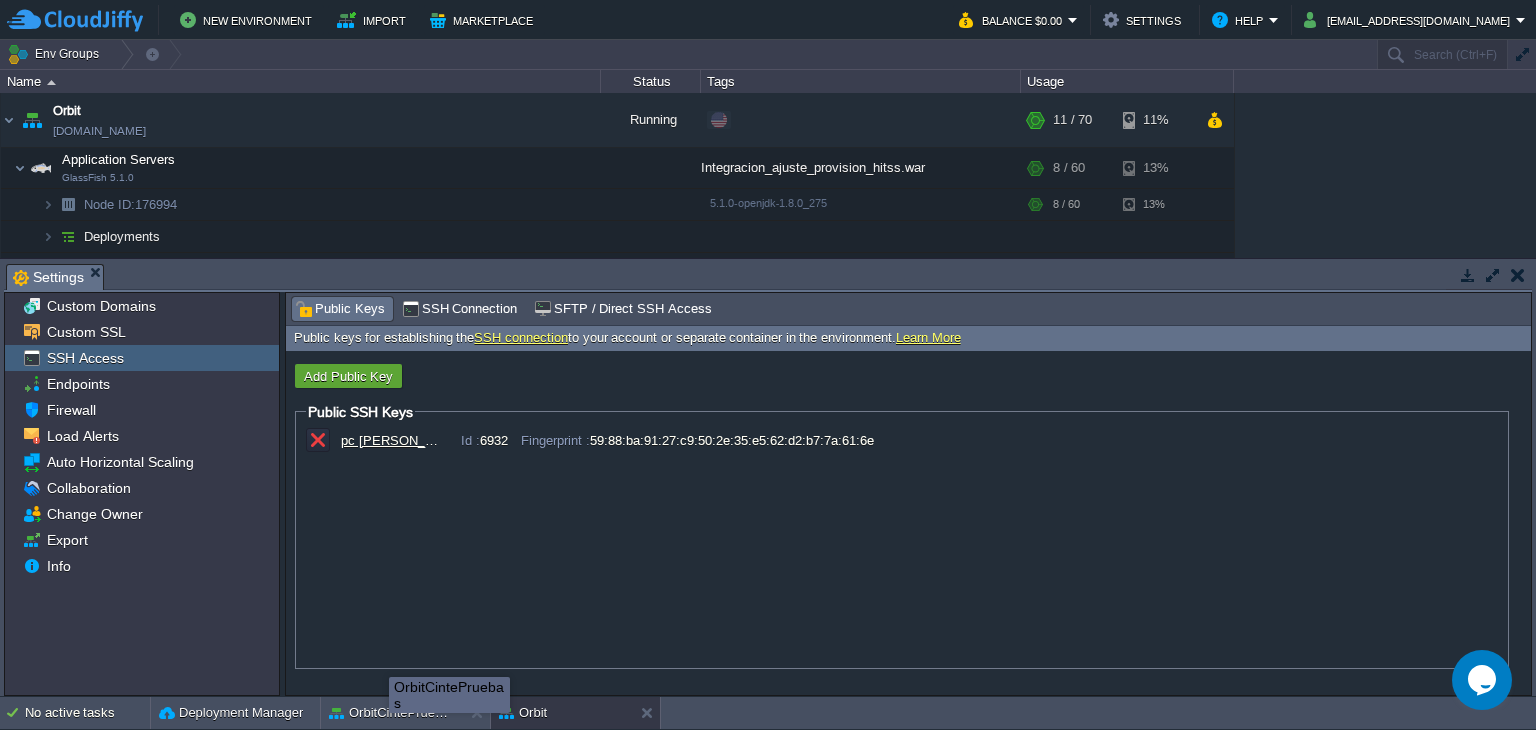 click on "OrbitCintePruebas" at bounding box center [449, 695] 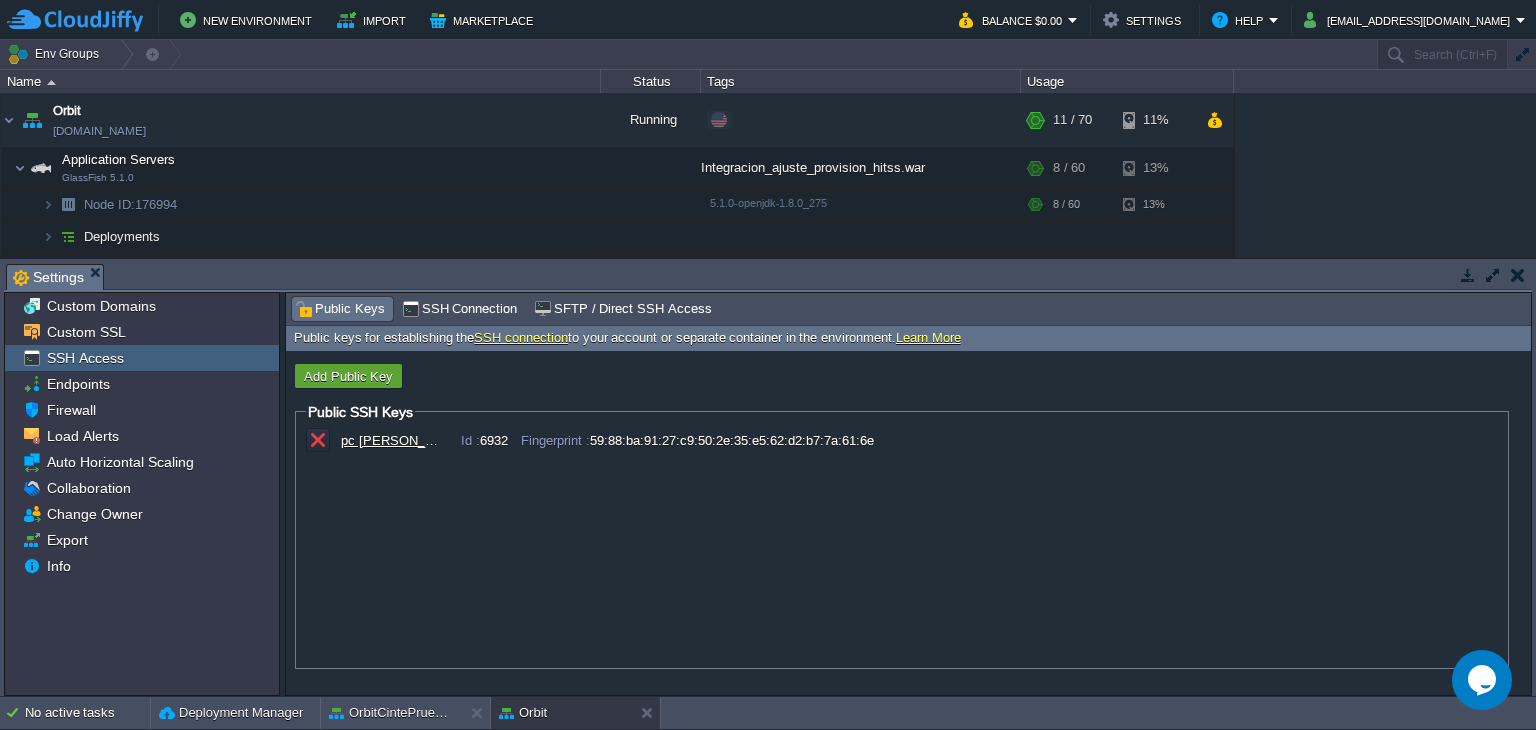 click at bounding box center (376, 698) 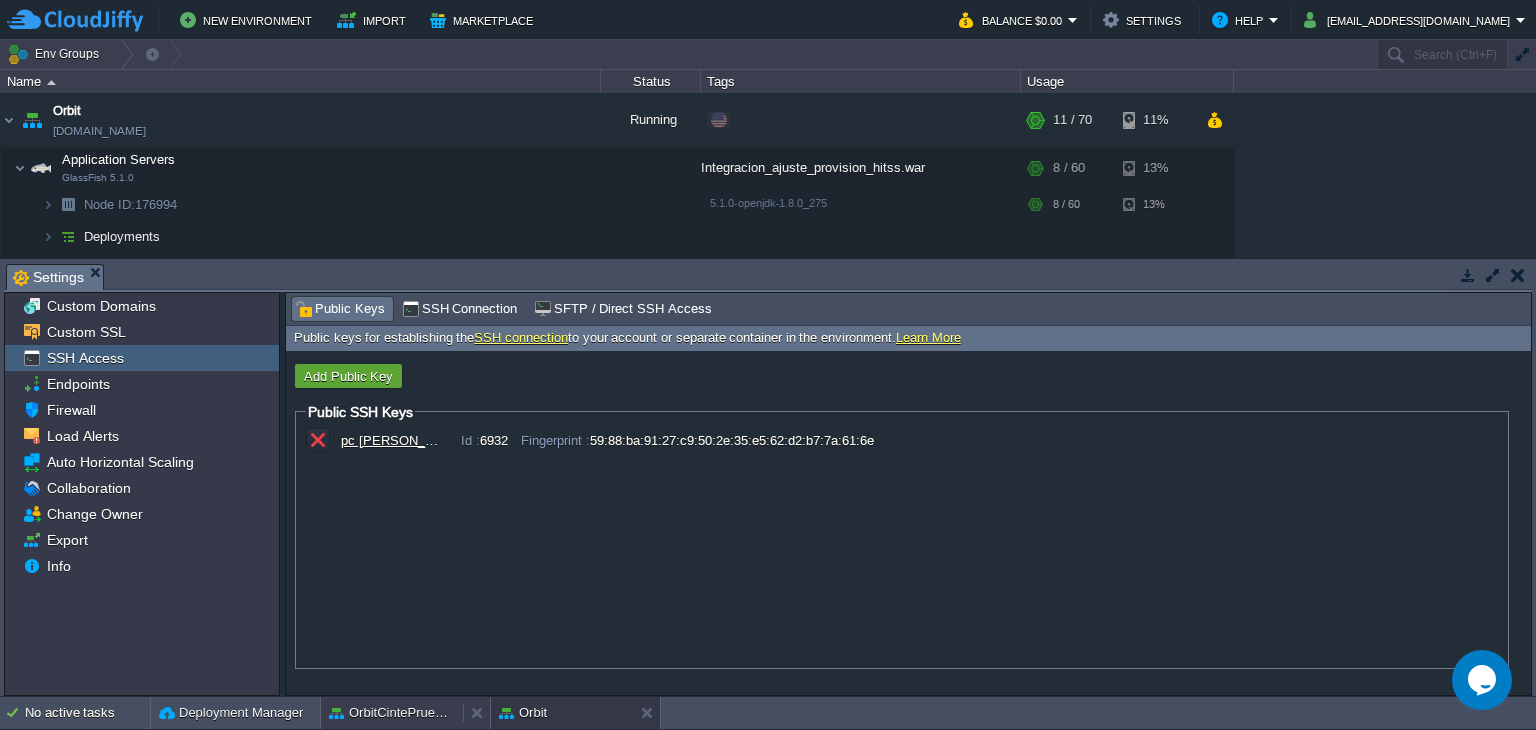 click on "OrbitCintePruebas" at bounding box center [392, 713] 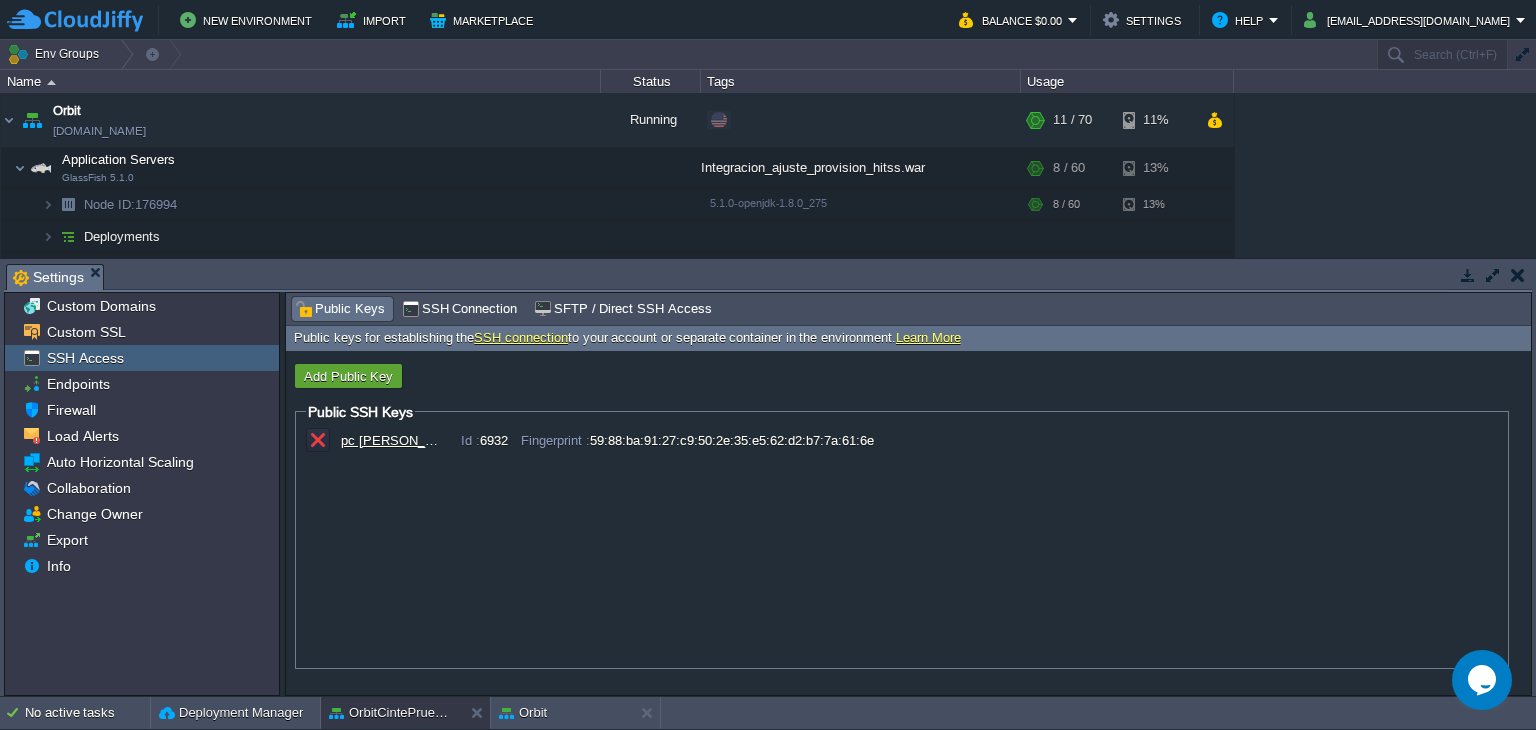 click on "pc [PERSON_NAME] Id :  6932   Fingerprint :  59:88:ba:91:27:c9:50:2e:35:e5:62:d2:b7:7a:61:6e" at bounding box center [902, 544] 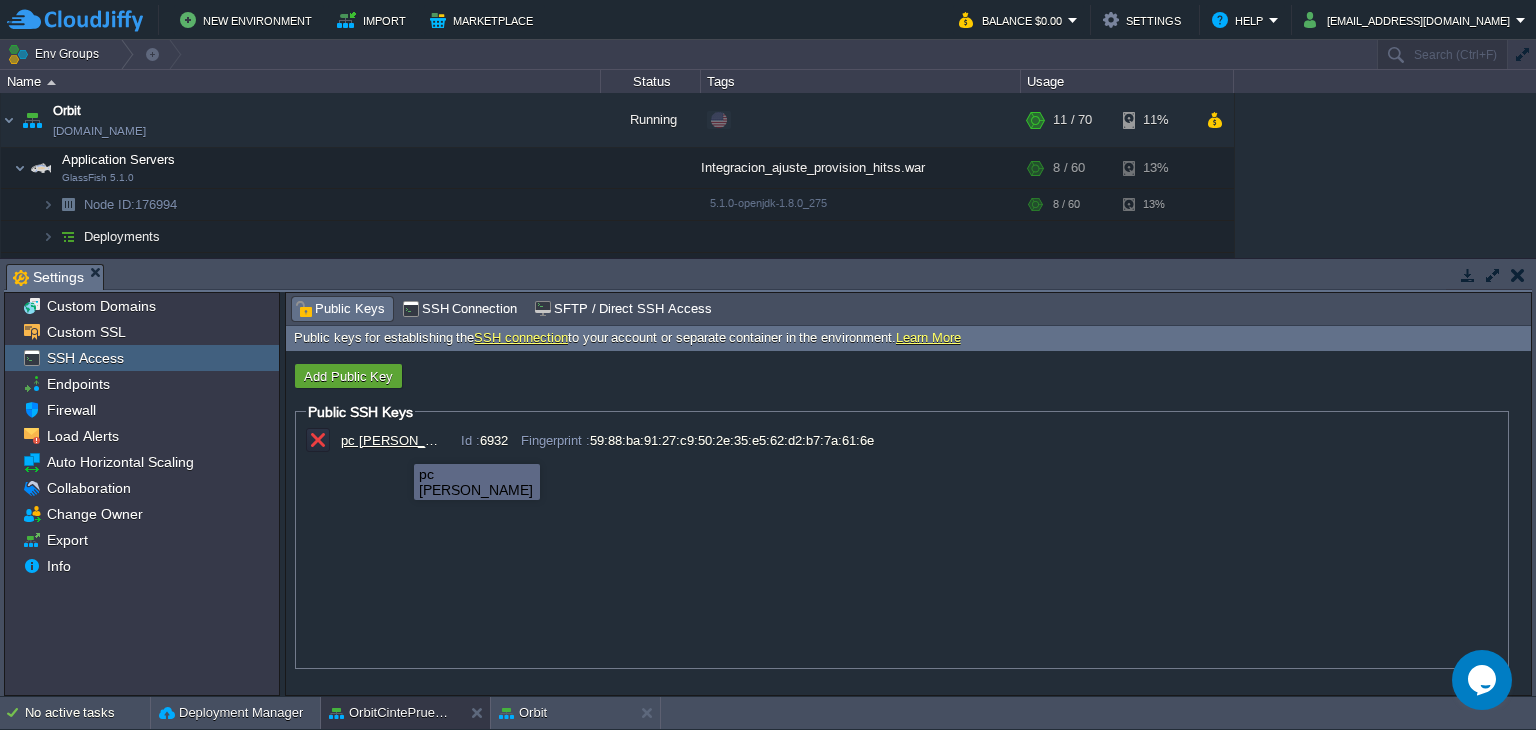 click on "pc [PERSON_NAME]" at bounding box center (391, 440) 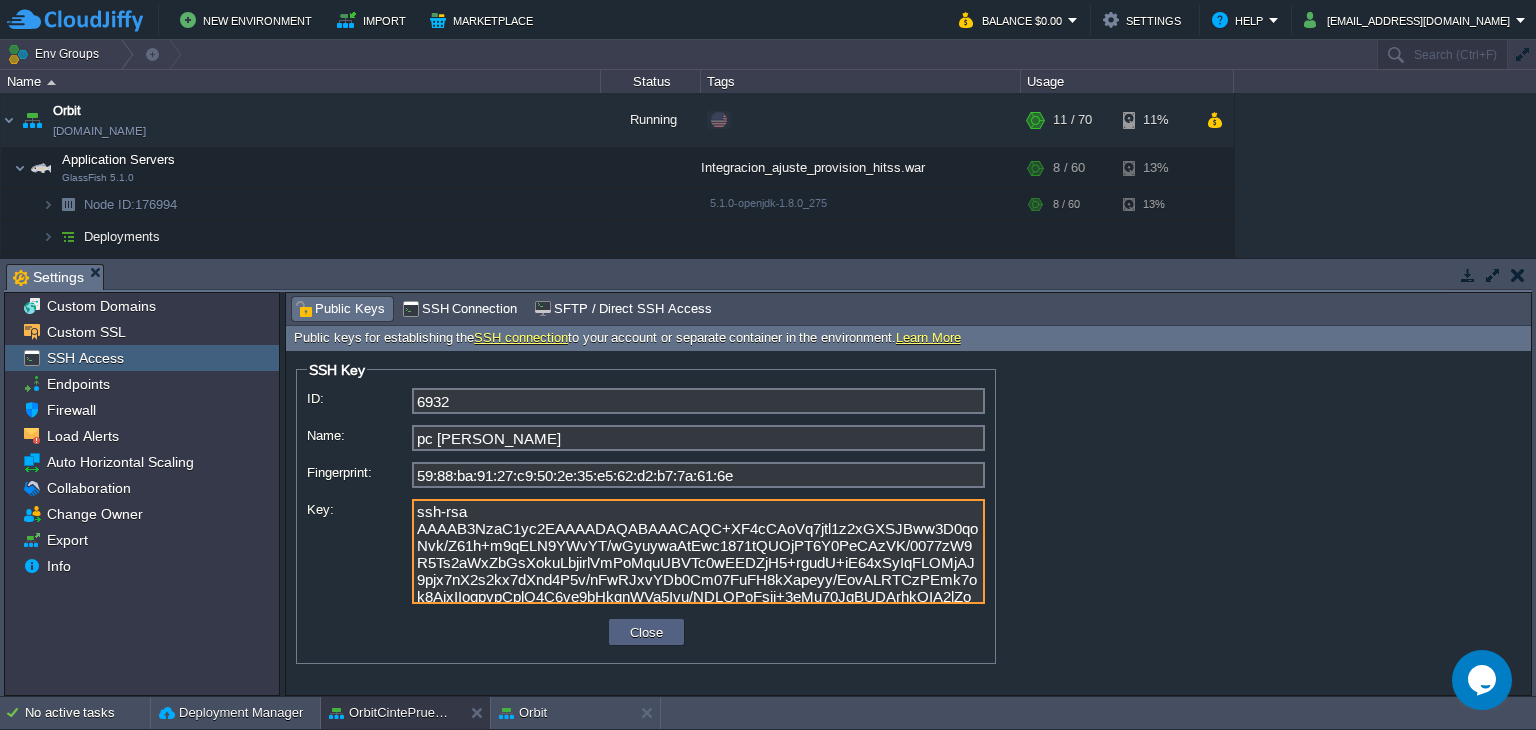 scroll, scrollTop: 141, scrollLeft: 0, axis: vertical 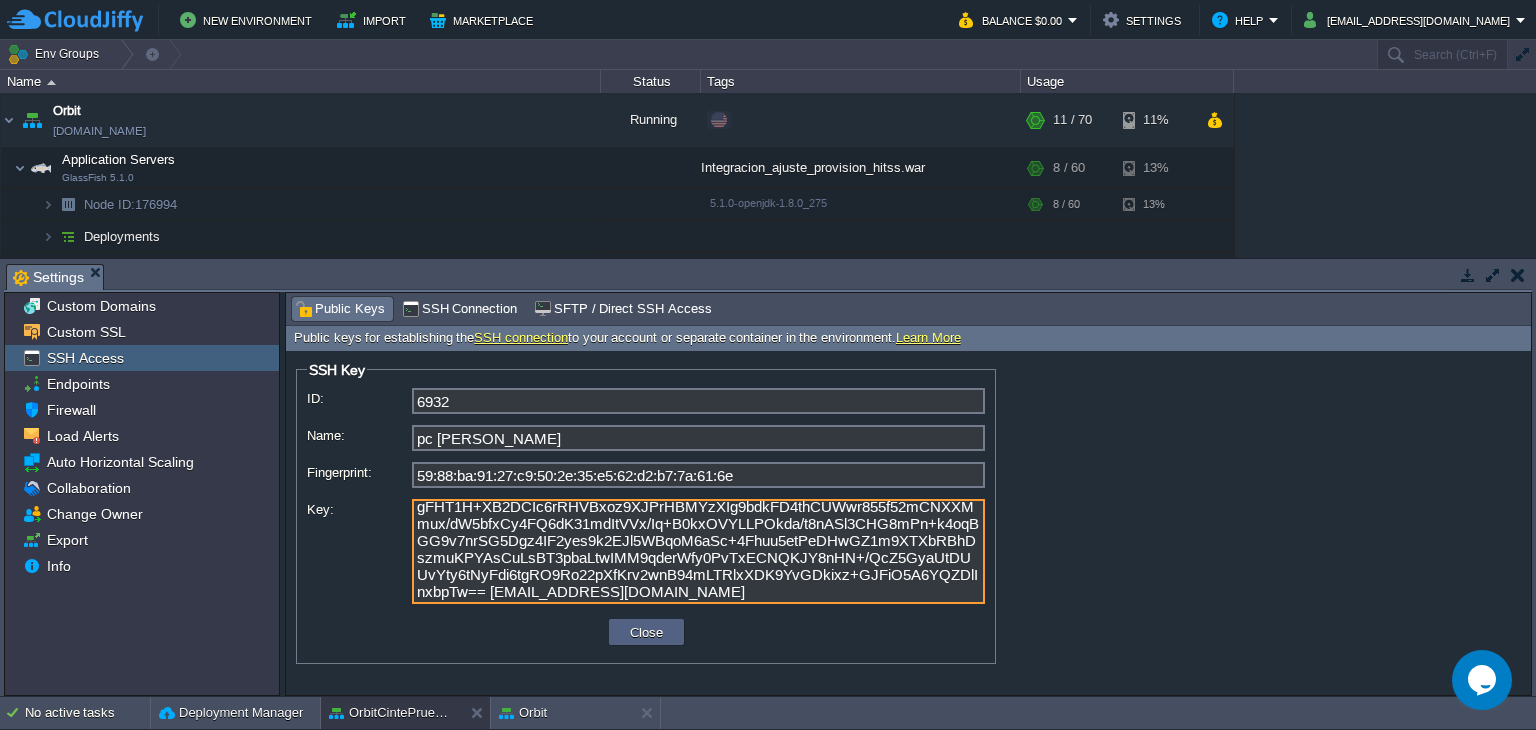 drag, startPoint x: 412, startPoint y: 516, endPoint x: 696, endPoint y: 595, distance: 294.78296 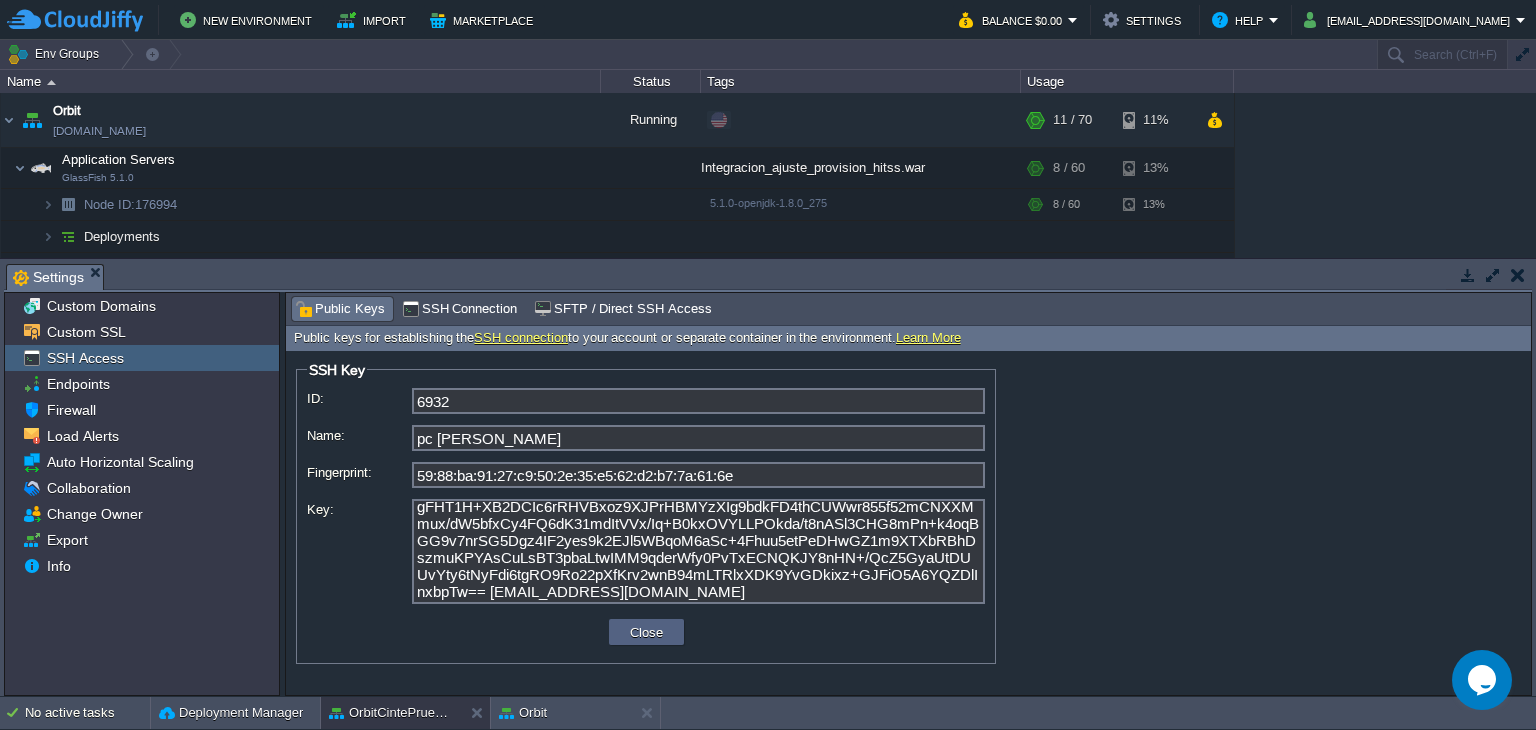 click on "SSH Key ID: 6932 Name: pc [PERSON_NAME] Fingerprint: 59:88:ba:91:27:c9:50:2e:35:e5:62:d2:b7:7a:61:6e Key: ssh-rsa AAAAB3NzaC1yc2EAAAADAQABAAACAQC+XF4cCAoVq7jtl1z2xGXSJBww3D0qoNvk/Z61h+m9qELN9YWvYT/wGyuywaAtEwc1871tQUOjPT6Y0PeCAzVK/0077zW9R5Ts2aWxZbGsXokuLbjirlVmPoMquUBVTc0wEEDZjH5+rgudU+iE64xSyIqFLOMjAJ9pjx7nX2s2kx7dXnd4P5v/nFwRJxvYDb0Cm07FuFH8kXapeyy/EovALRTCzPEmk7ok8AjxIIoqpypCplQ4C6ve9bHkqnWVa5Ivu/NDLOPoFsij+3eMu70JqBUDArhkQIA2lZoYM9JIpFV0Nb18D+ScefQU3n/ZHXsXaw4teBLRlqPjDN24Wu+ayGMq02ja6a4X+3Y3gFHT1H+XB2DCIc6rRHVBxoz9XJPrHBMYzXIg9bdkFD4thCUWwr855f52mCNXXMmux/dW5bfxCy4FQ6dK31mdItVVx/Iq+B0kxOVYLLPOkda/t8nASl3CHG8mPn+k4oqBGG9v7nrSG5Dgz4IF2yes9k2EJl5WBqoM6aSc+4Fhuu5etPeDHwGZ1m9XTXbRBhDszmuKPYAsCuLsBT3pbaLtwIMM9qderWfy0PvTxECNQKJY8nHN+/QcZ5GyaUtDUUvYty6tNyFdi6tgRO9Ro22pXfKrv2wnB94mLTRlxXDK9YvGDkixz+GJFiO5A6YQZDlInxbpTw== [EMAIL_ADDRESS][DOMAIN_NAME] Close Add" at bounding box center [908, 524] 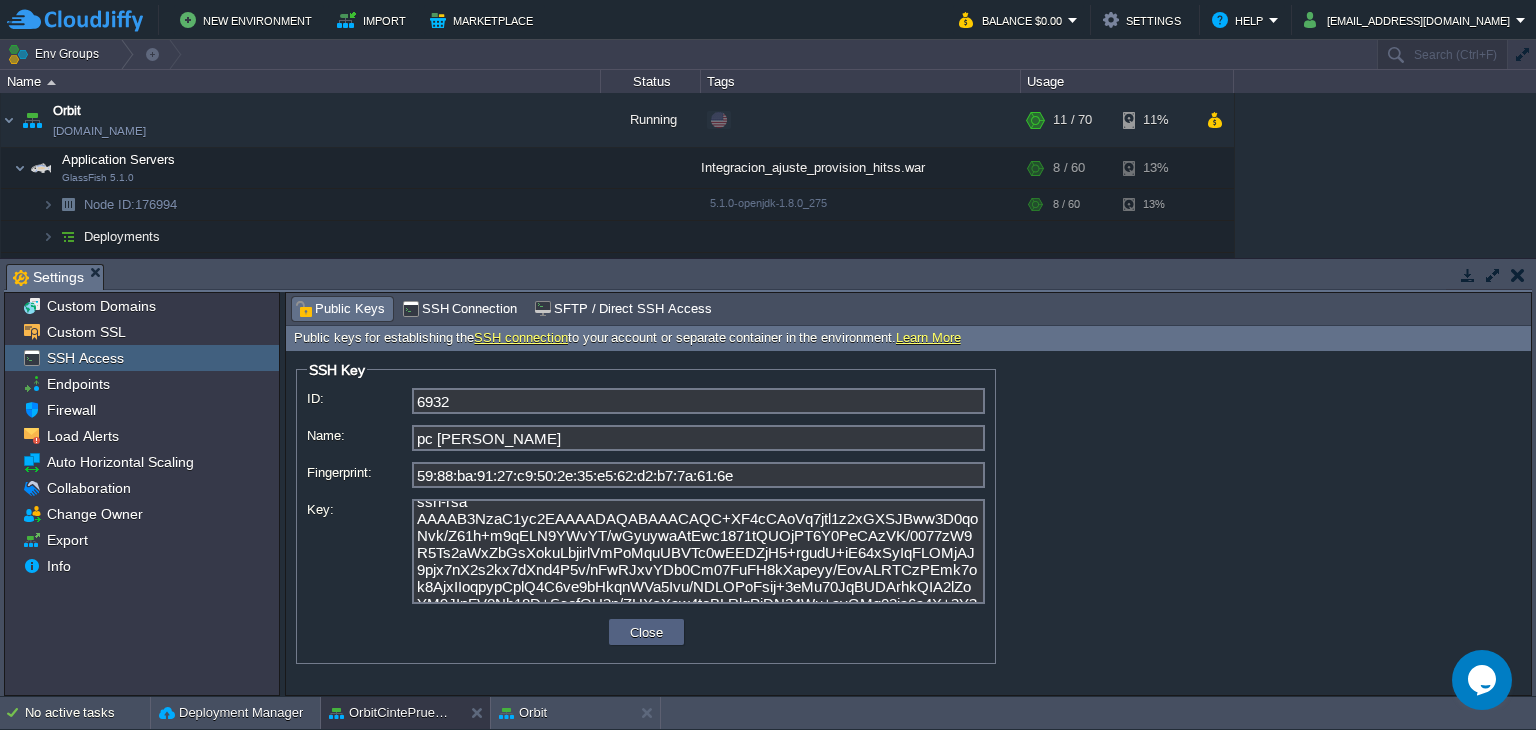 scroll, scrollTop: 0, scrollLeft: 0, axis: both 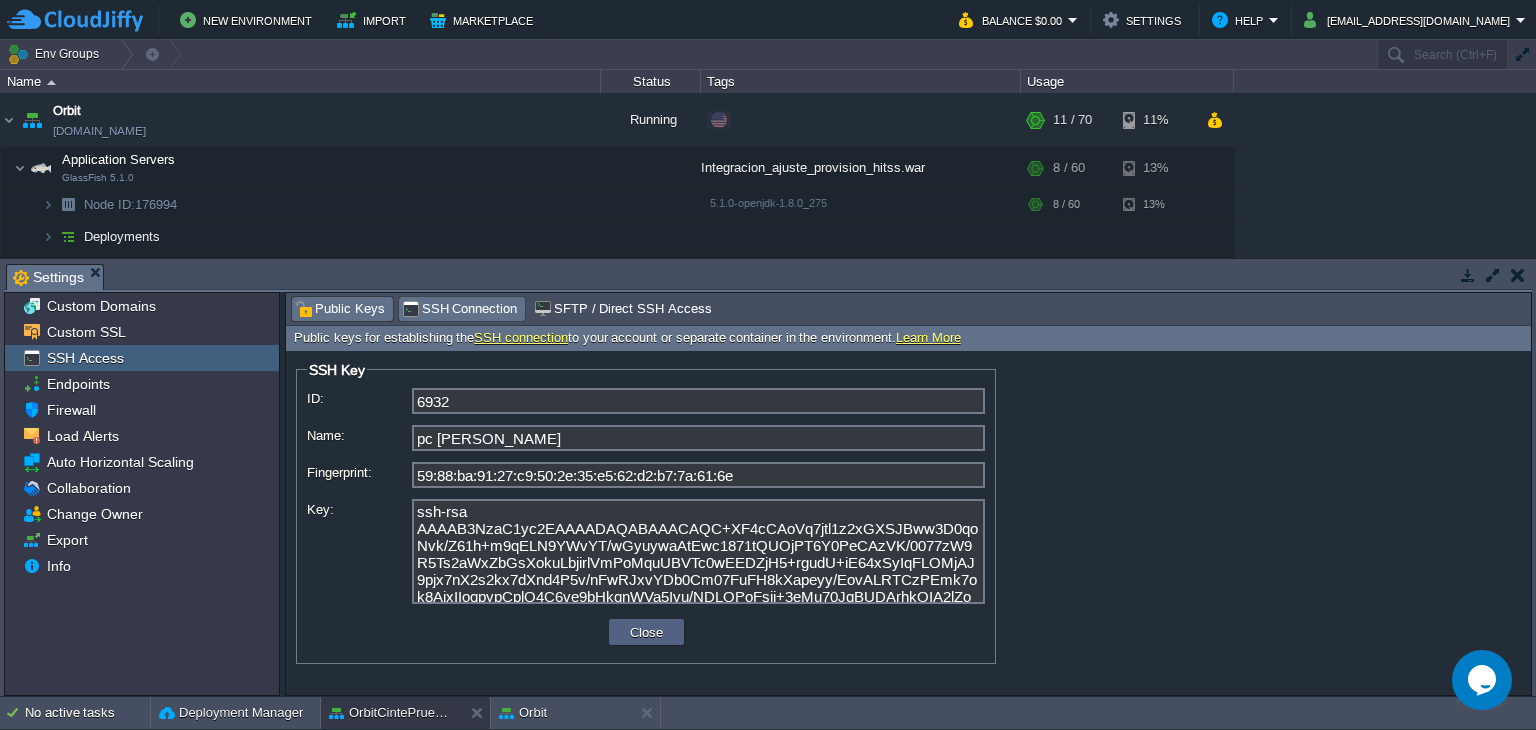 click on "SSH Connection" at bounding box center [460, 309] 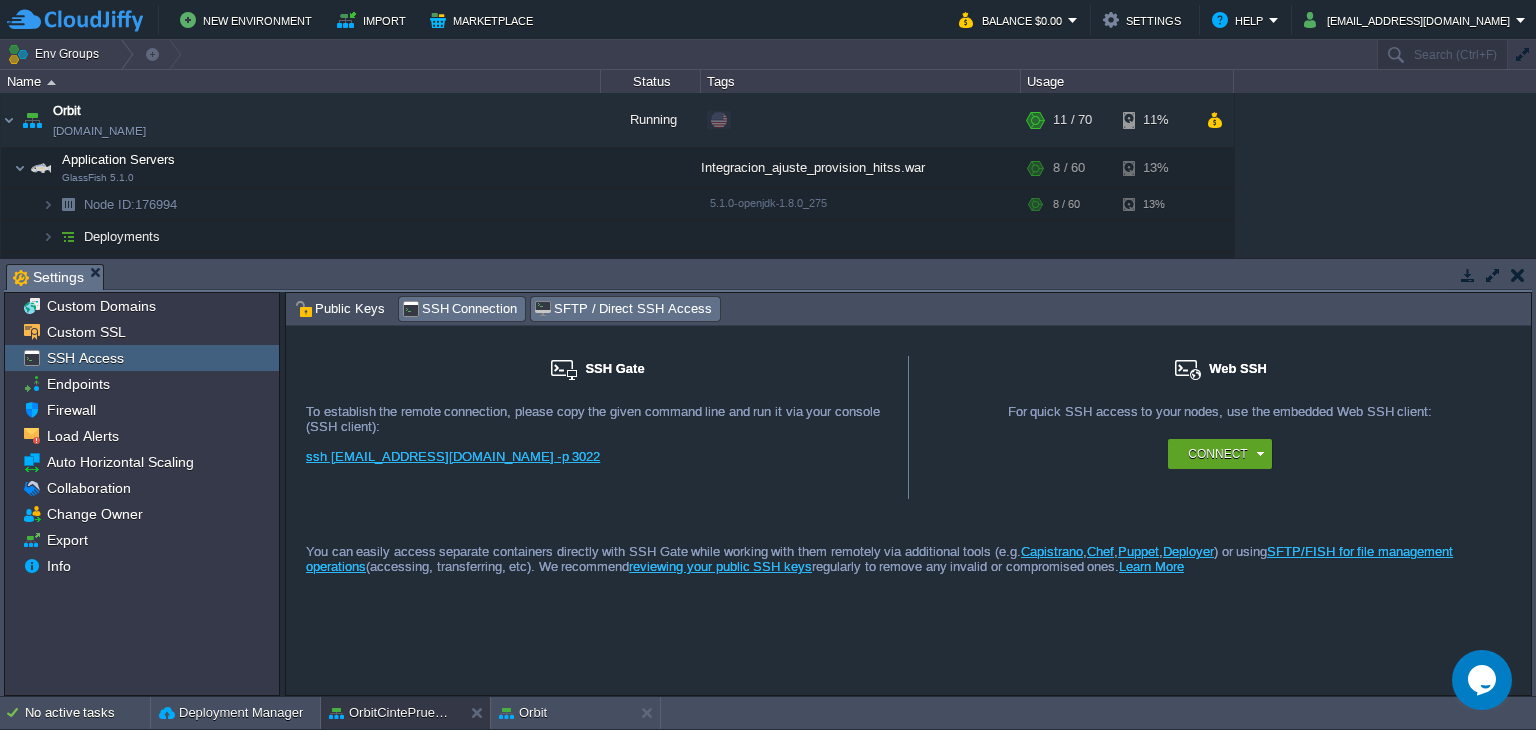 click on "SFTP / Direct SSH Access" at bounding box center (622, 309) 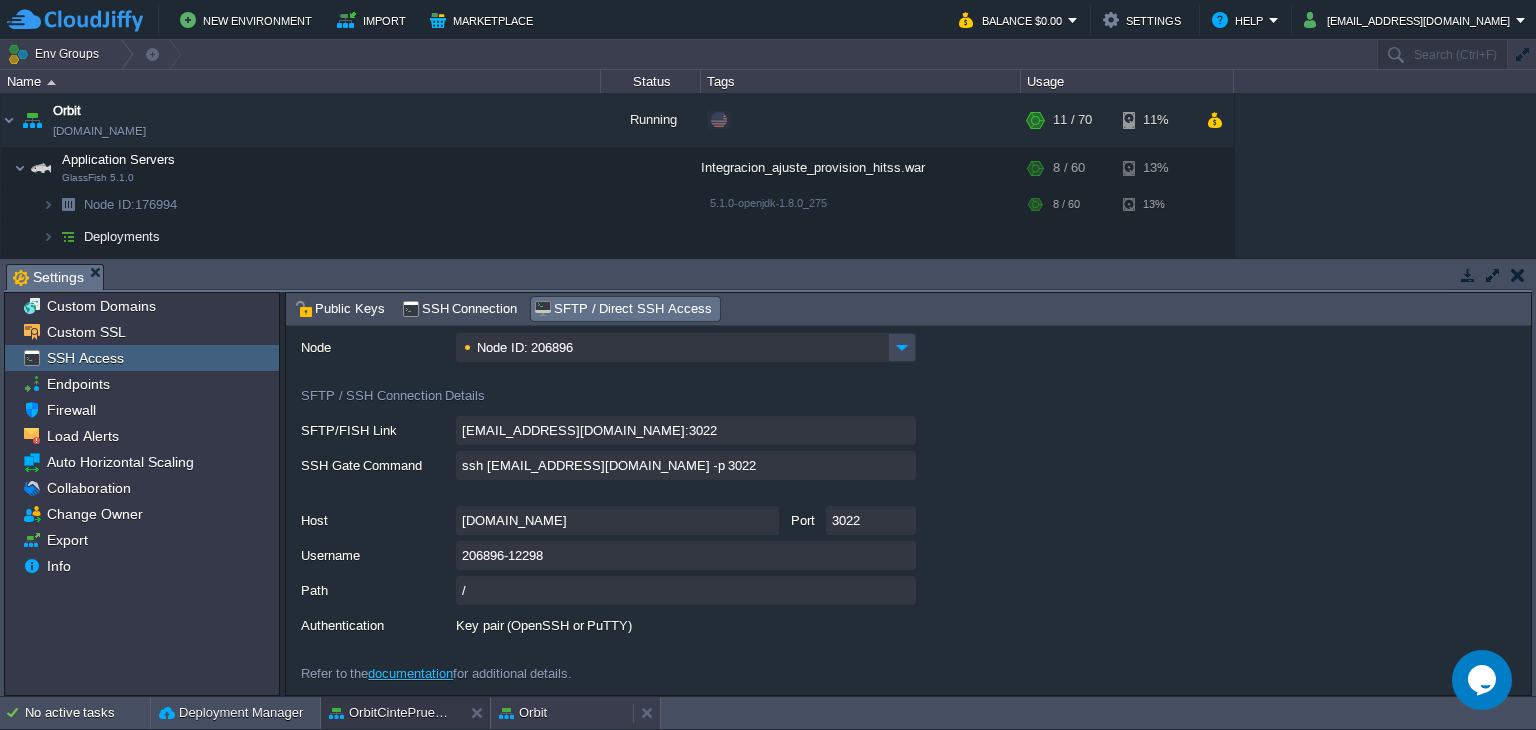 click on "Orbit" at bounding box center [562, 713] 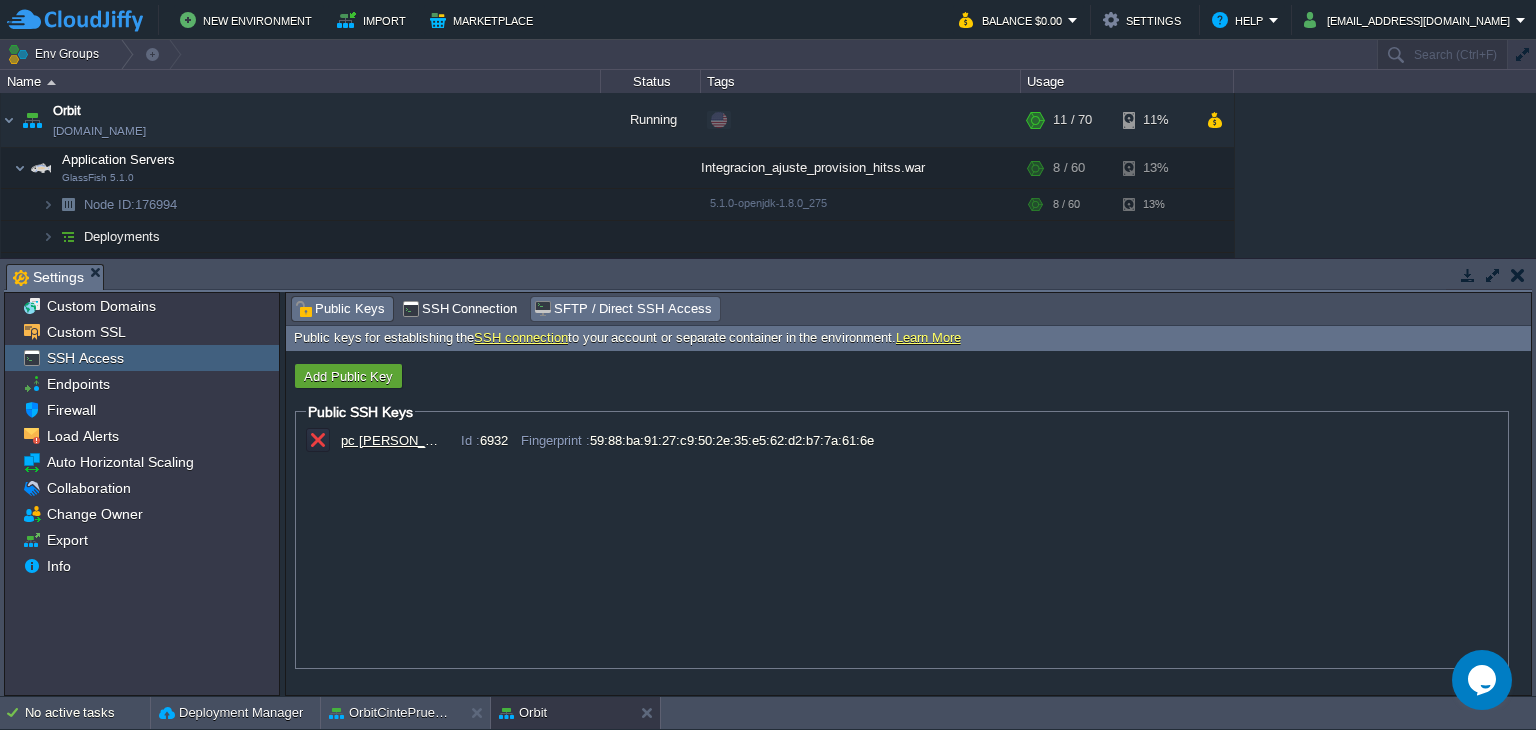 click on "SFTP / Direct SSH Access" at bounding box center [622, 309] 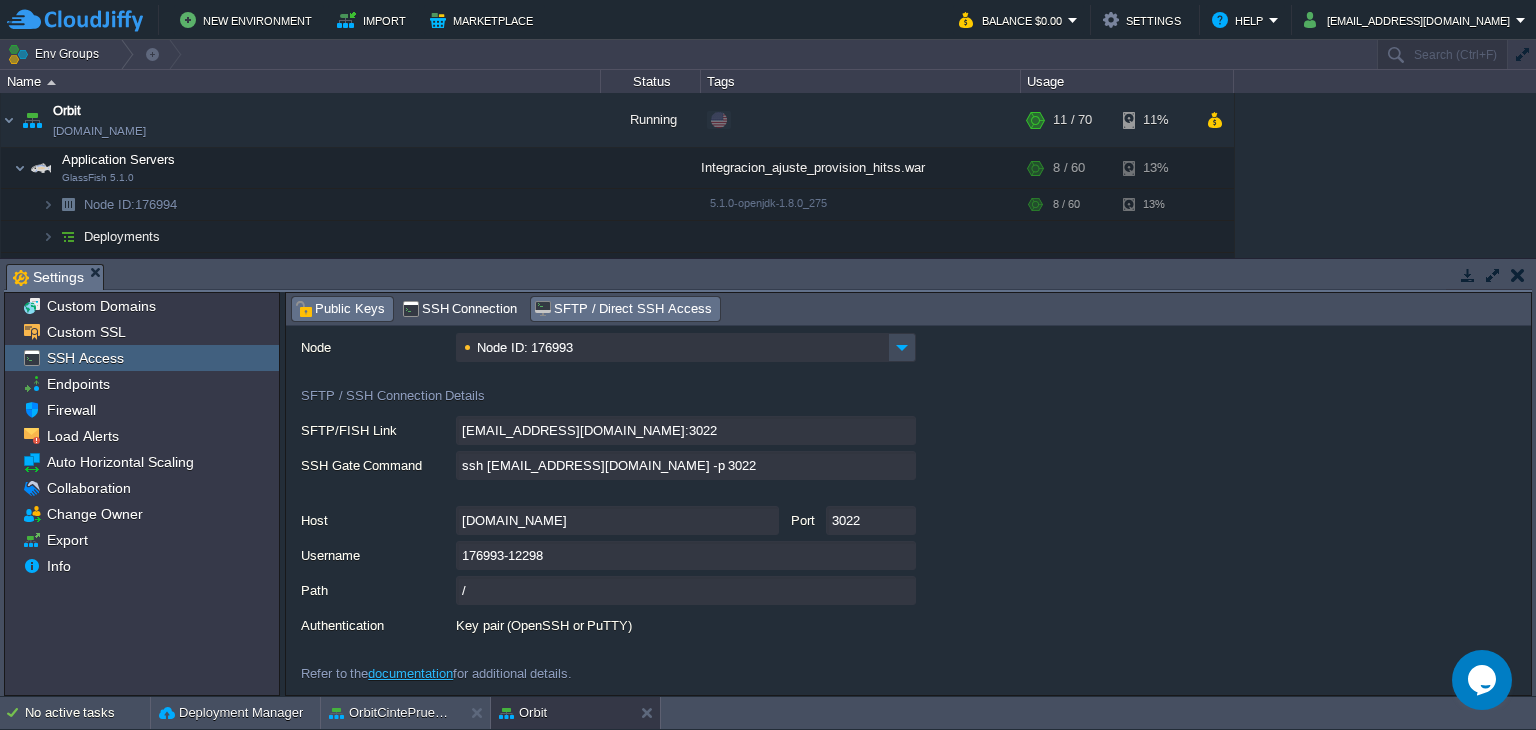 click on "Public Keys" at bounding box center [340, 309] 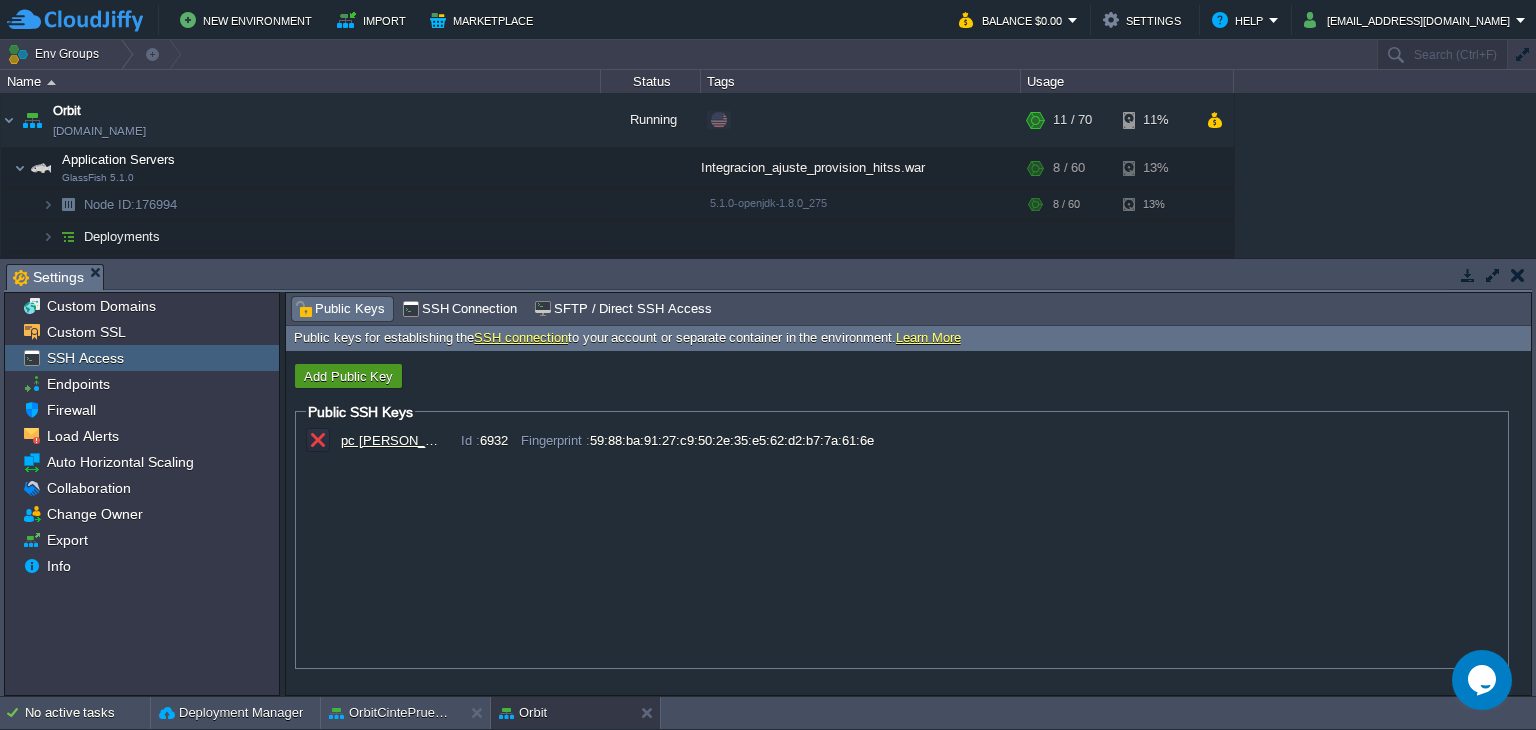 click on "Add Public Key" at bounding box center [348, 376] 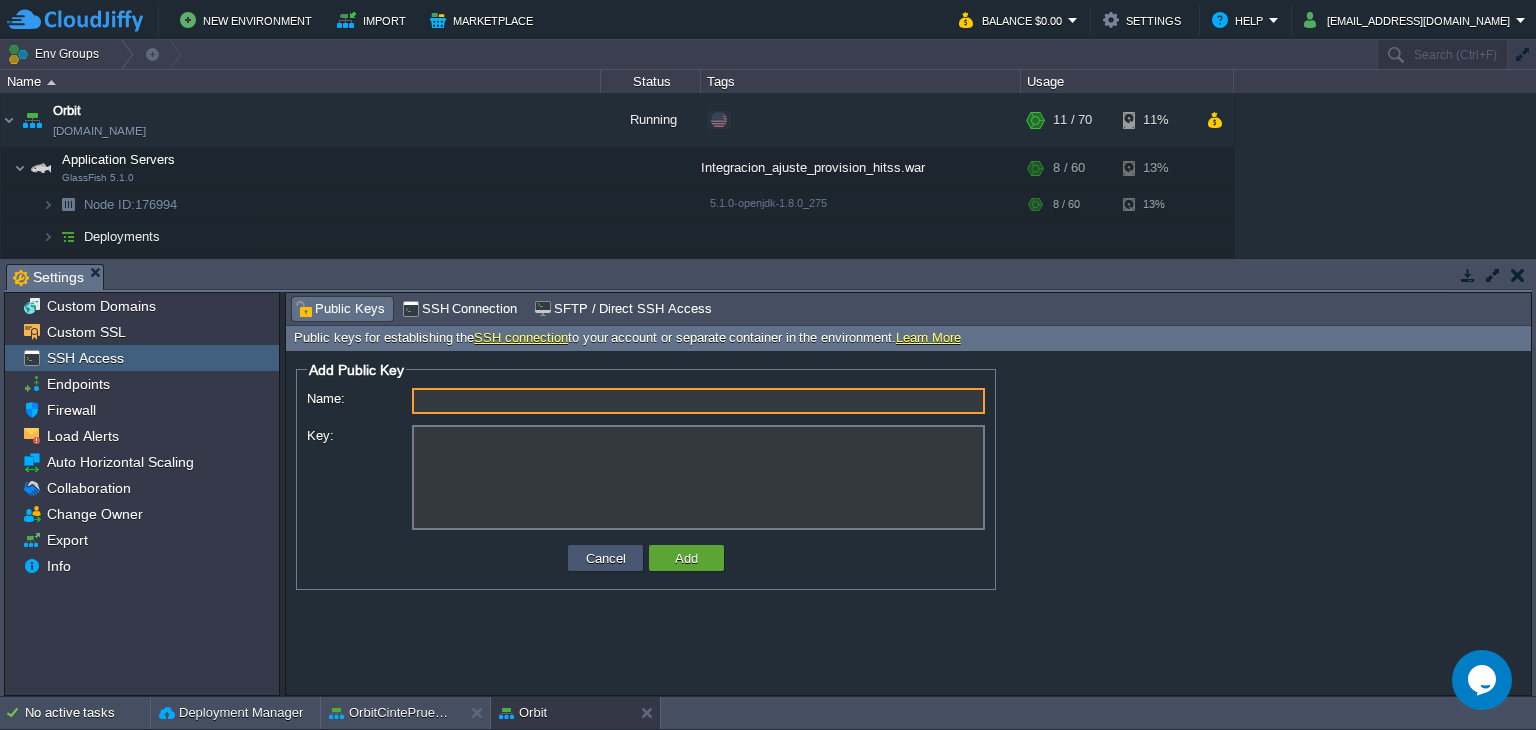 click on "Cancel" at bounding box center (606, 558) 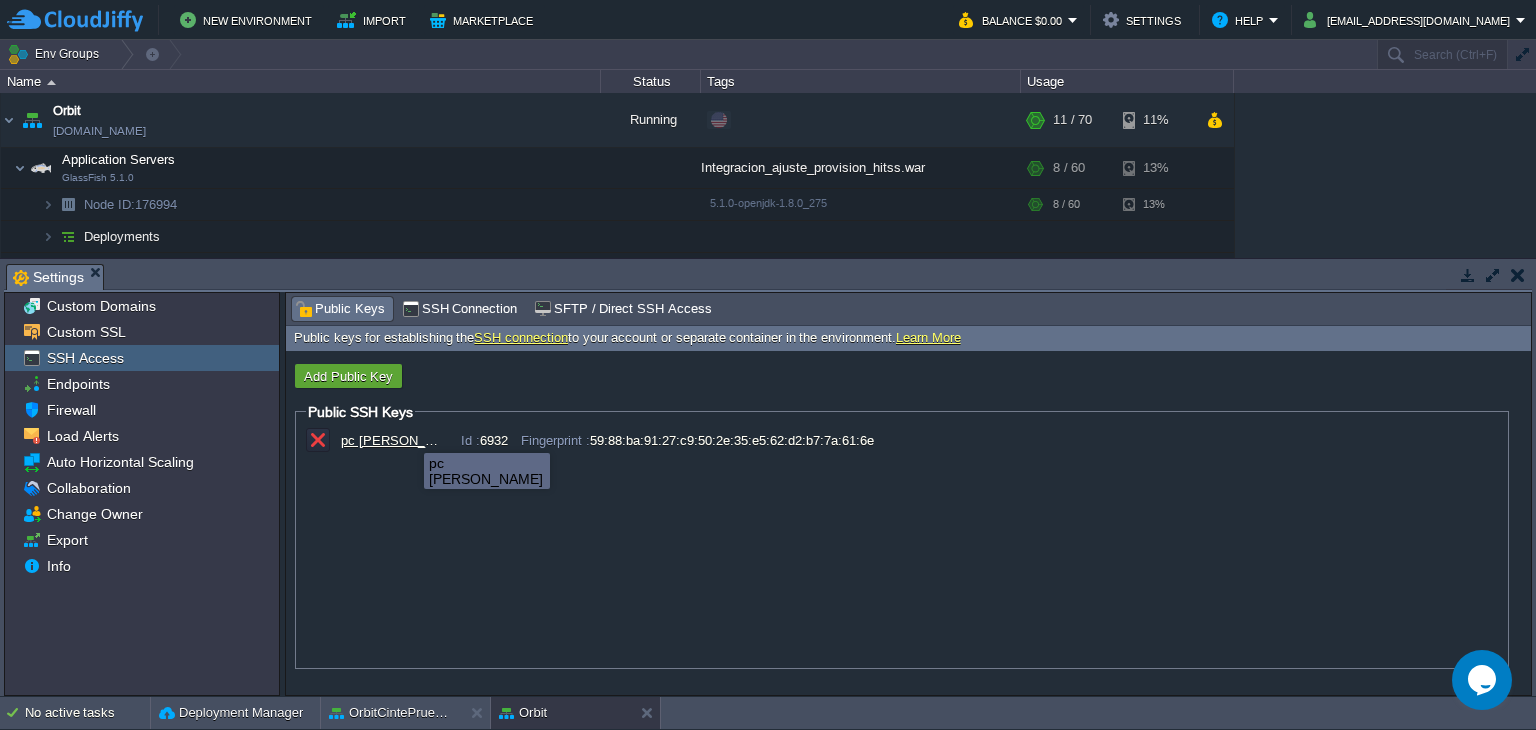 click on "pc [PERSON_NAME]" at bounding box center (391, 440) 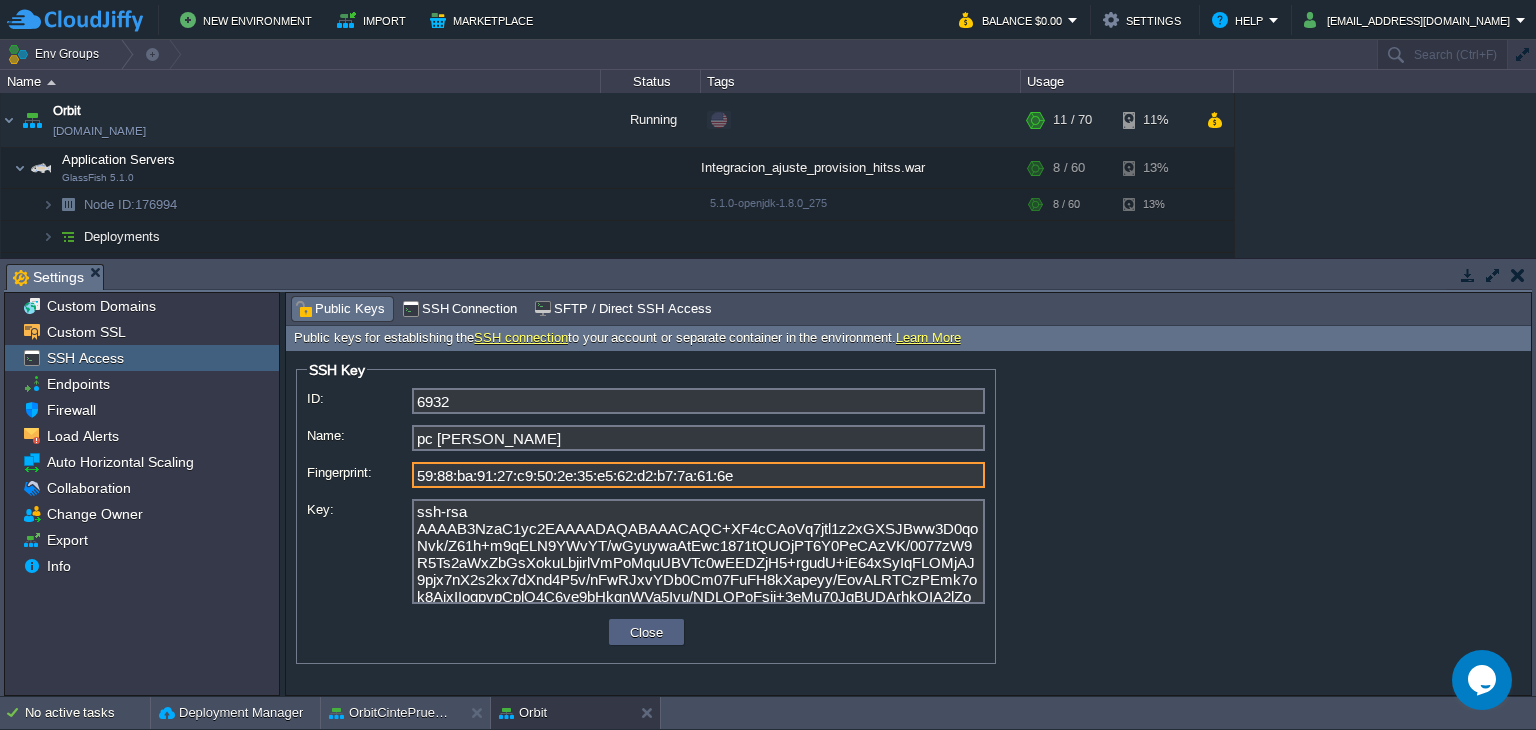 drag, startPoint x: 822, startPoint y: 471, endPoint x: 335, endPoint y: 465, distance: 487.03696 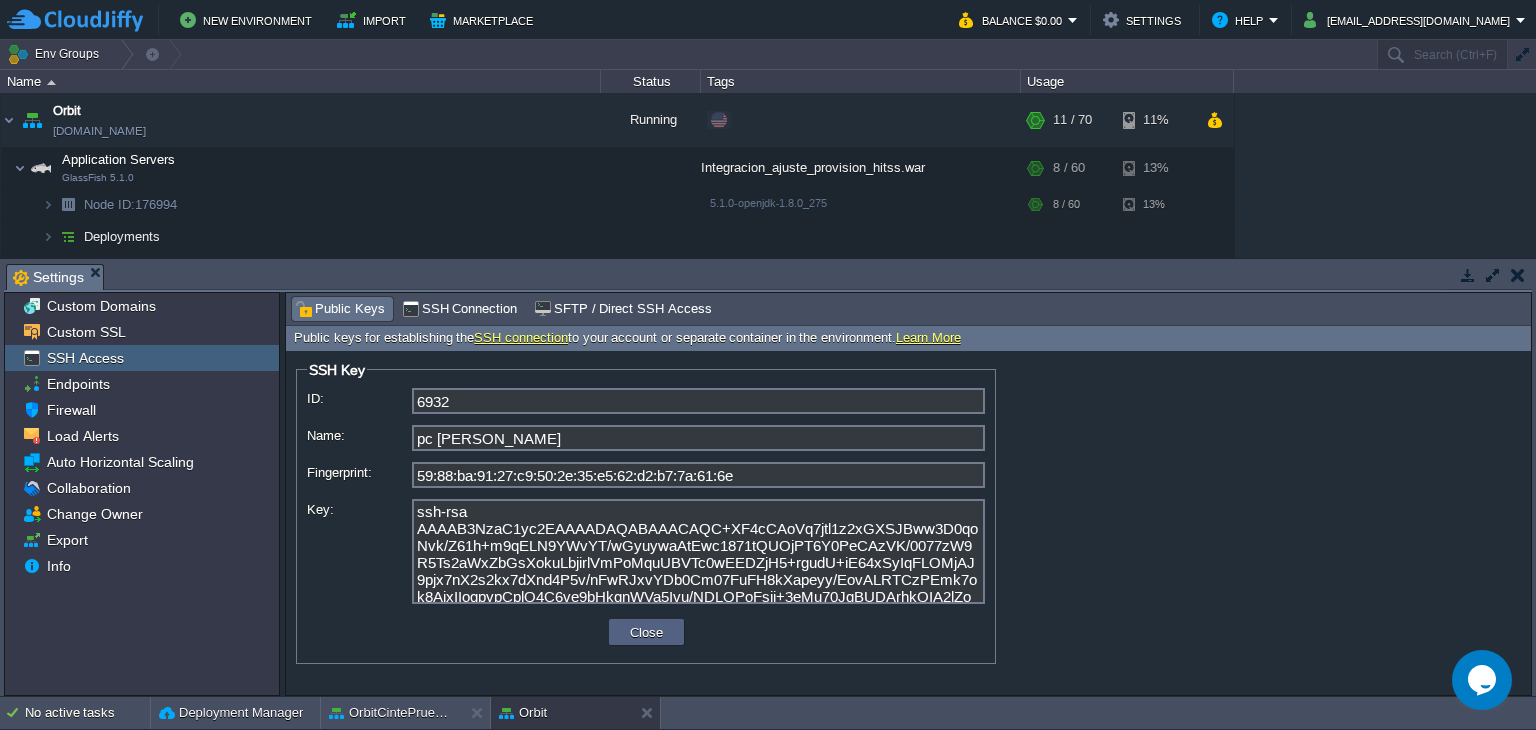 click on "Learn More" at bounding box center (928, 337) 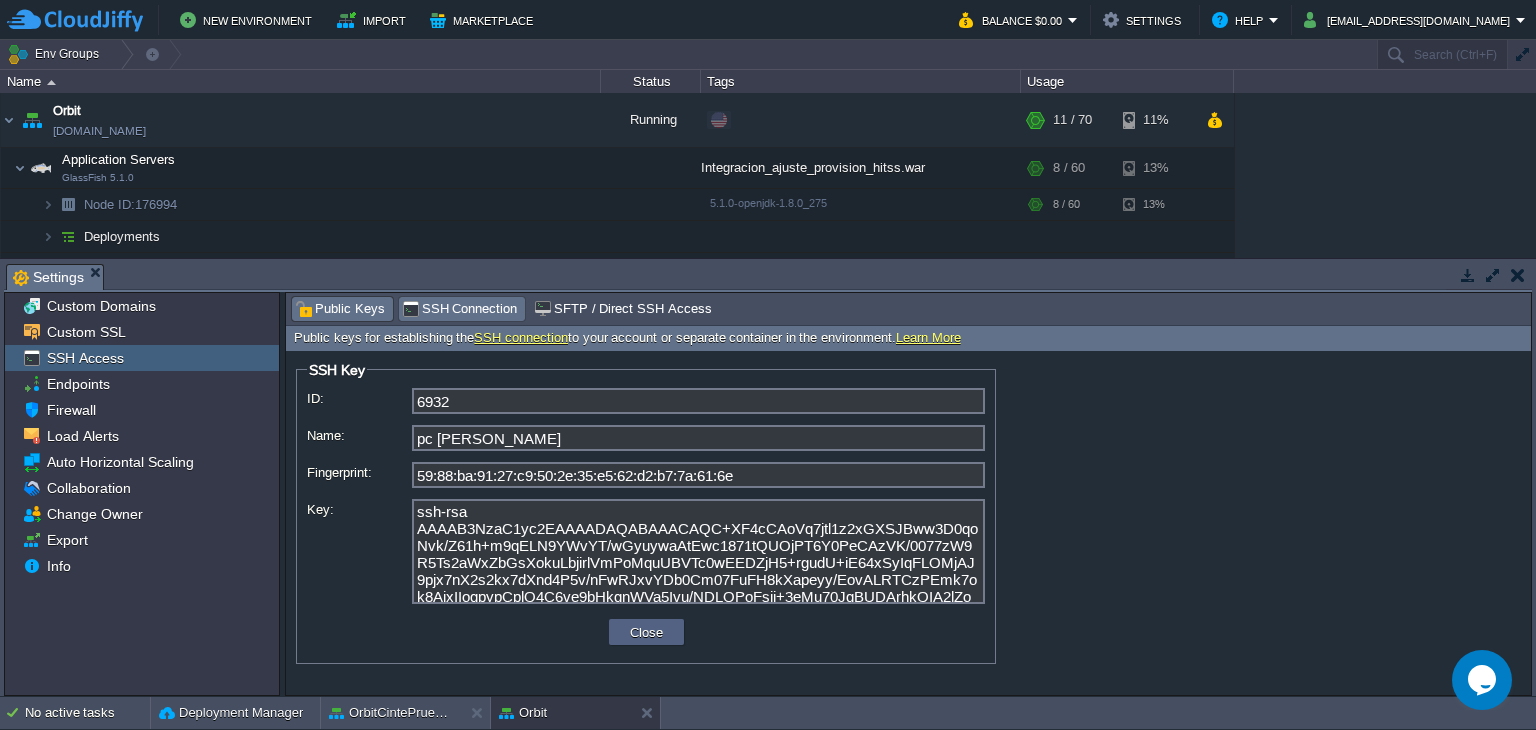 click on "SSH Connection" at bounding box center (460, 309) 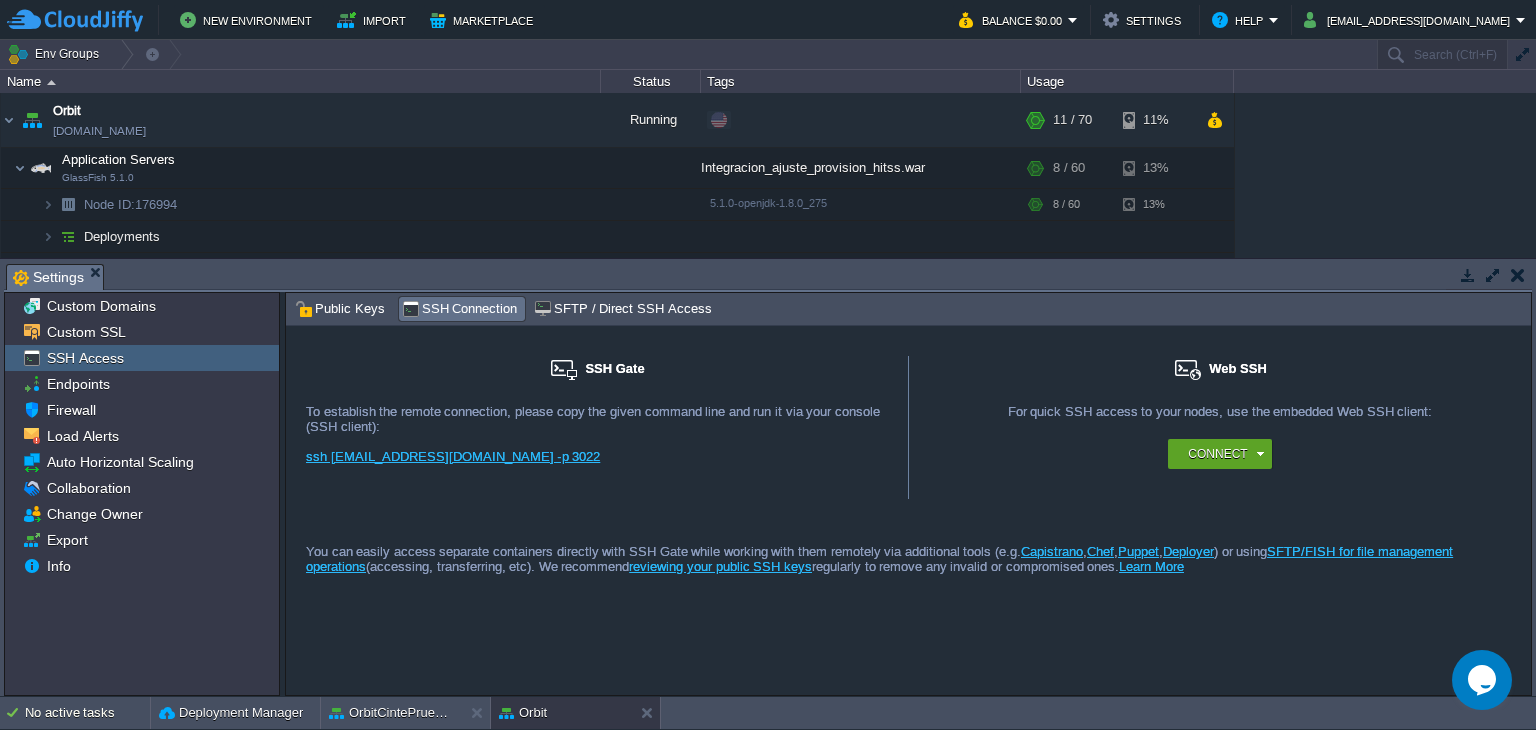 click on "Public Keys SSH Connection SFTP / Direct SSH Access" at bounding box center (2786, 309) 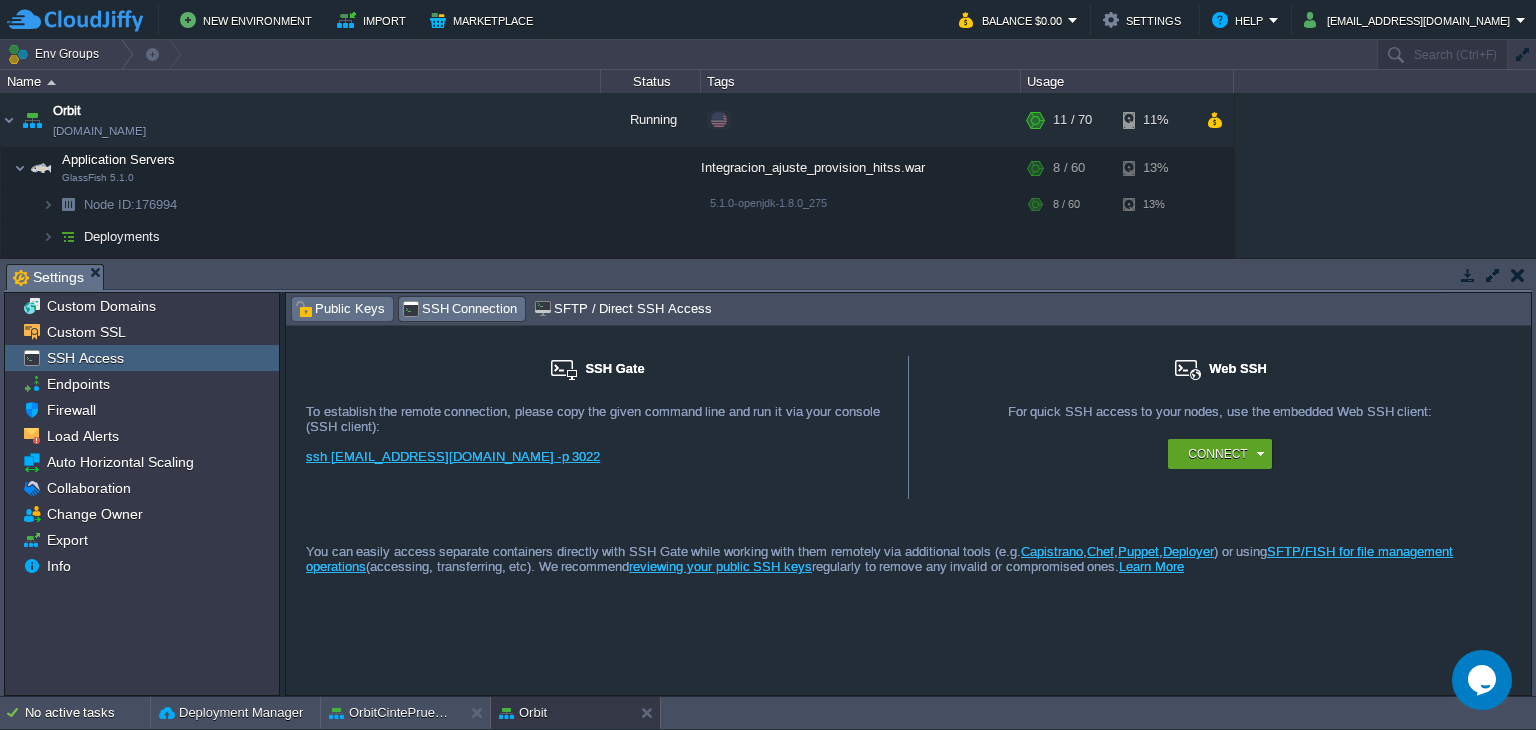 click on "Public Keys" at bounding box center [340, 309] 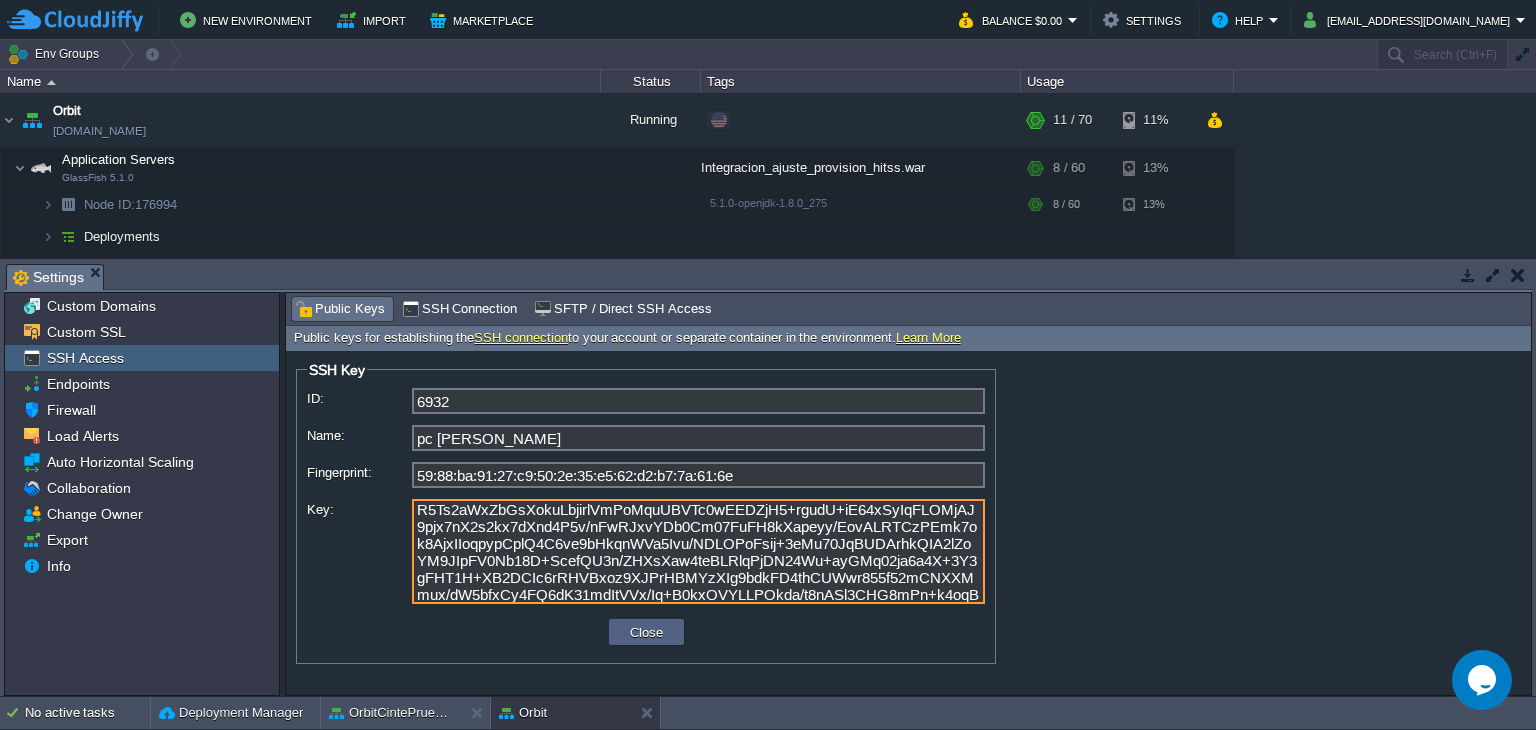 scroll, scrollTop: 0, scrollLeft: 0, axis: both 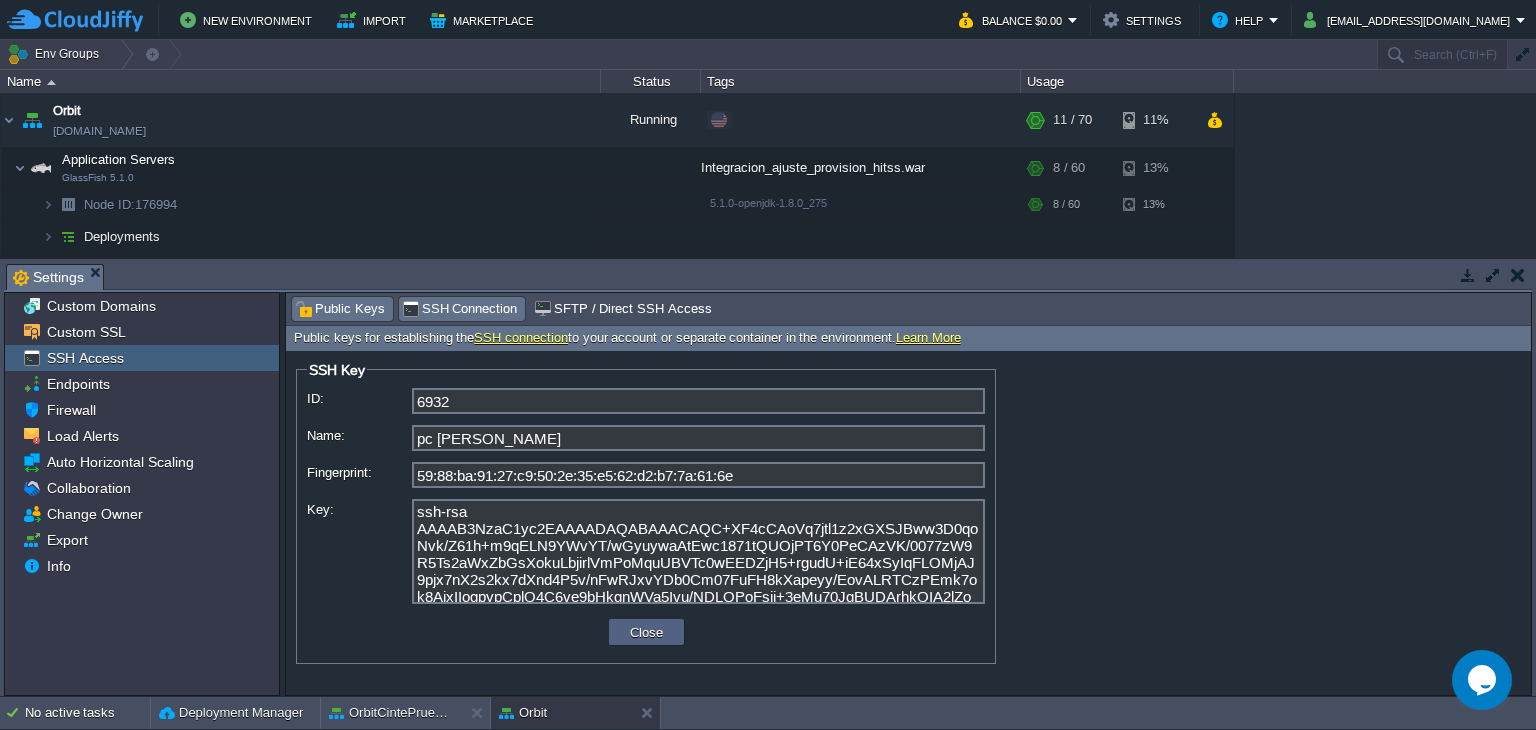 click on "SSH Connection" at bounding box center (460, 309) 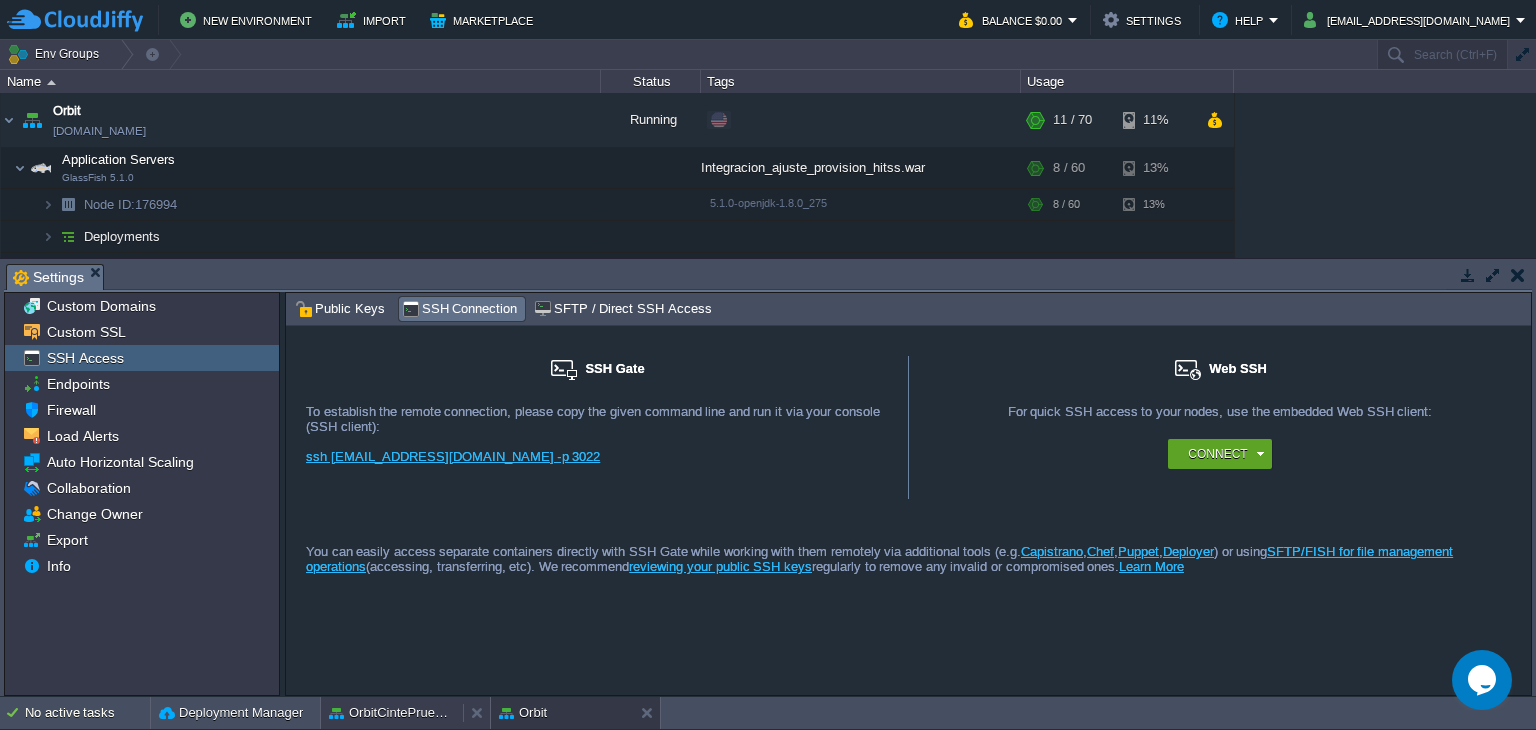 click on "OrbitCintePruebas" at bounding box center (392, 713) 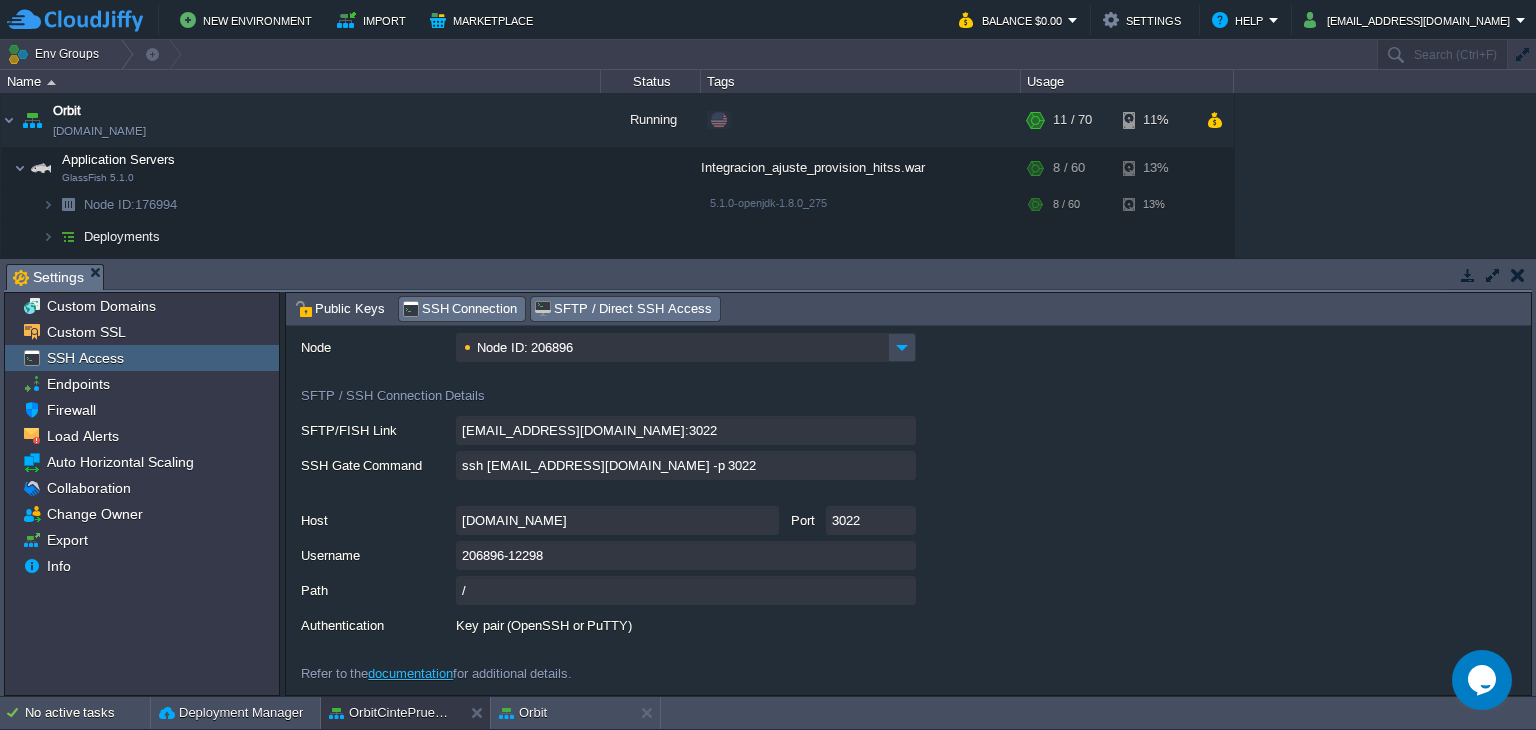 click on "SSH Connection" at bounding box center [460, 309] 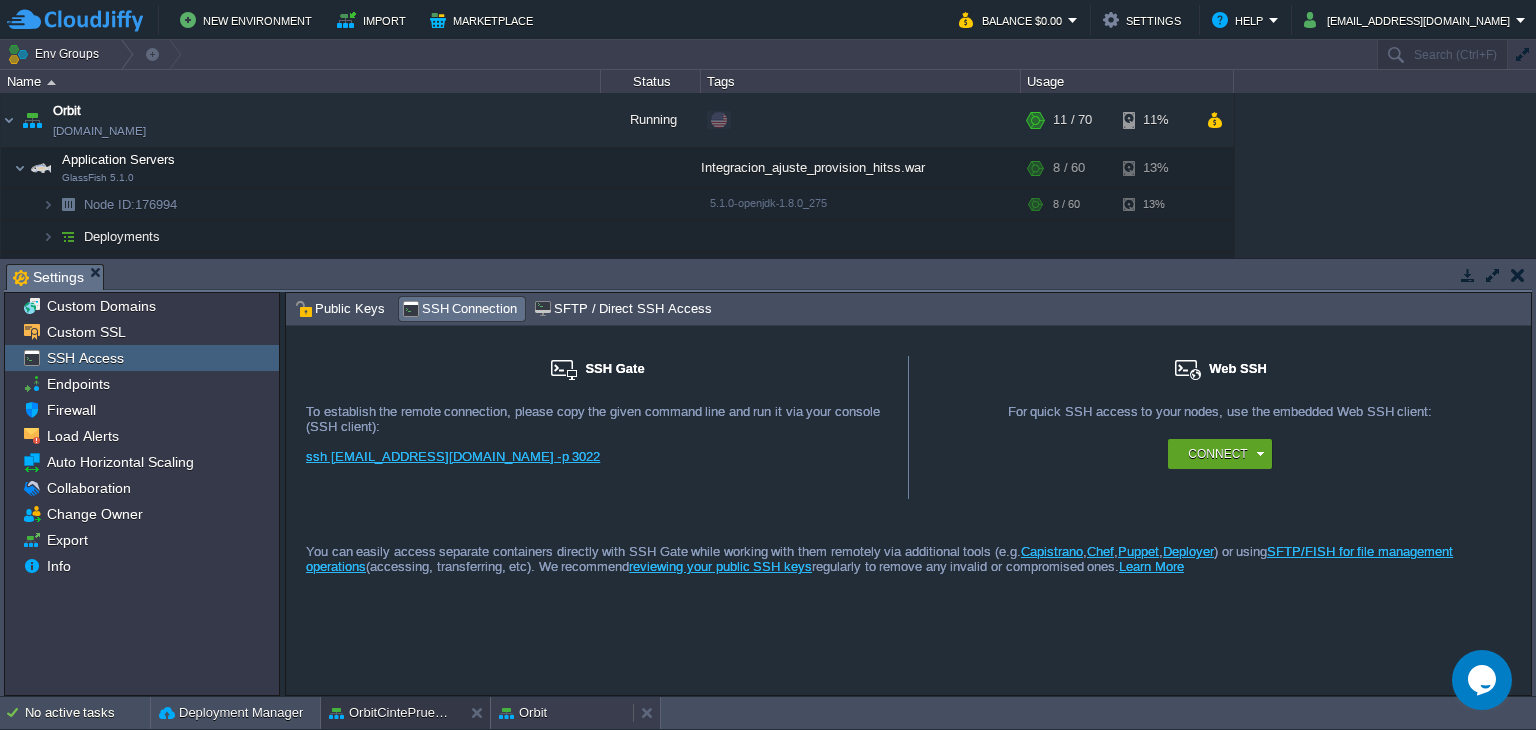 click on "Orbit" at bounding box center (523, 713) 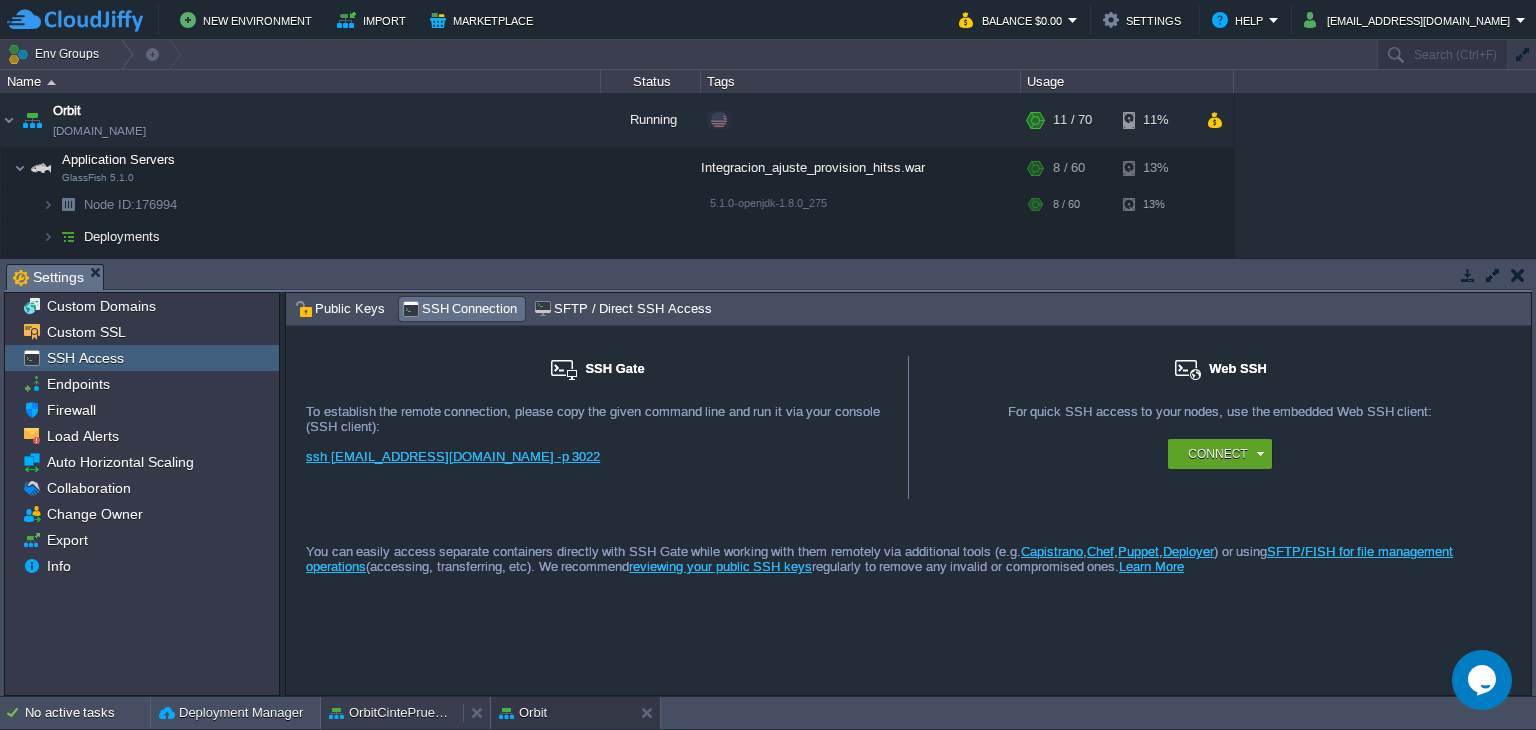 click on "OrbitCintePruebas" at bounding box center (392, 713) 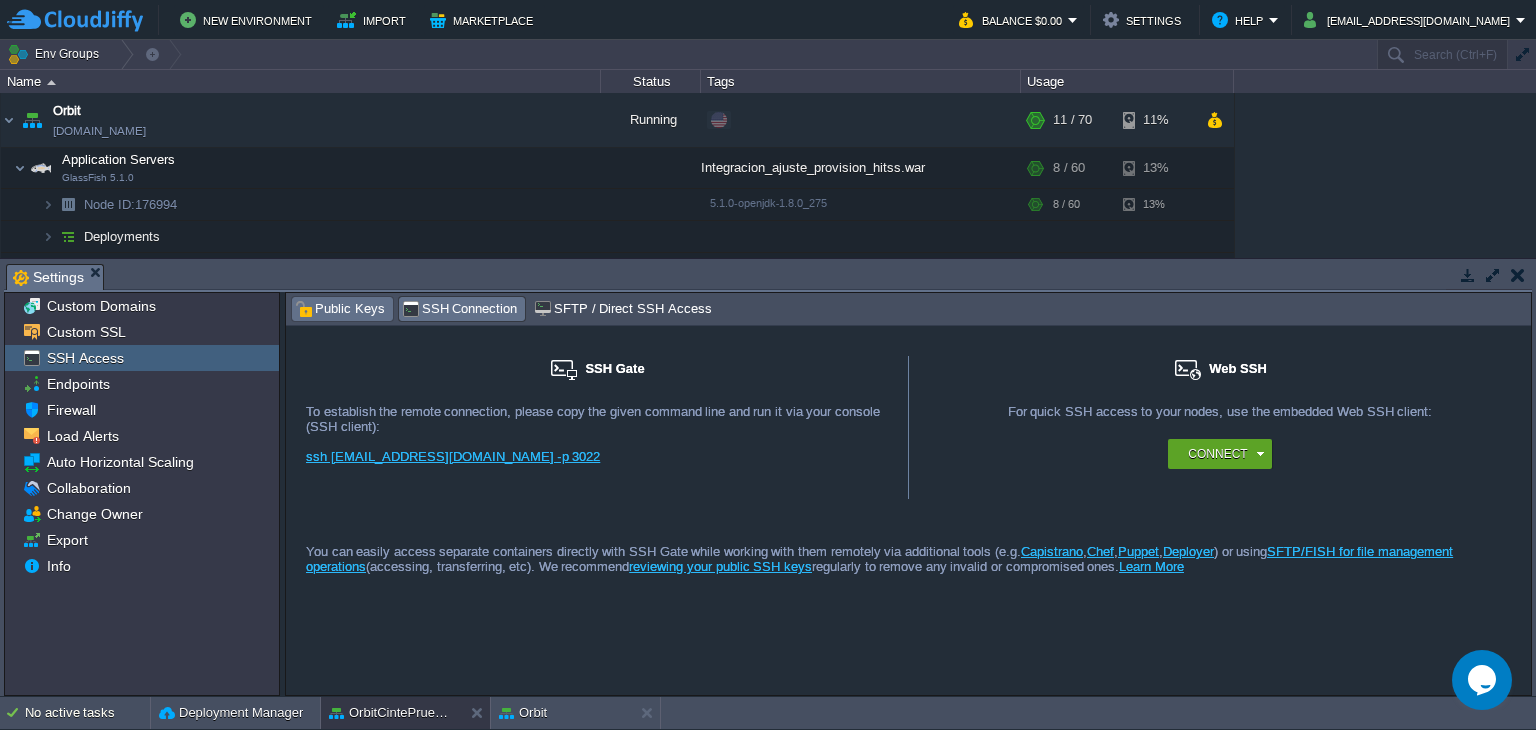 click on "Public Keys" at bounding box center [340, 309] 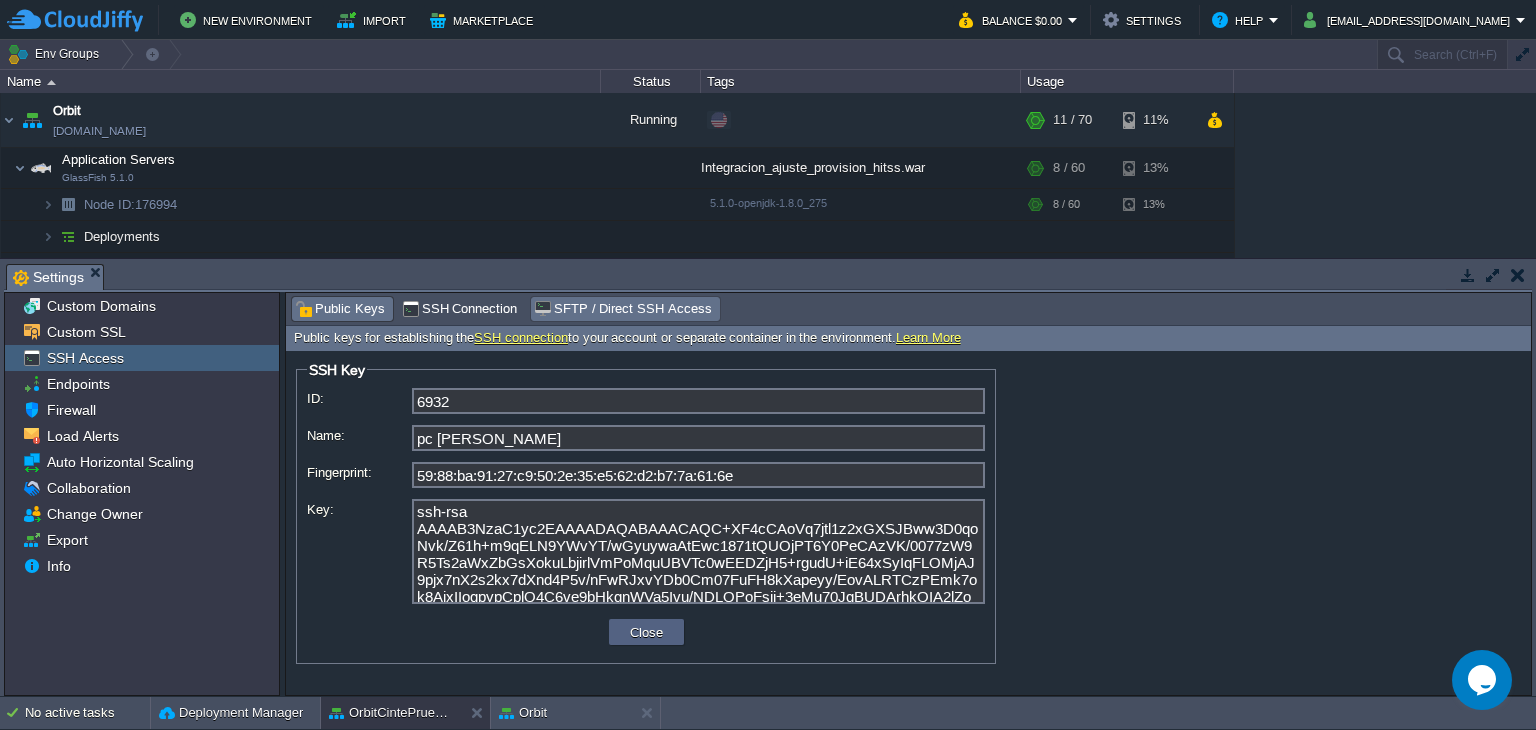 click on "SFTP / Direct SSH Access" at bounding box center [622, 309] 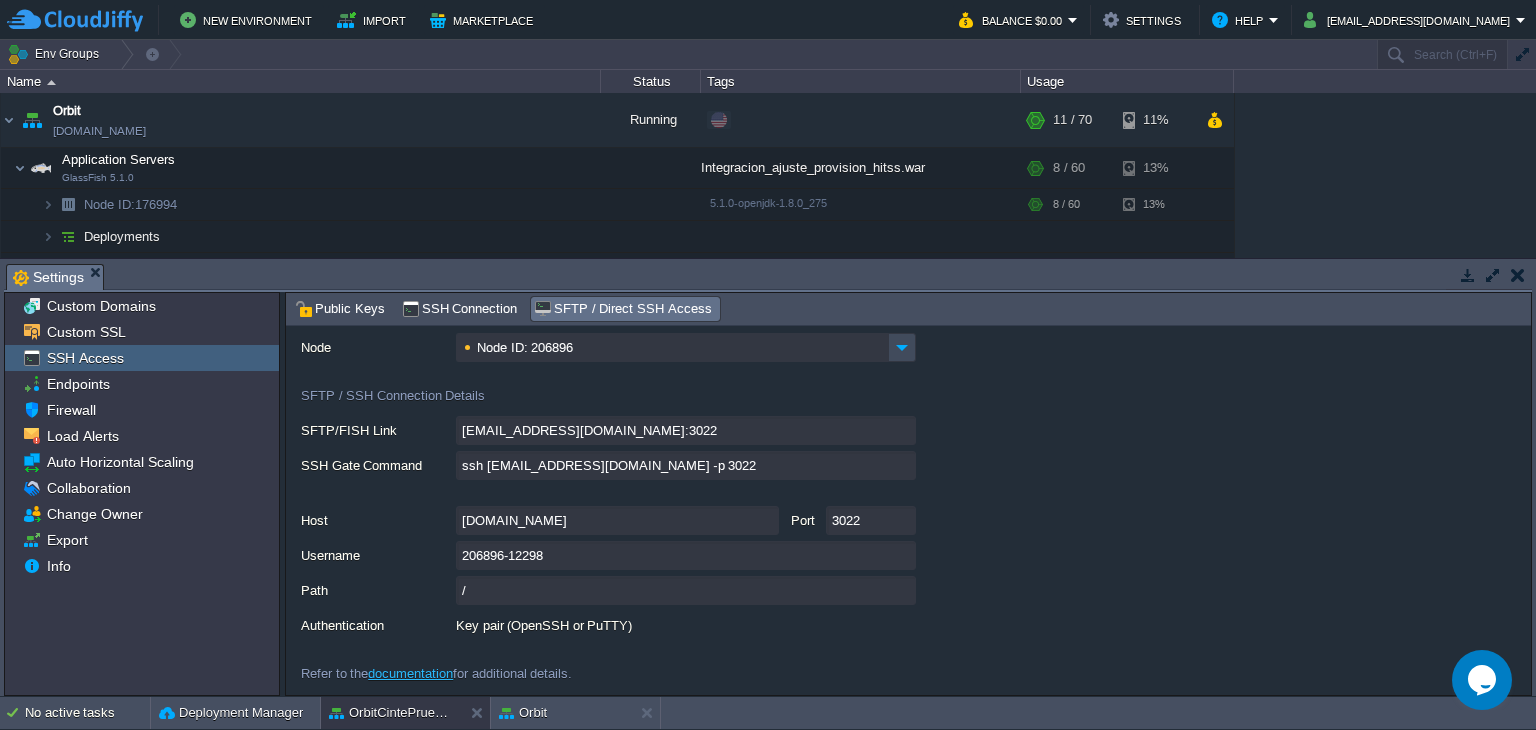 click on "documentation" at bounding box center [410, 673] 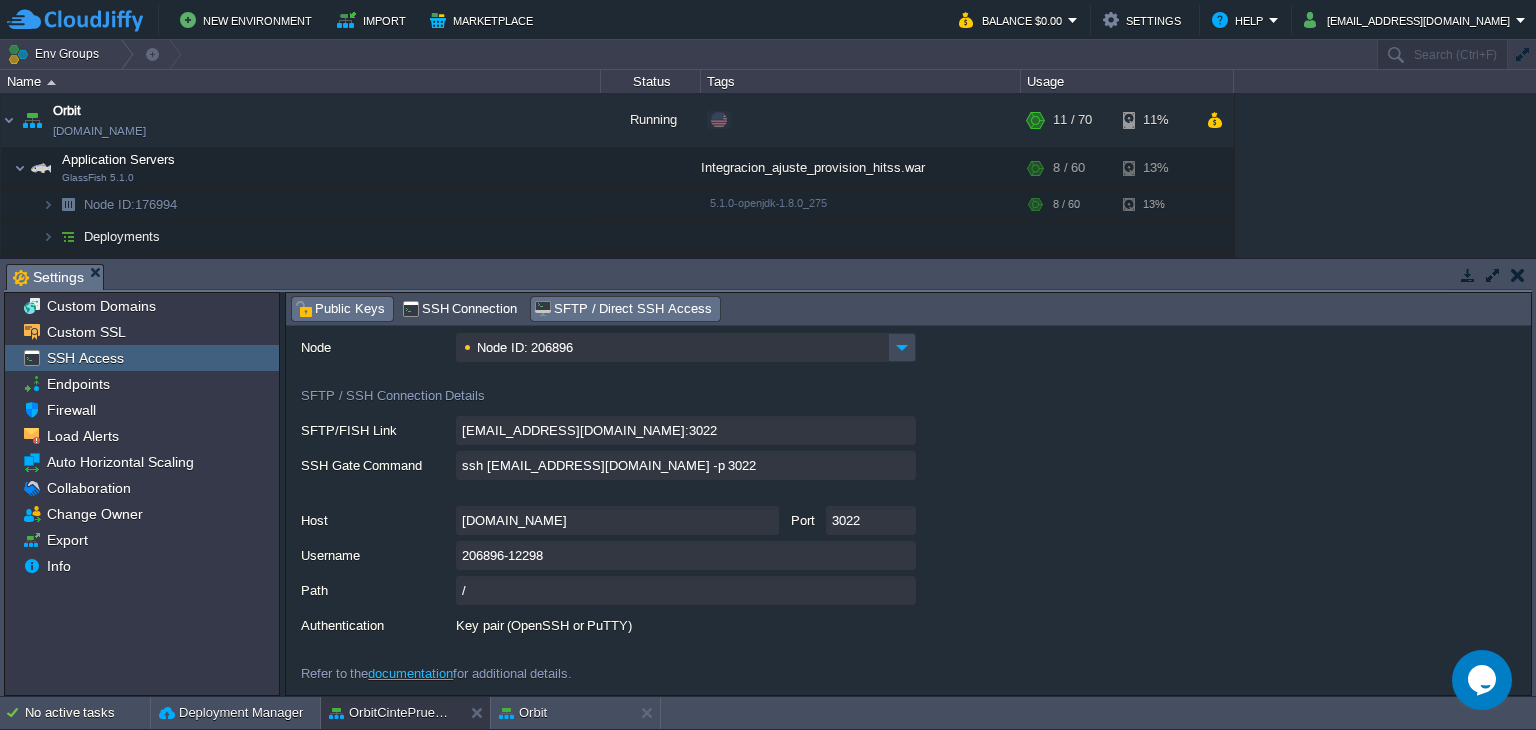 click on "Public Keys" at bounding box center (340, 309) 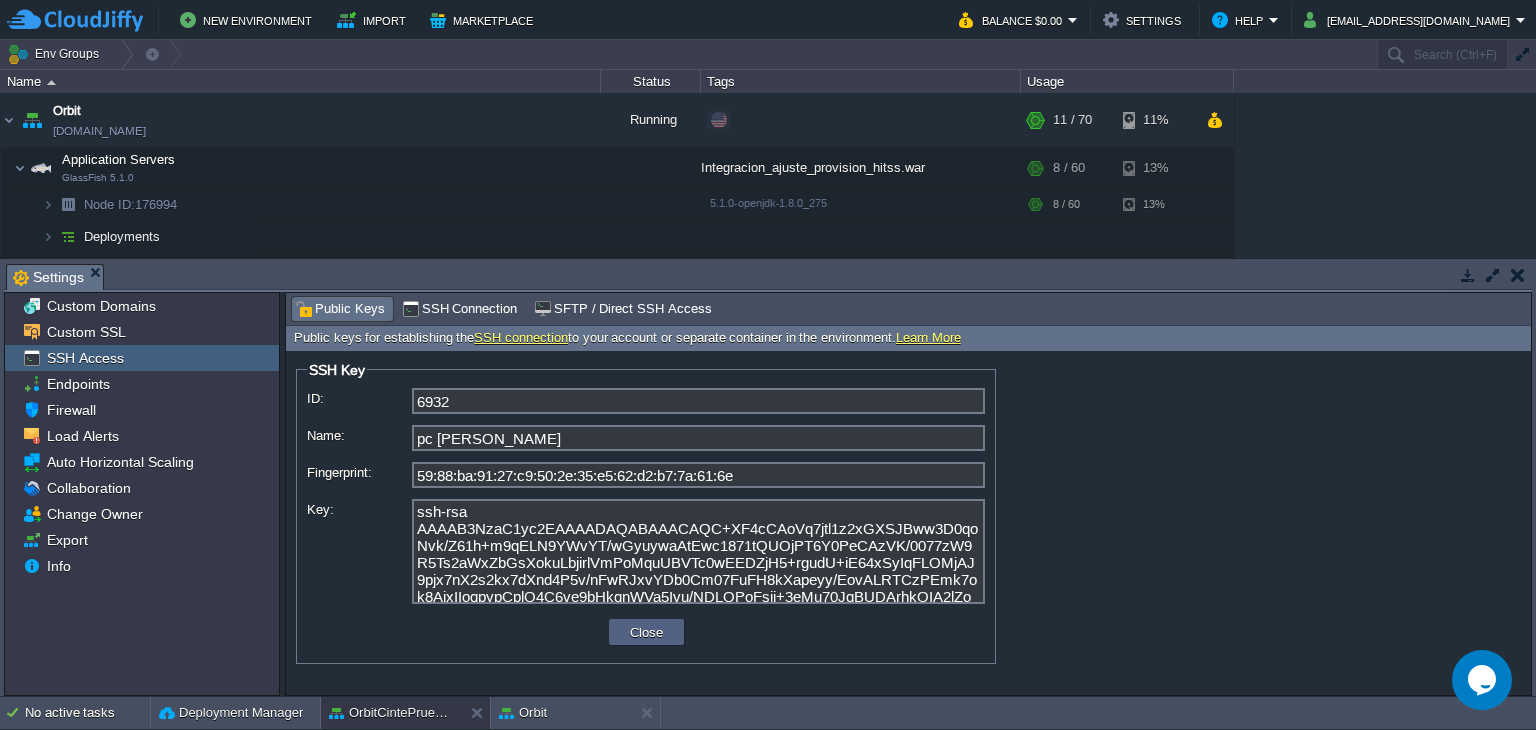 click on "SSH connection" at bounding box center (521, 337) 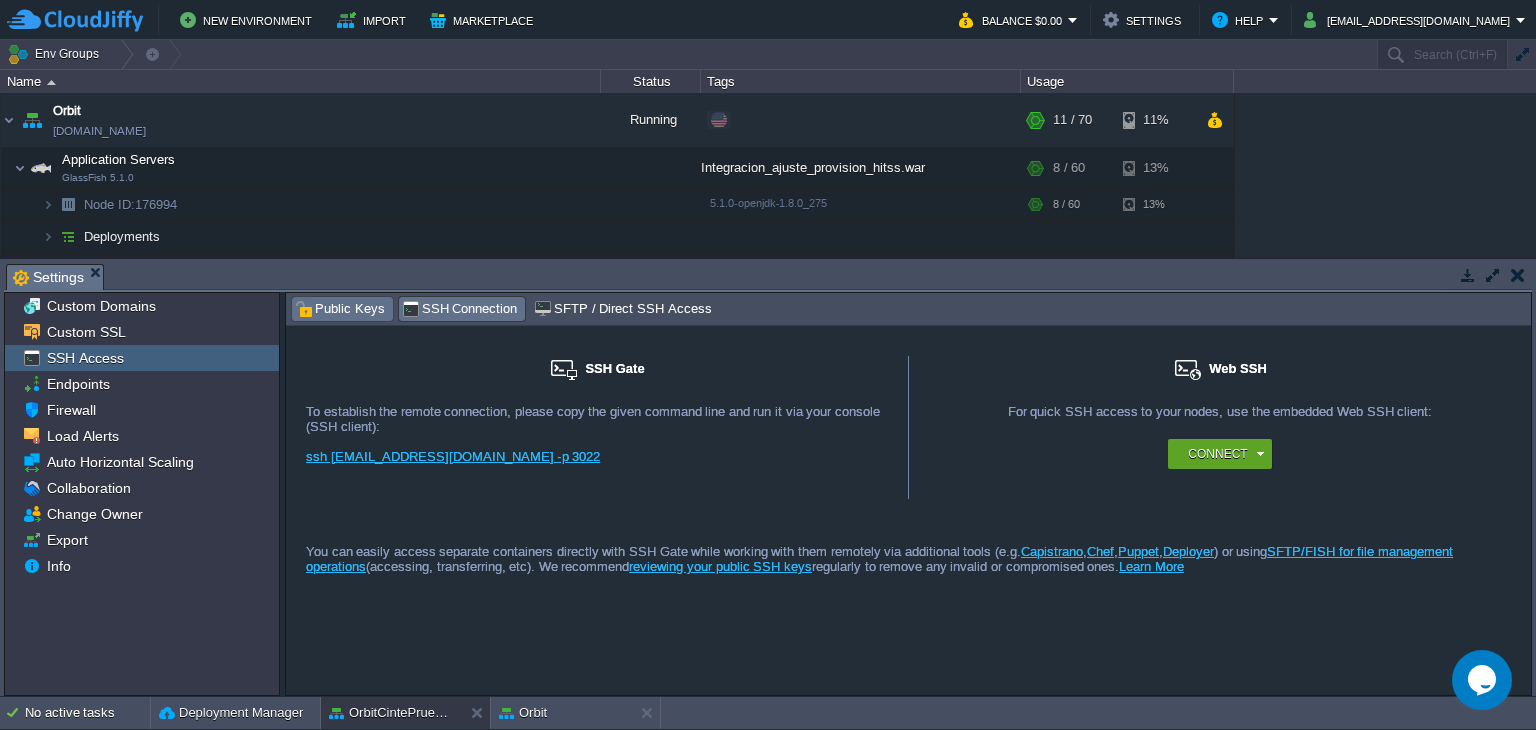 click on "Public Keys" at bounding box center [340, 309] 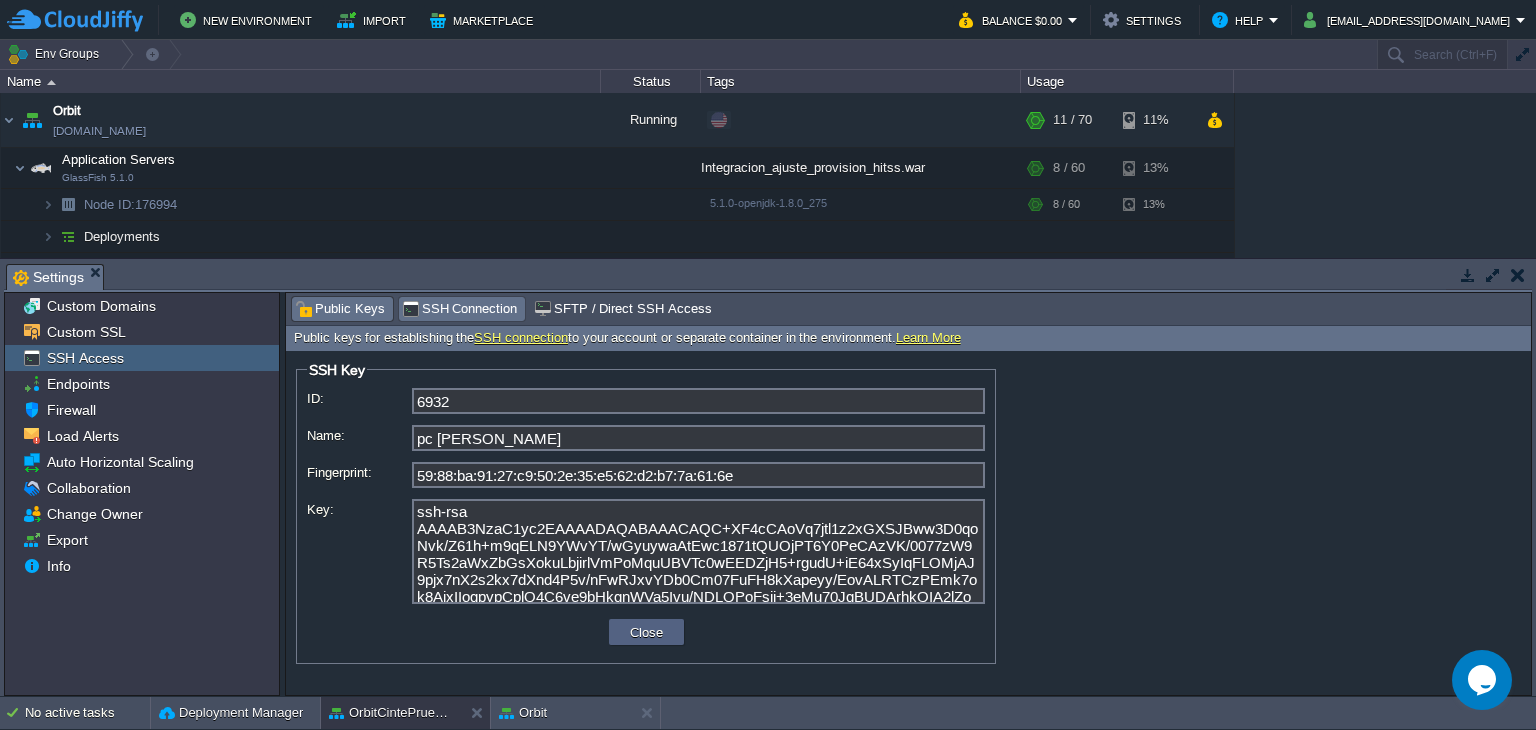 click on "SSH Connection" at bounding box center [460, 309] 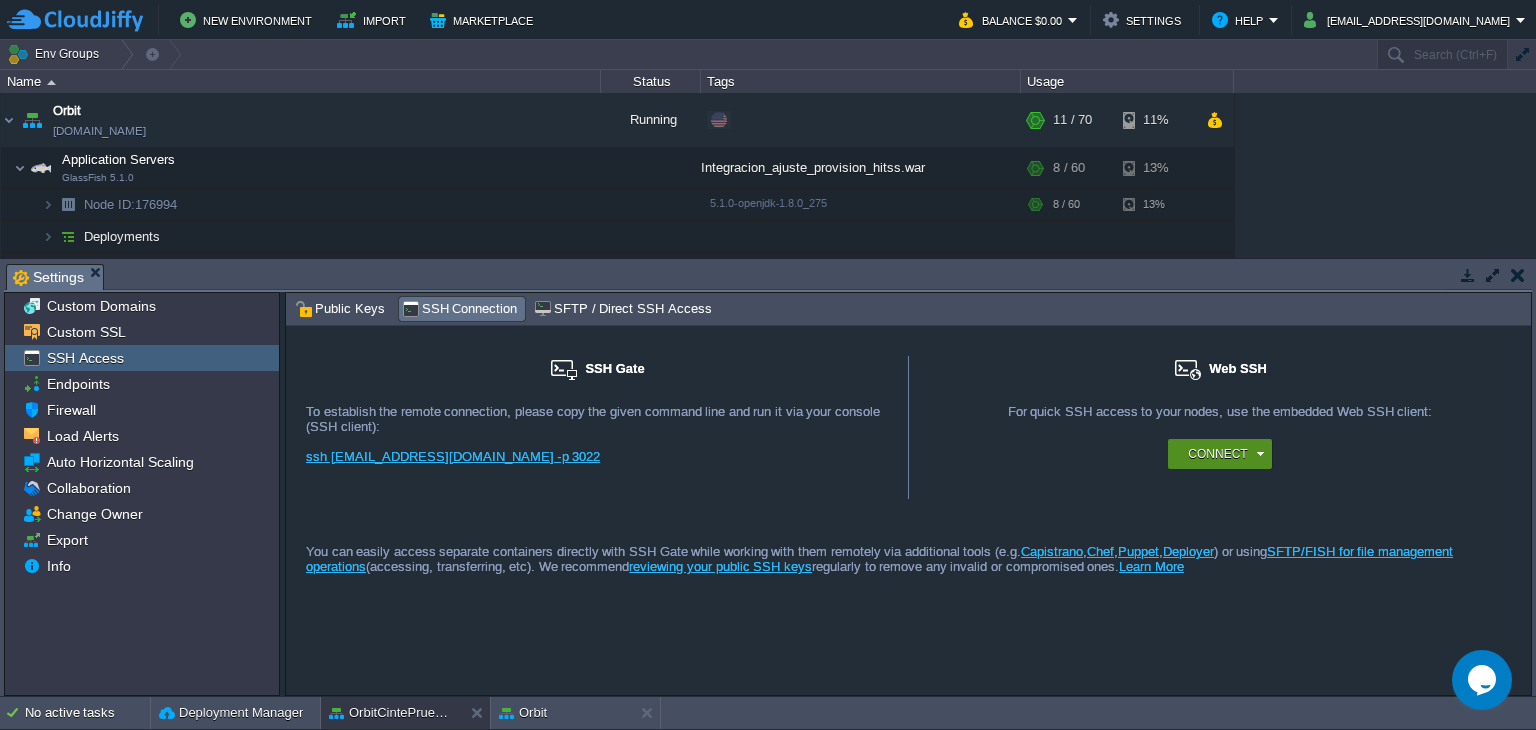 click on "Connect" at bounding box center [1223, 454] 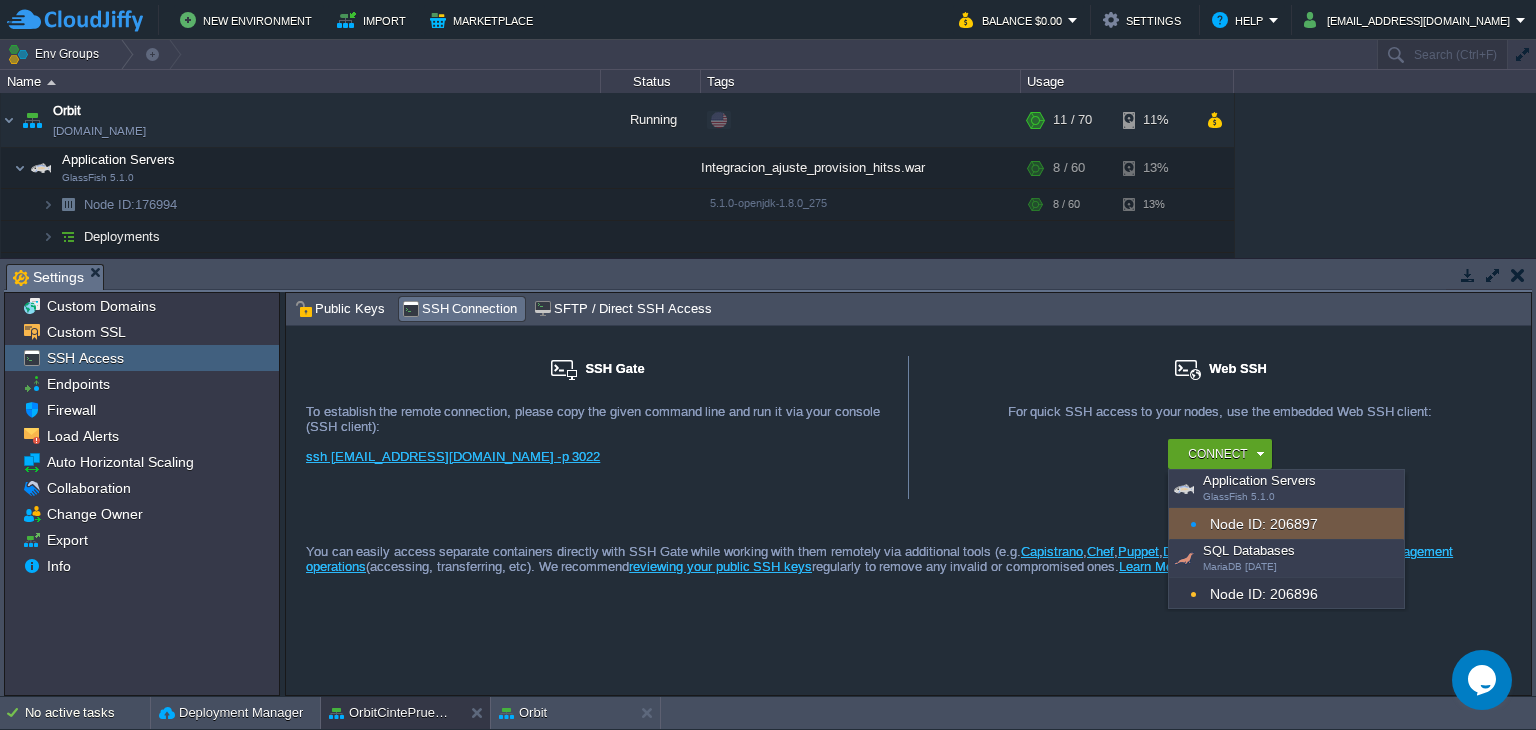 click on "Connect" at bounding box center (1220, 454) 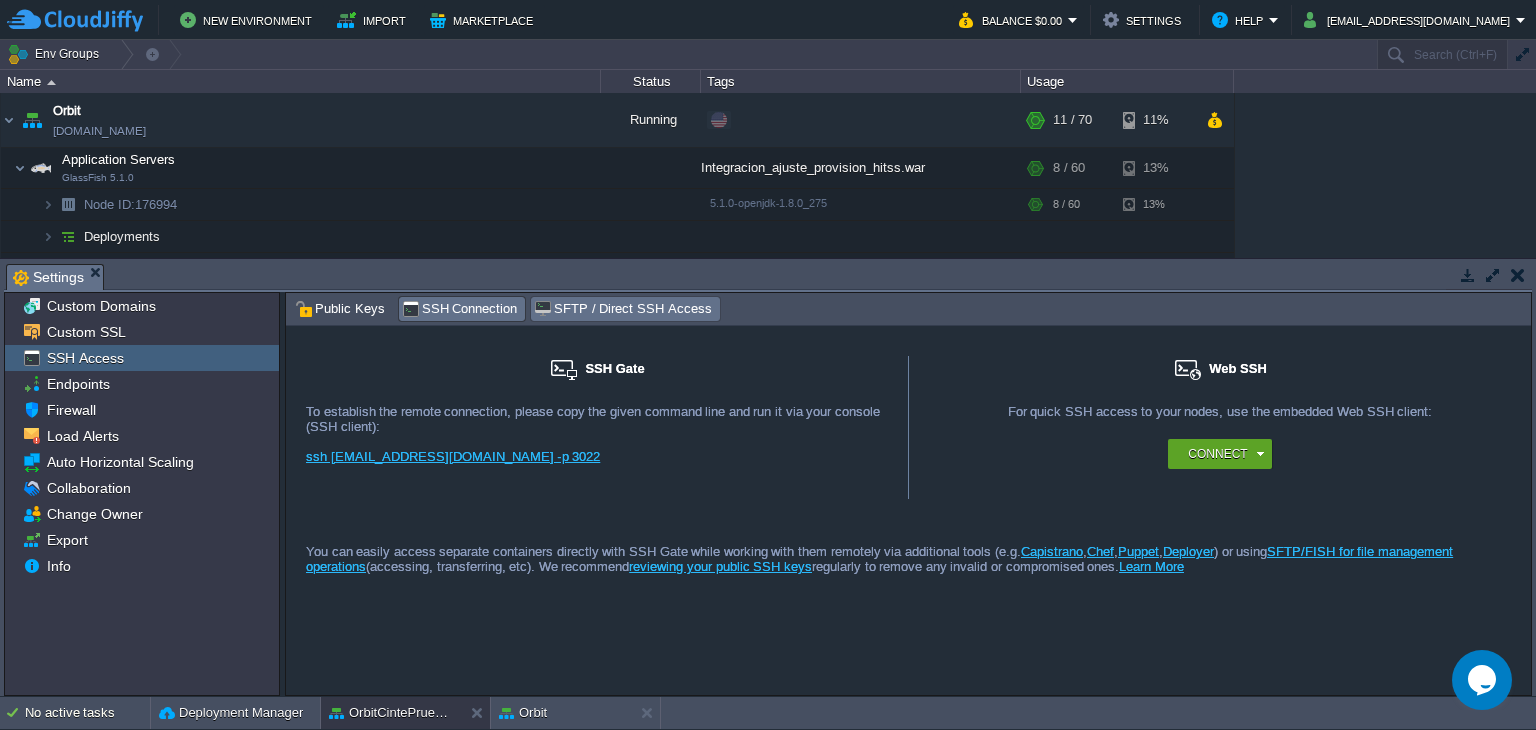 click on "SFTP / Direct SSH Access" at bounding box center [622, 309] 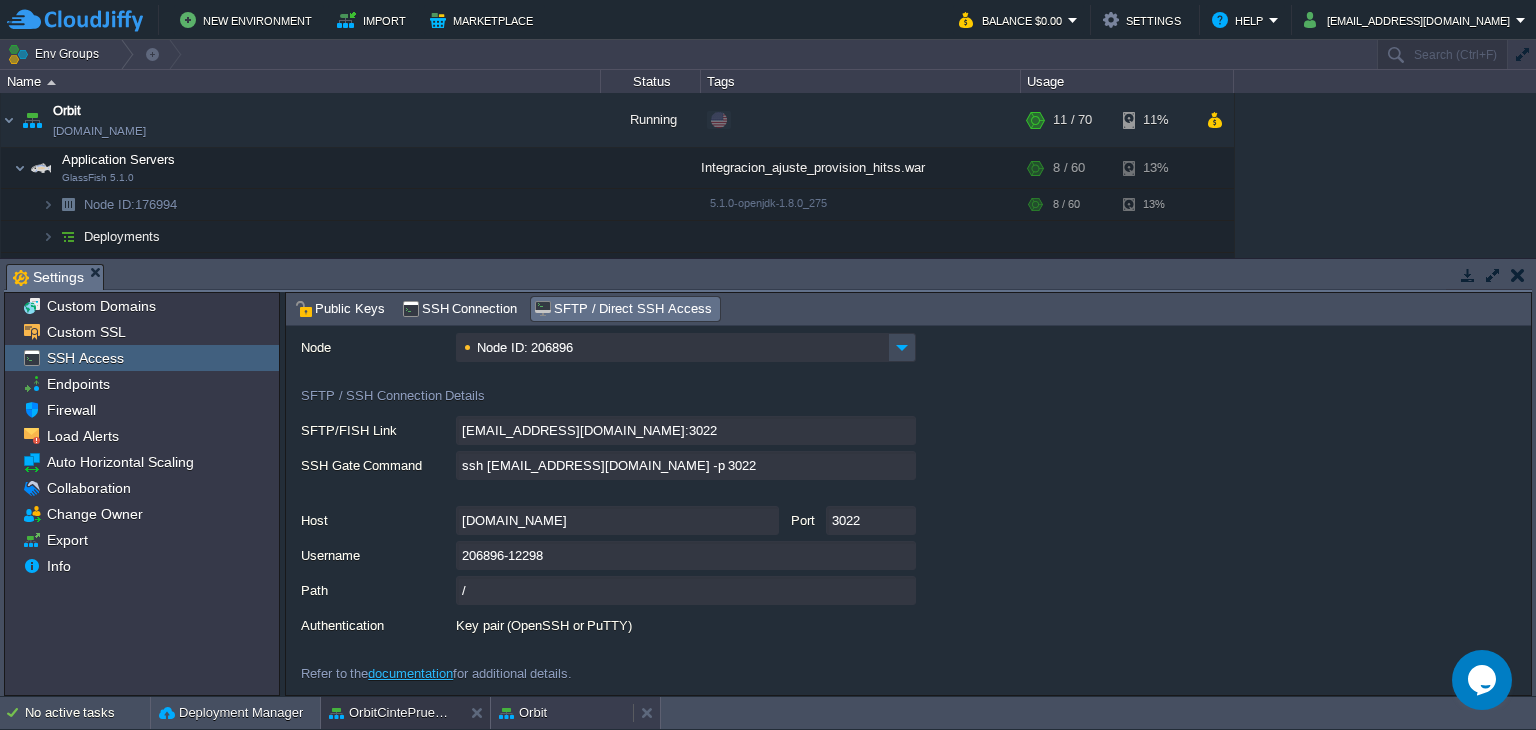 click on "Orbit" at bounding box center [562, 713] 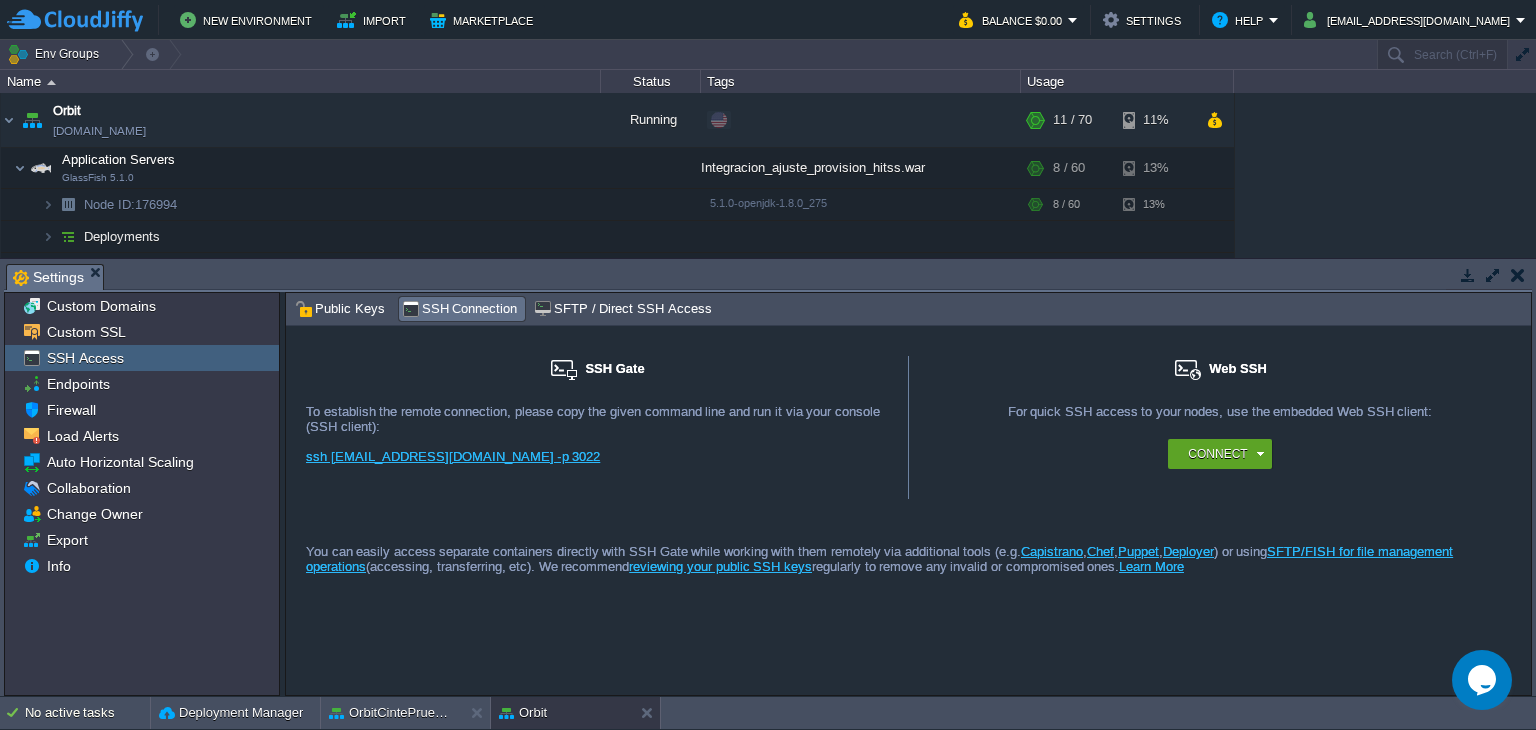 click on "SFTP / Direct SSH Access" at bounding box center [622, 309] 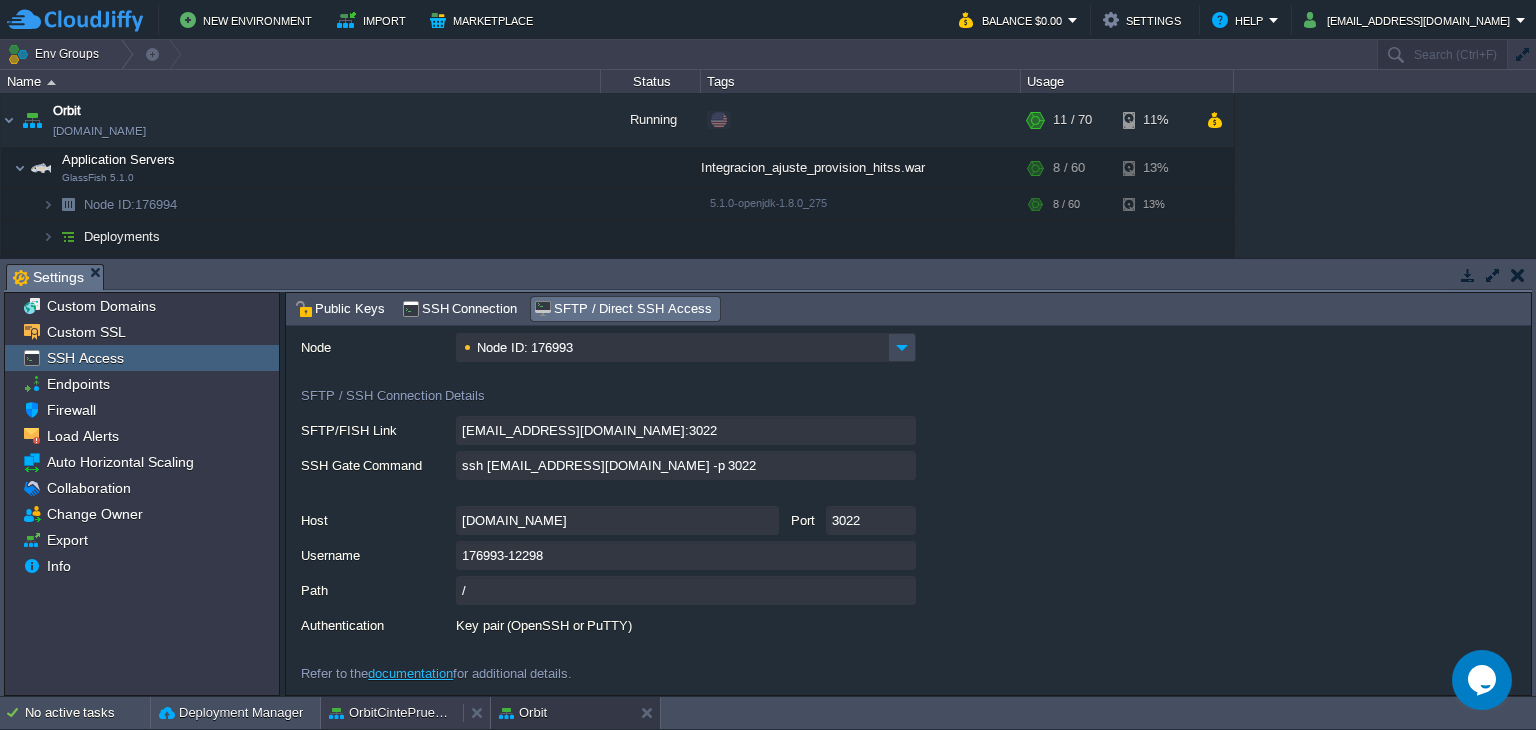 click on "OrbitCintePruebas" at bounding box center (392, 713) 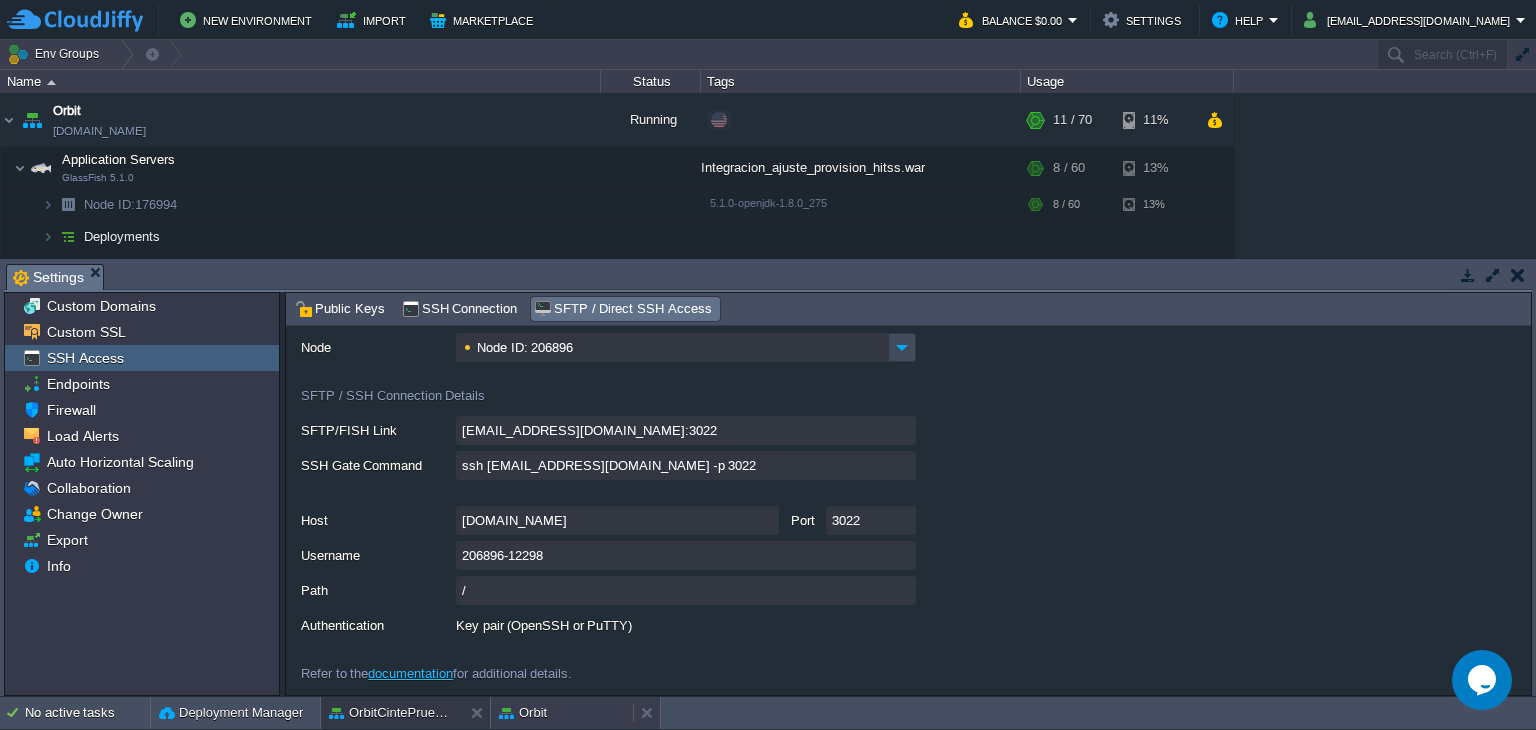 click on "Orbit" at bounding box center [523, 713] 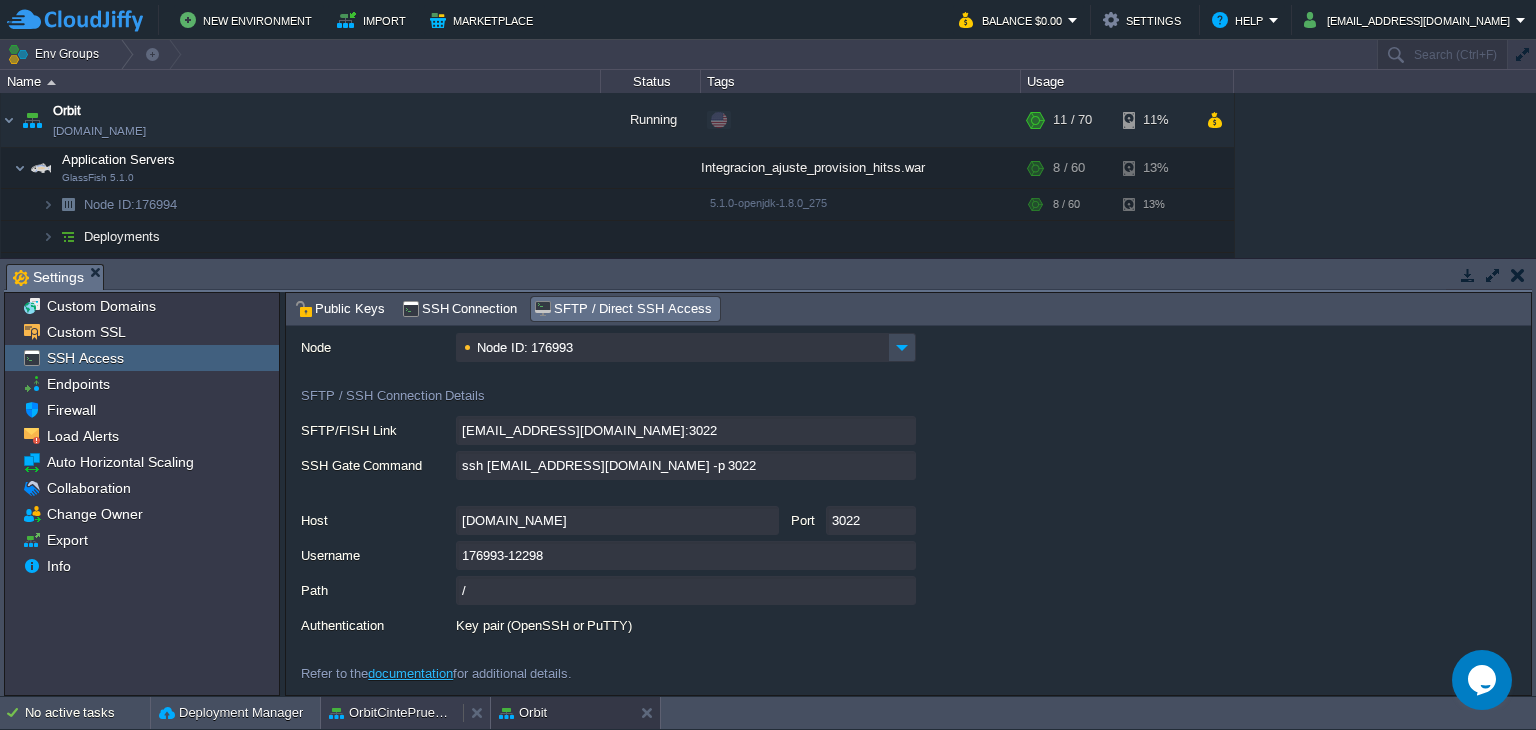 click on "OrbitCintePruebas" at bounding box center (392, 713) 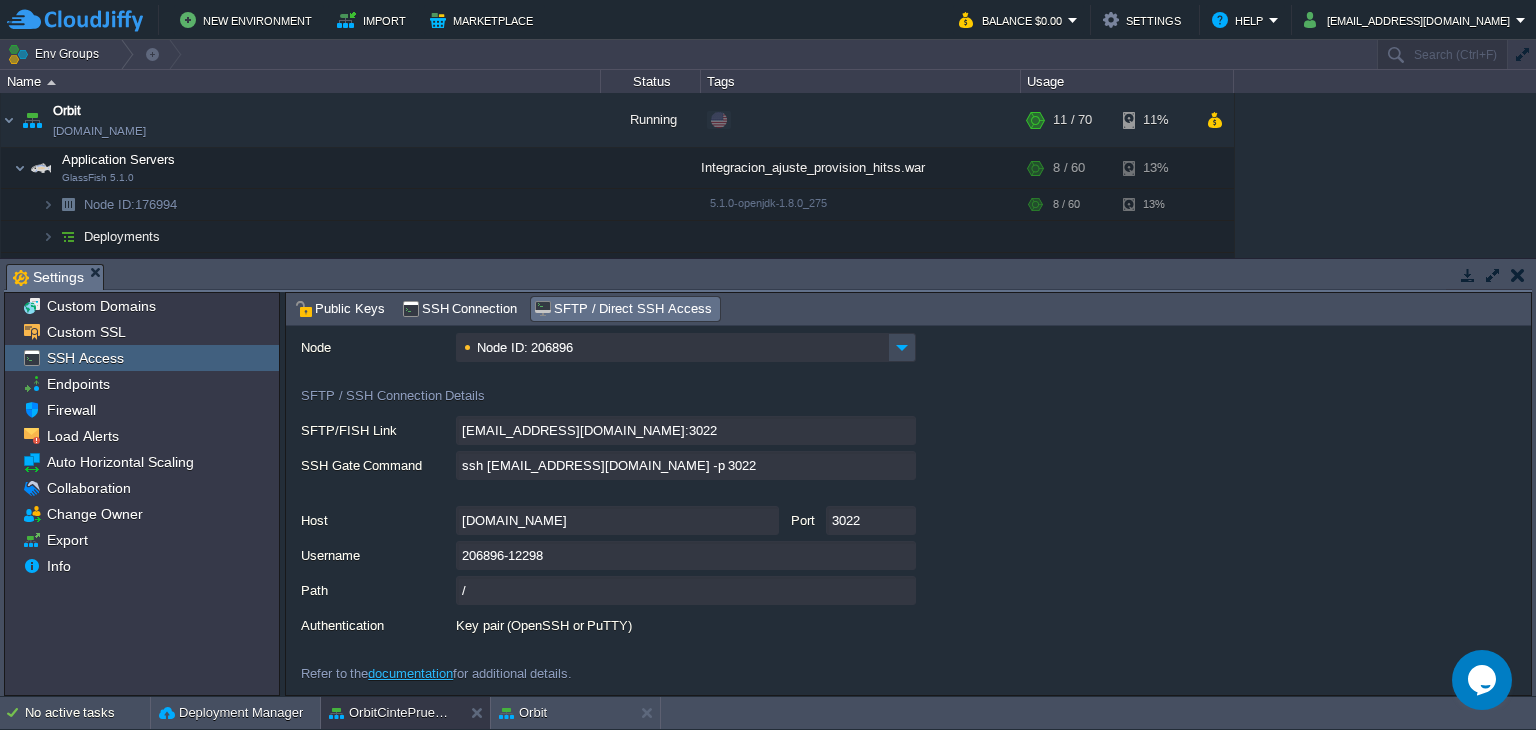 click on "Use the following details to get direct access to the selected Node over SFTP/FISH Link (for file management via third-party tools, e.g. Midnight Commander) or SSH Gate Command (for remote connection via console / SSH client). Node Node ID: 206896 SFTP / SSH Connection Details SFTP/FISH Link [EMAIL_ADDRESS][DOMAIN_NAME]:3022 SSH Gate Command ssh [EMAIL_ADDRESS][DOMAIN_NAME] -p 3022 Host [DOMAIN_NAME] Port 3022 Username 206896-12298 Path / Authentication Key pair (OpenSSH or PuTTY) Refer to the  documentation  for additional details." at bounding box center (908, 511) 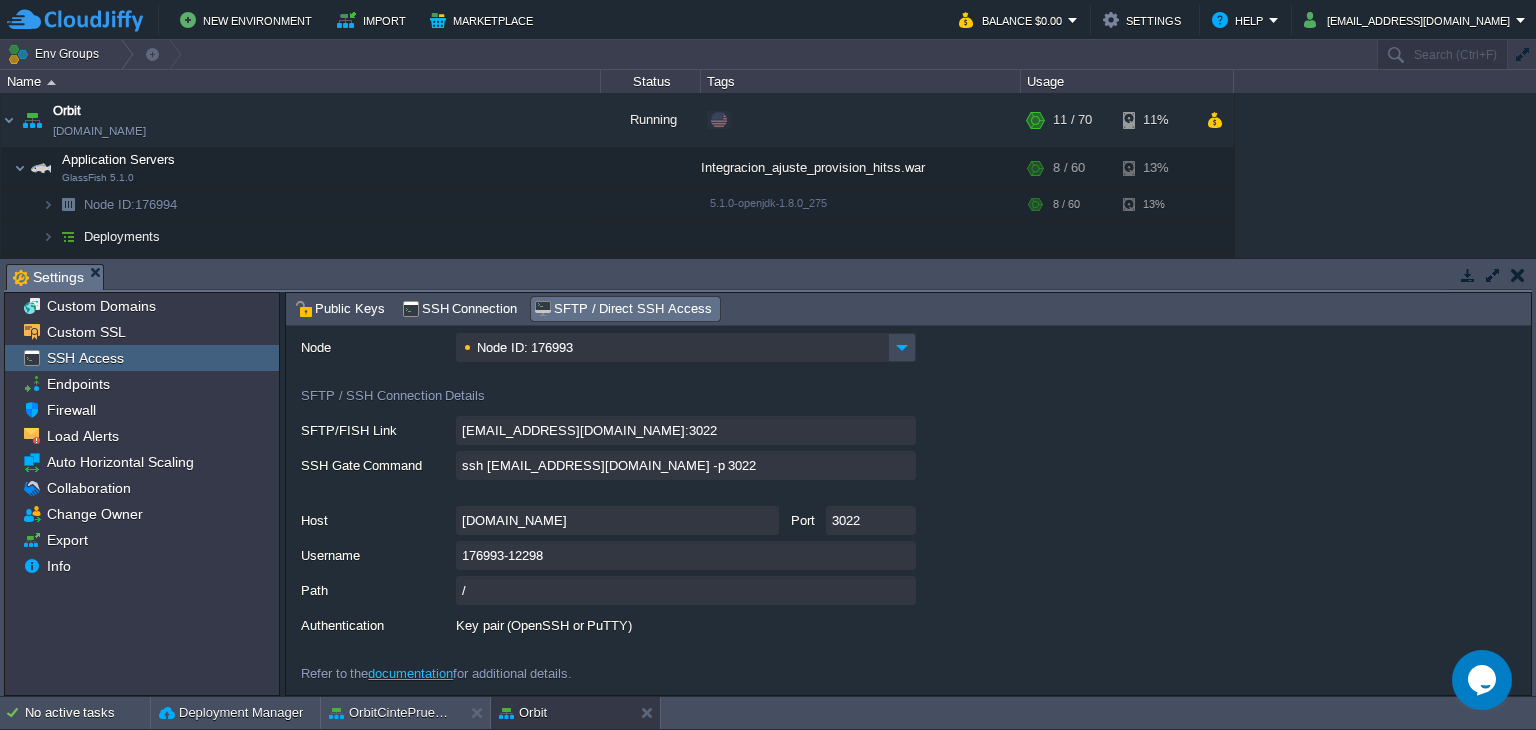click on "Use the following details to get direct access to the selected Node over SFTP/FISH Link (for file management via third-party tools, e.g. Midnight Commander) or SSH Gate Command (for remote connection via console / SSH client)." at bounding box center [608, 304] 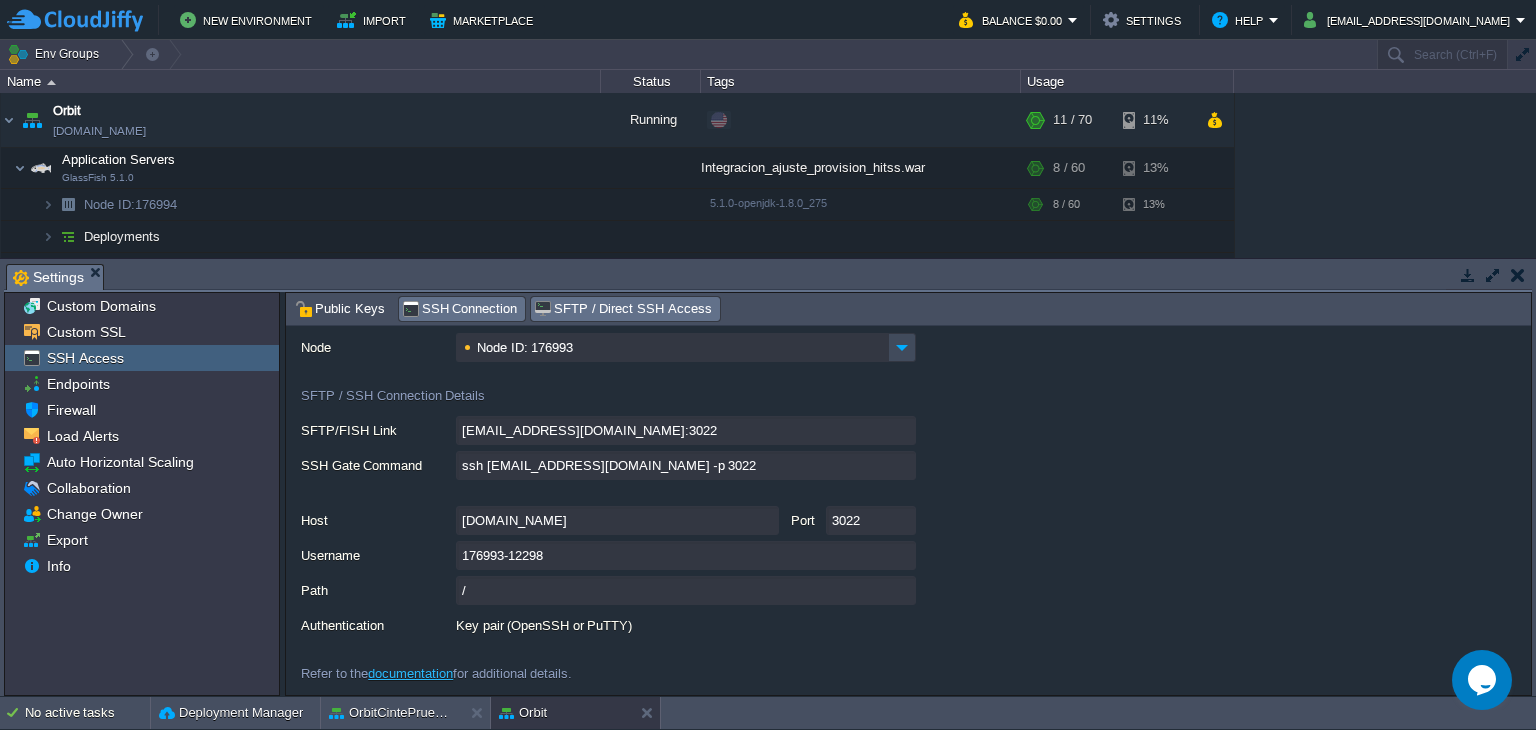 click on "SSH Connection" at bounding box center (460, 309) 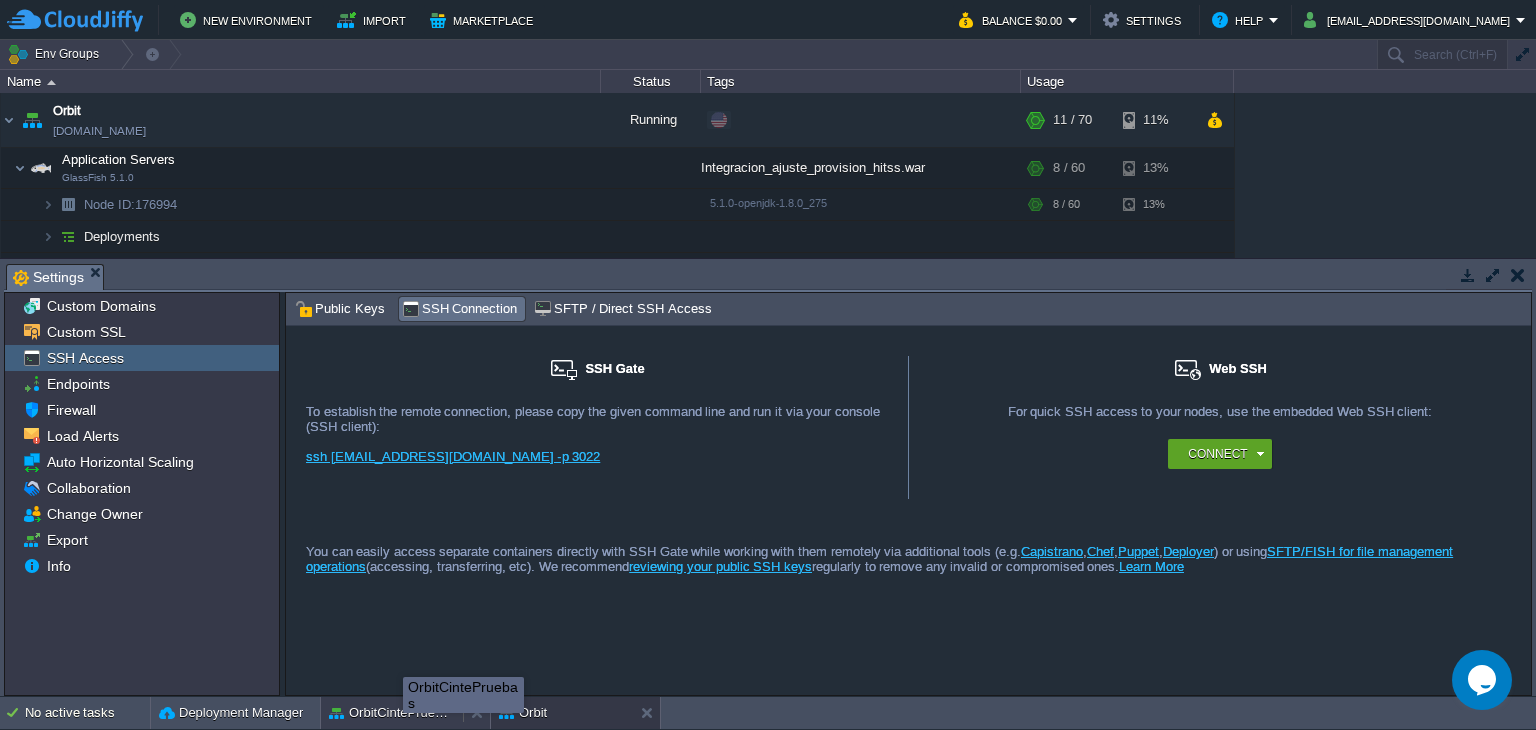 click on "OrbitCintePruebas" at bounding box center (463, 695) 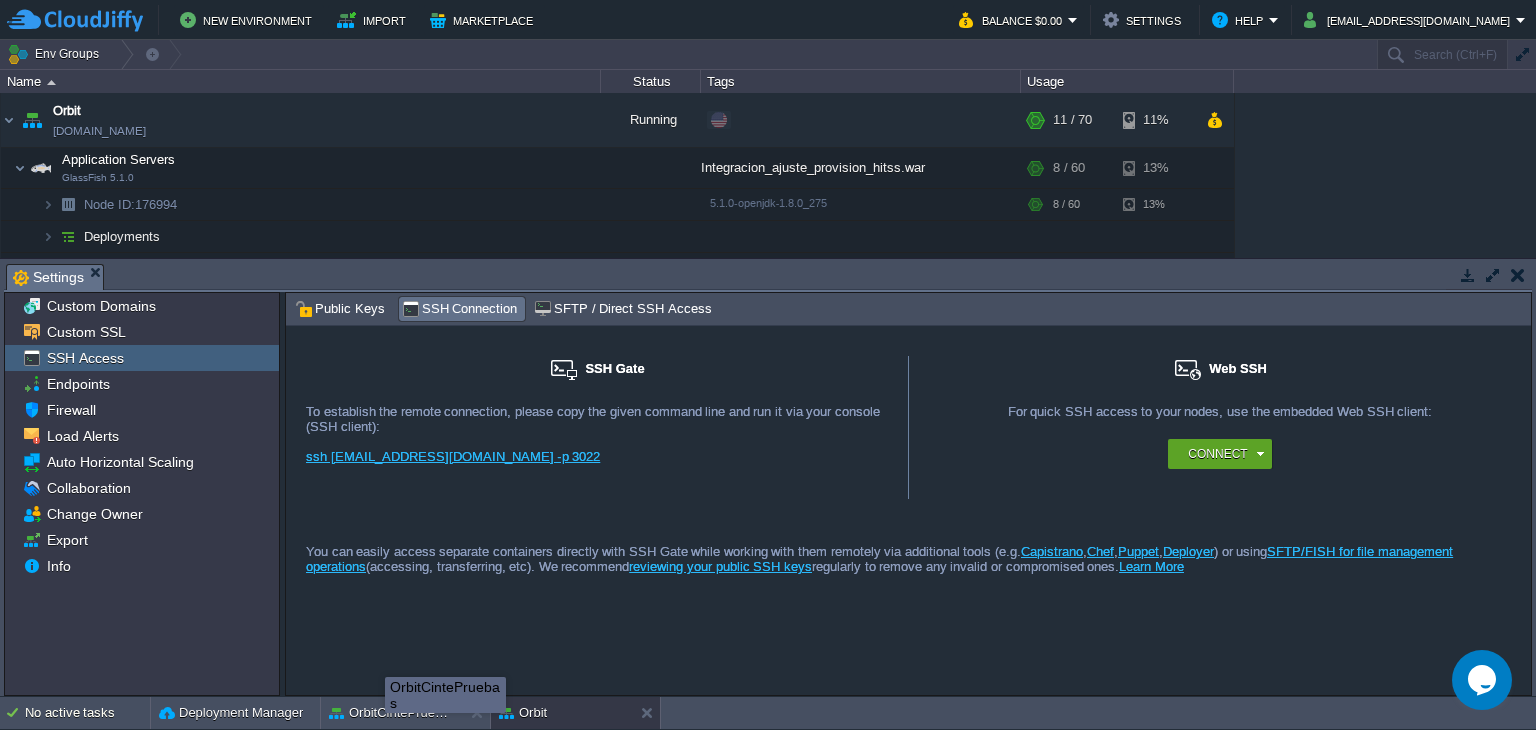 click on "OrbitCintePruebas" at bounding box center (445, 695) 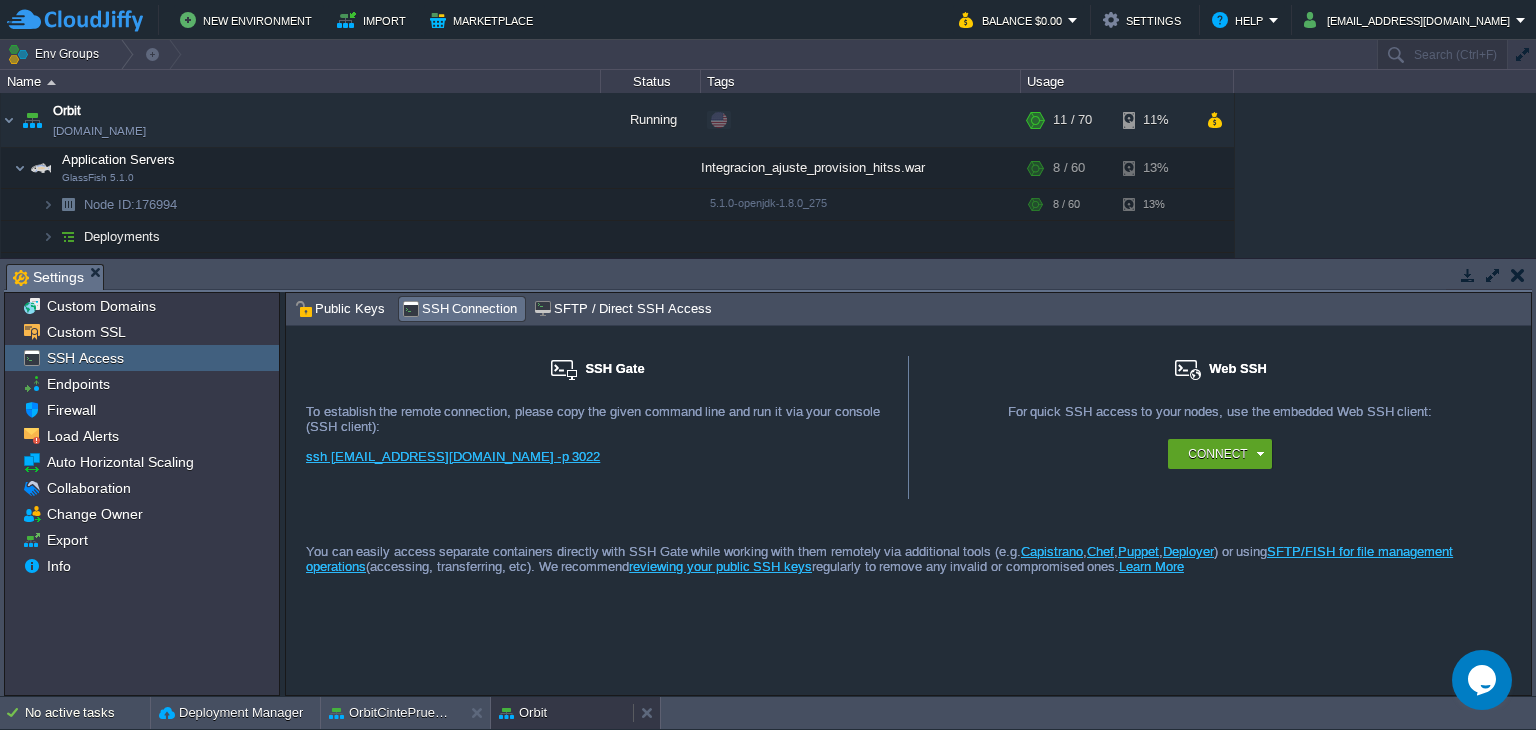 click on "Orbit" at bounding box center [562, 713] 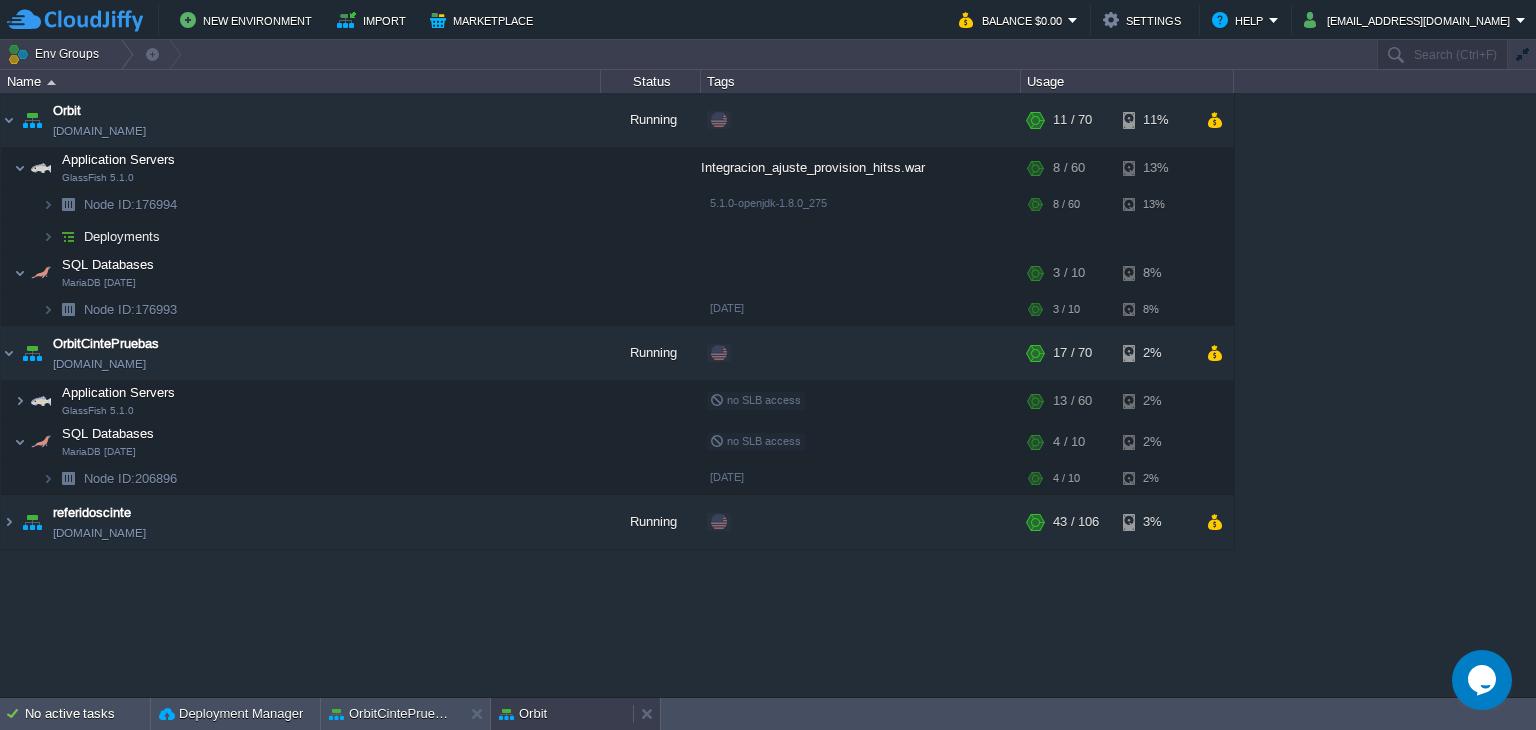 click on "Orbit" at bounding box center [562, 714] 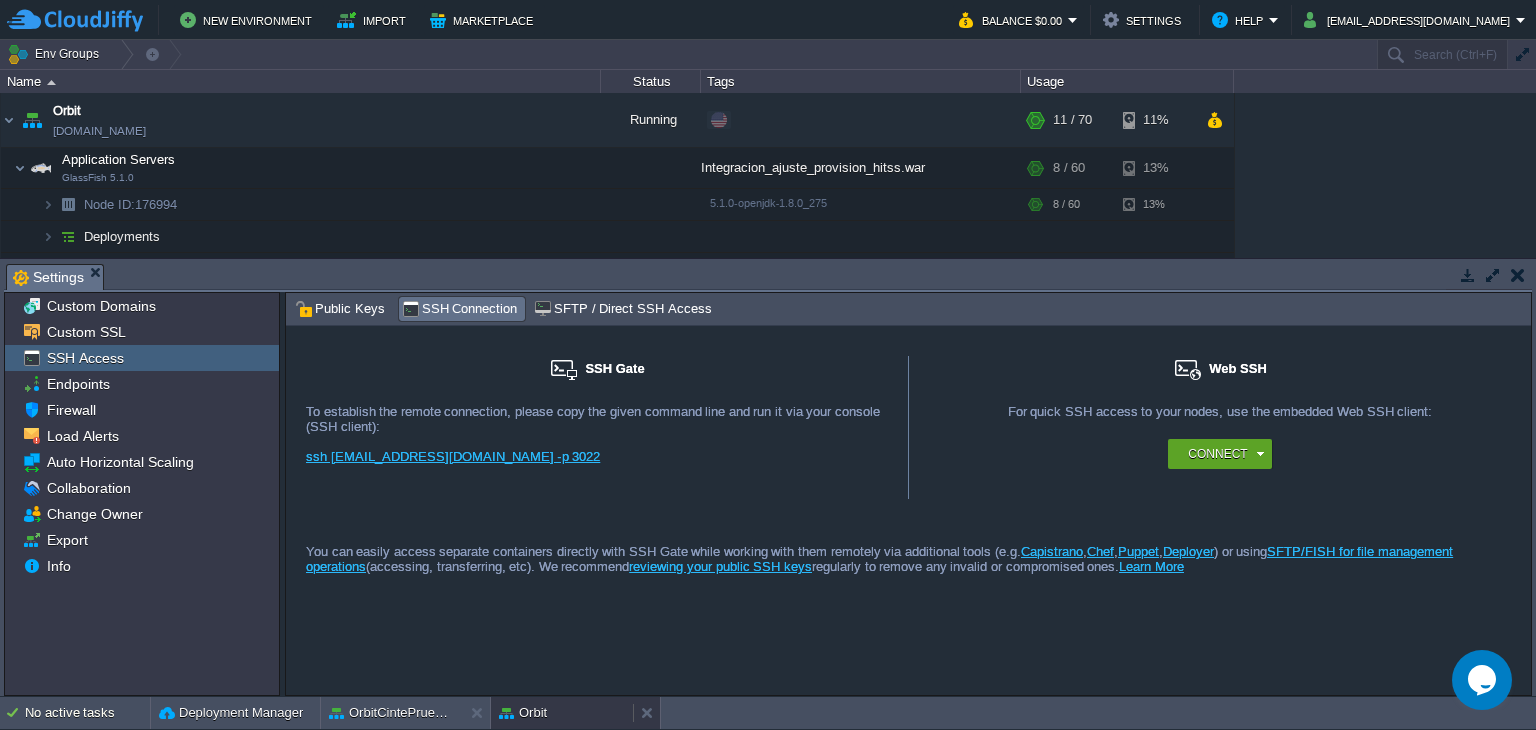 click on "Orbit" at bounding box center [523, 713] 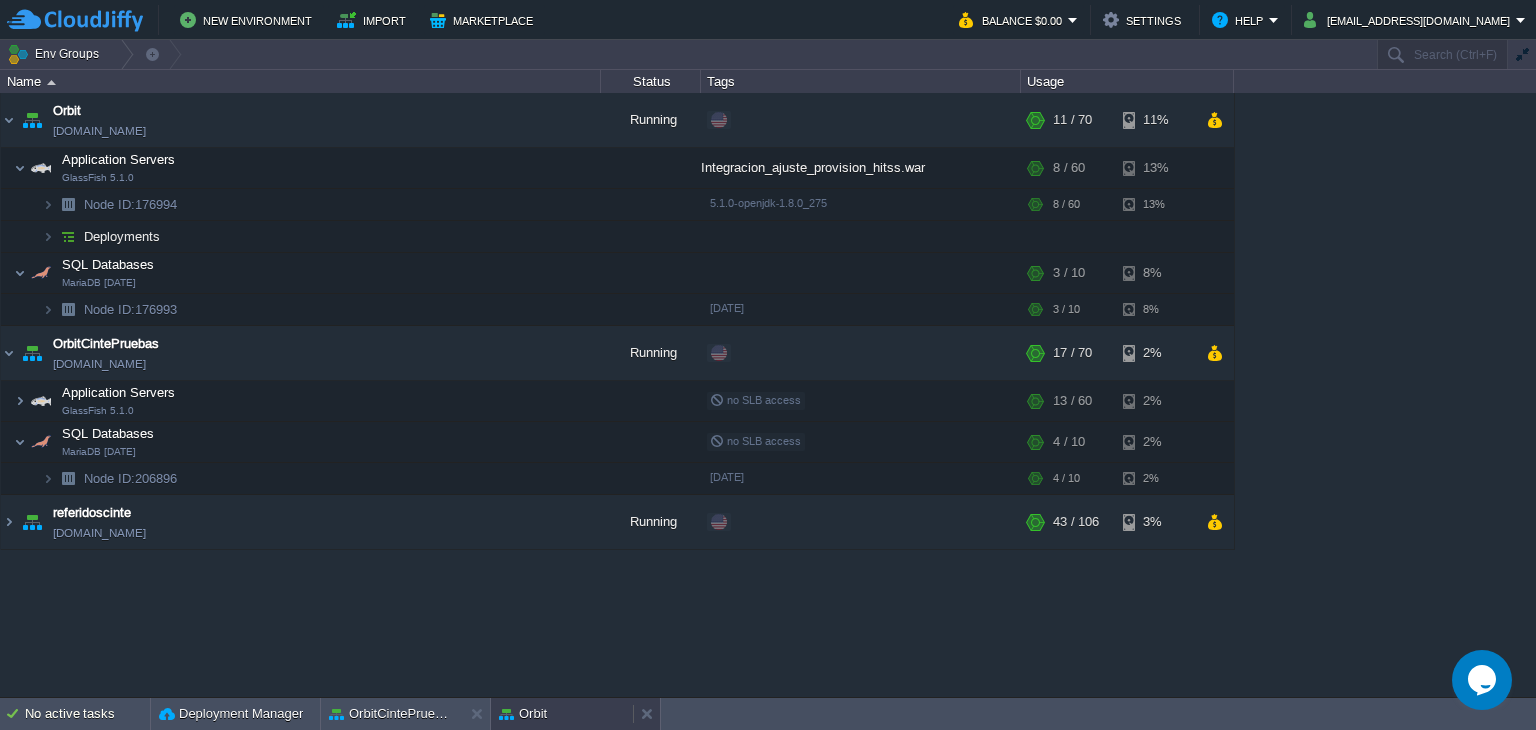 click on "Orbit" at bounding box center (523, 714) 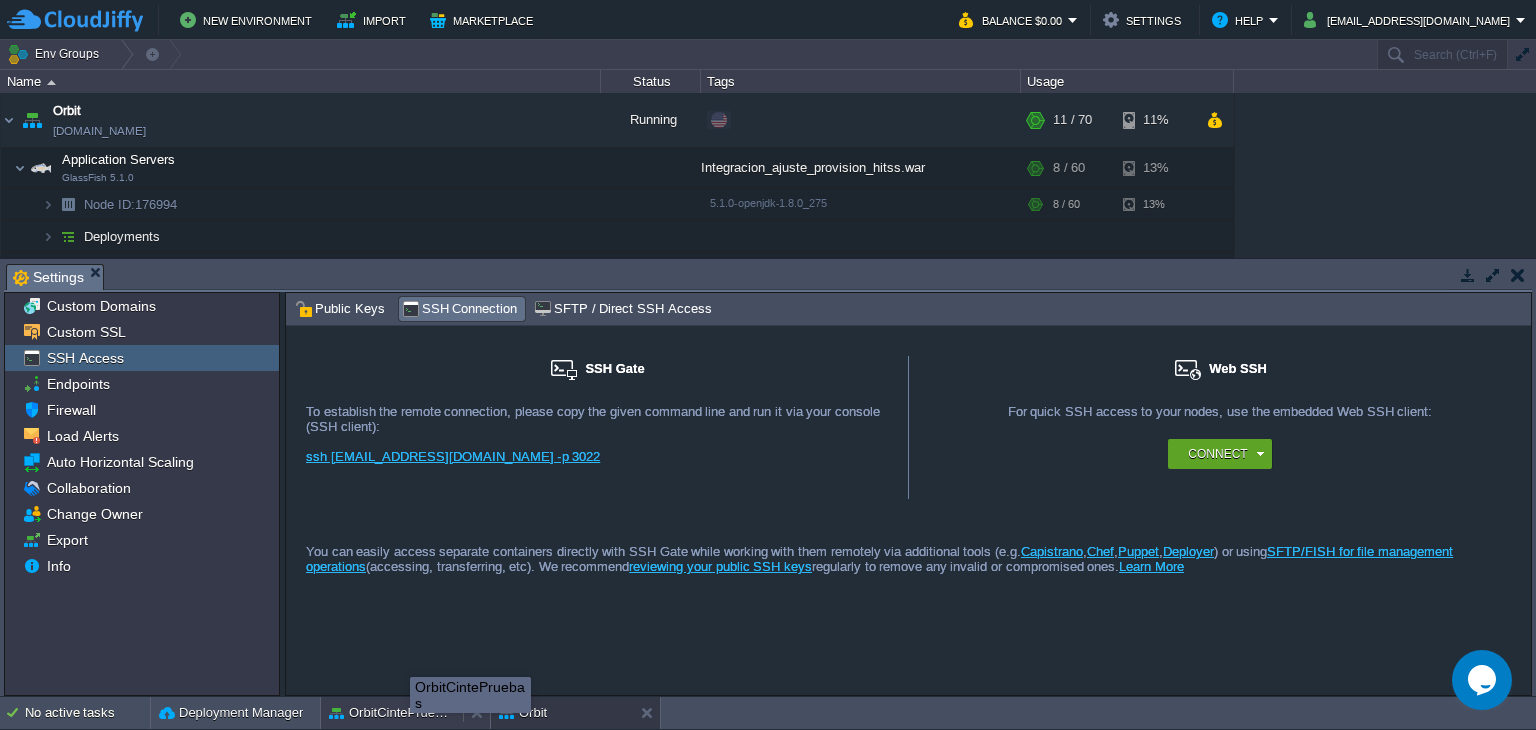 click on "OrbitCintePruebas" at bounding box center [470, 695] 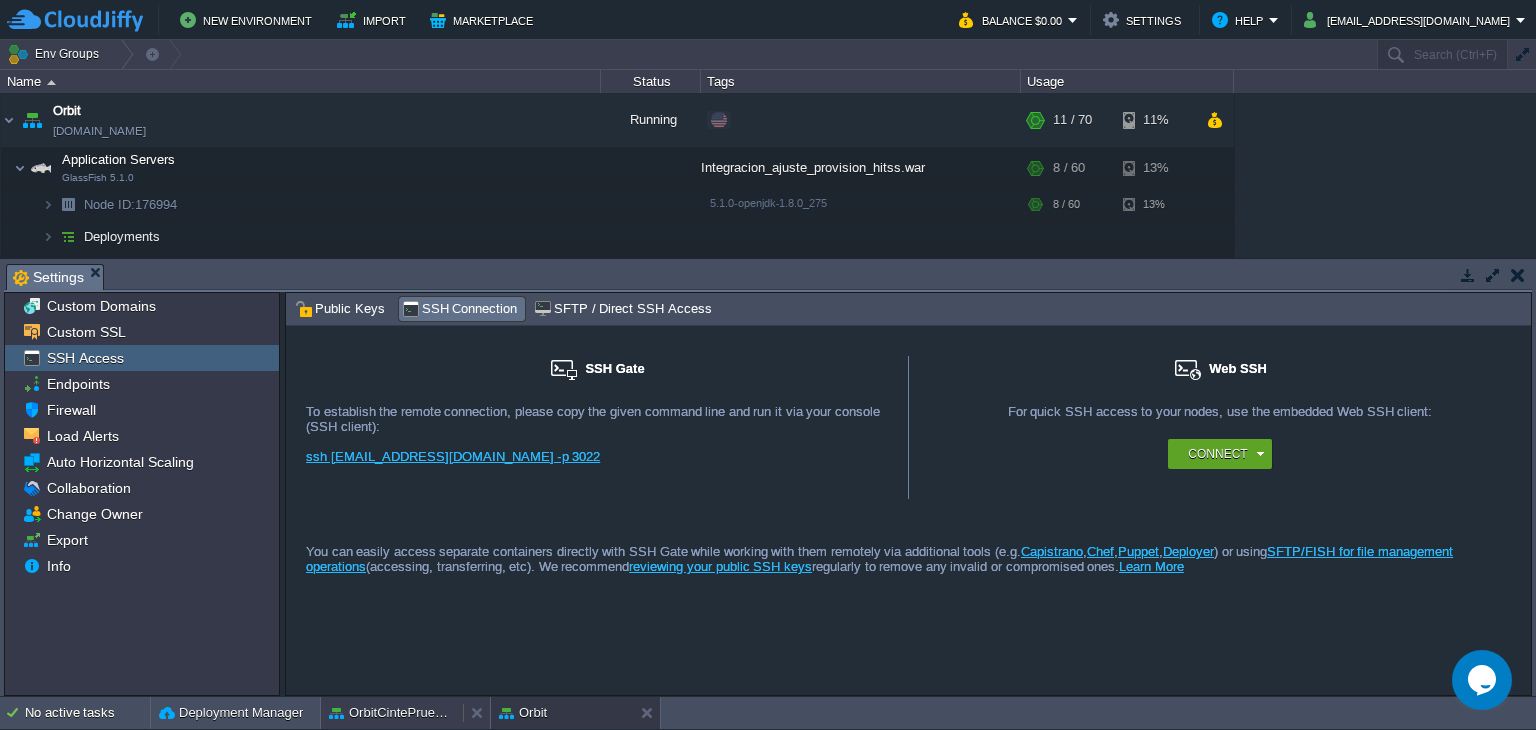 click on "OrbitCintePruebas" at bounding box center (392, 713) 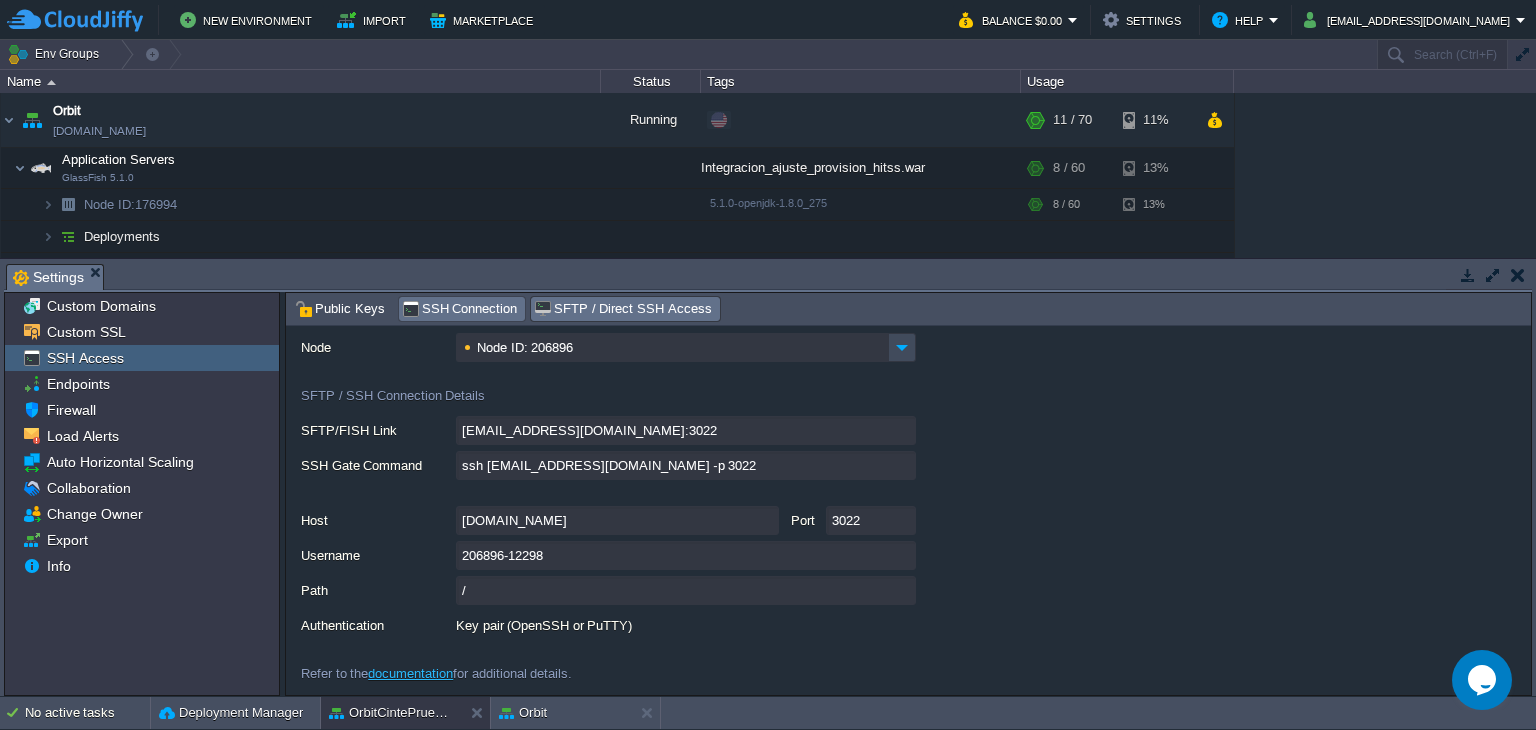 click on "SSH Connection" at bounding box center (460, 309) 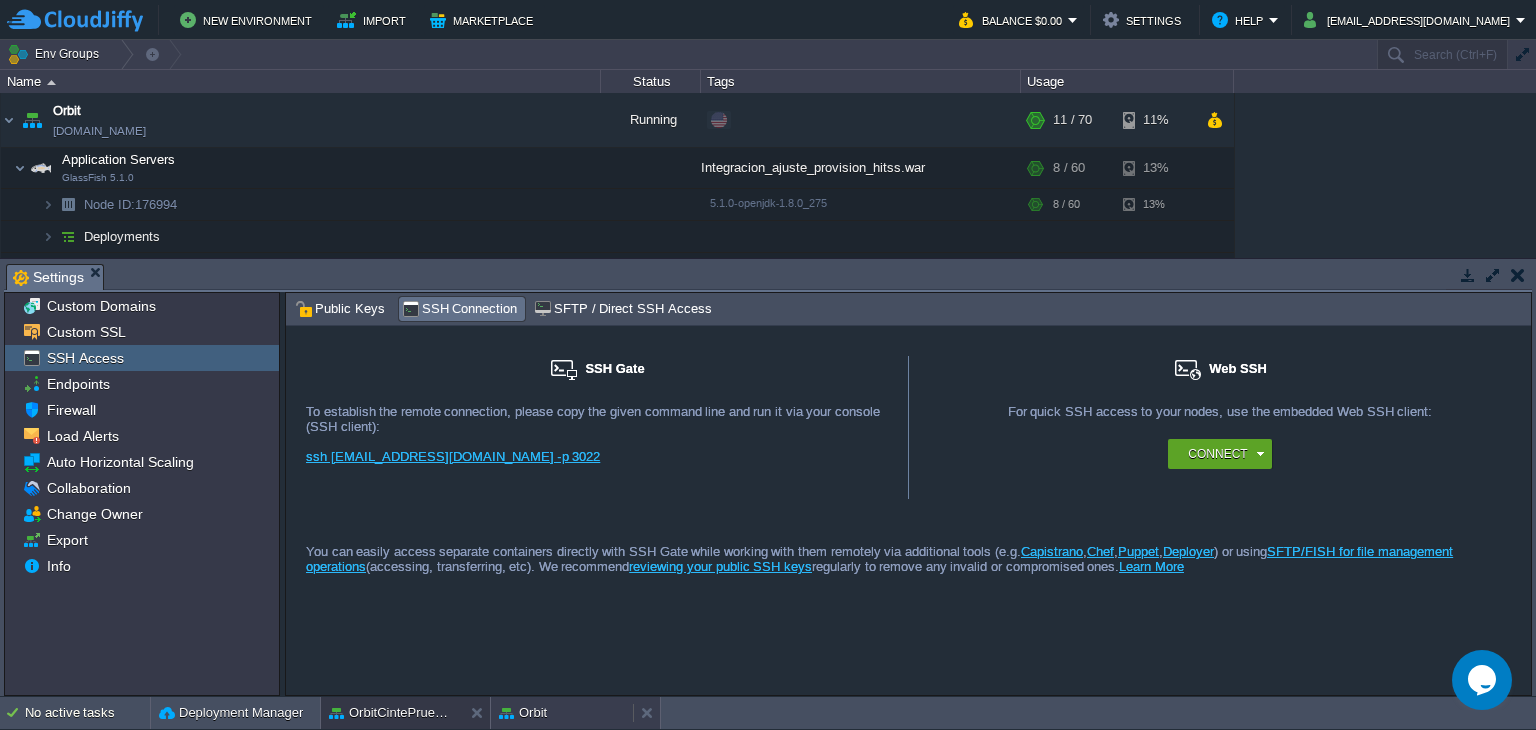 click on "Orbit" at bounding box center (562, 713) 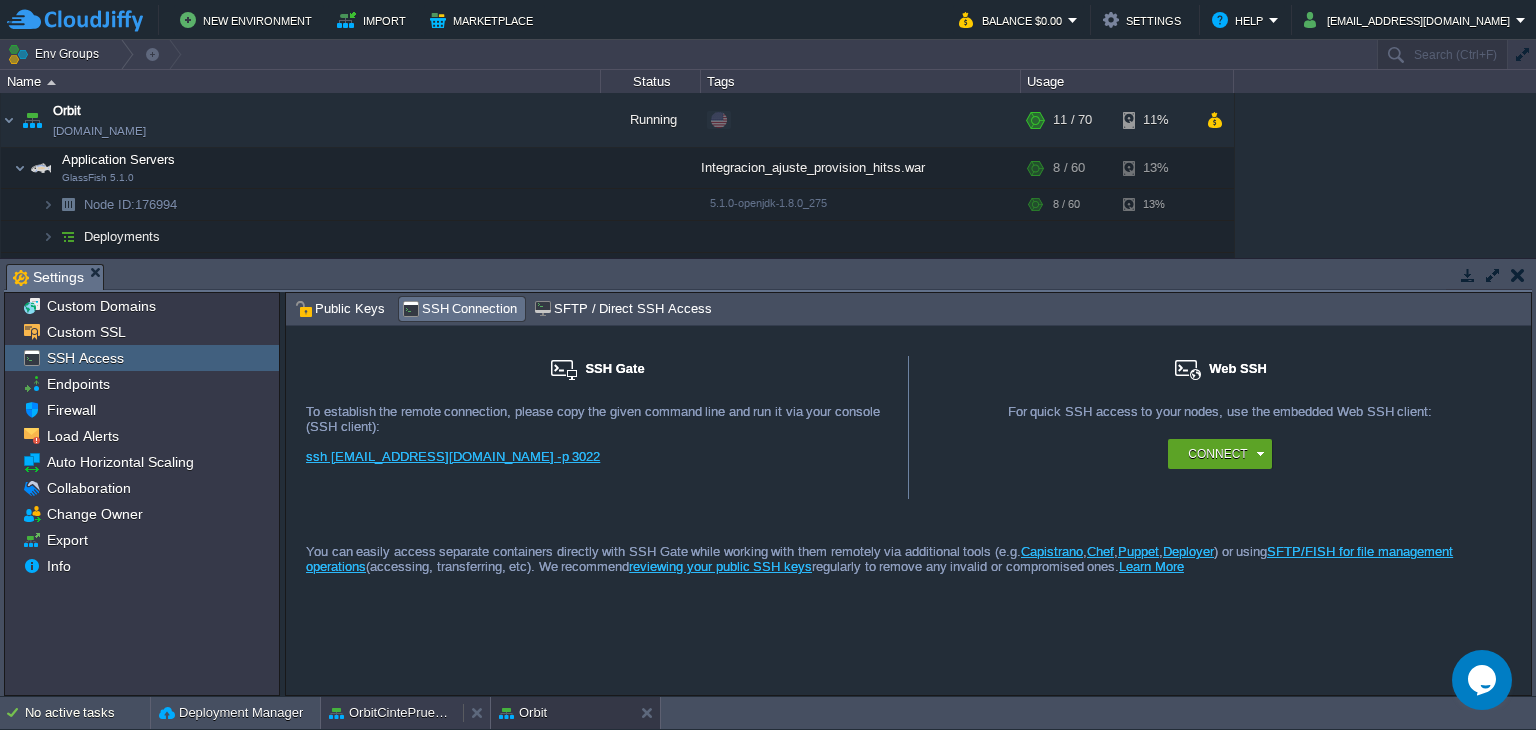 click on "OrbitCintePruebas" at bounding box center (0, 0) 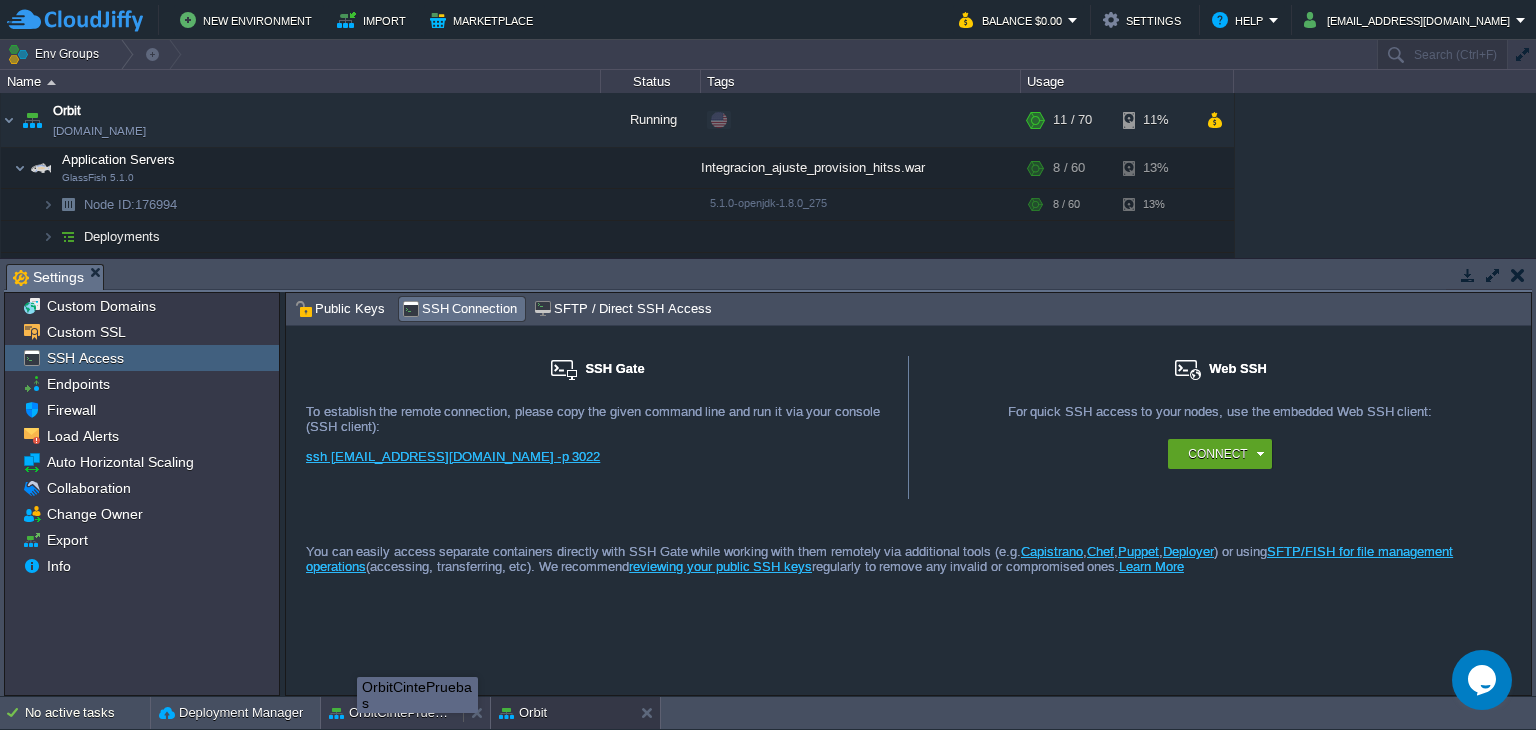 click on "OrbitCintePruebas" at bounding box center (392, 713) 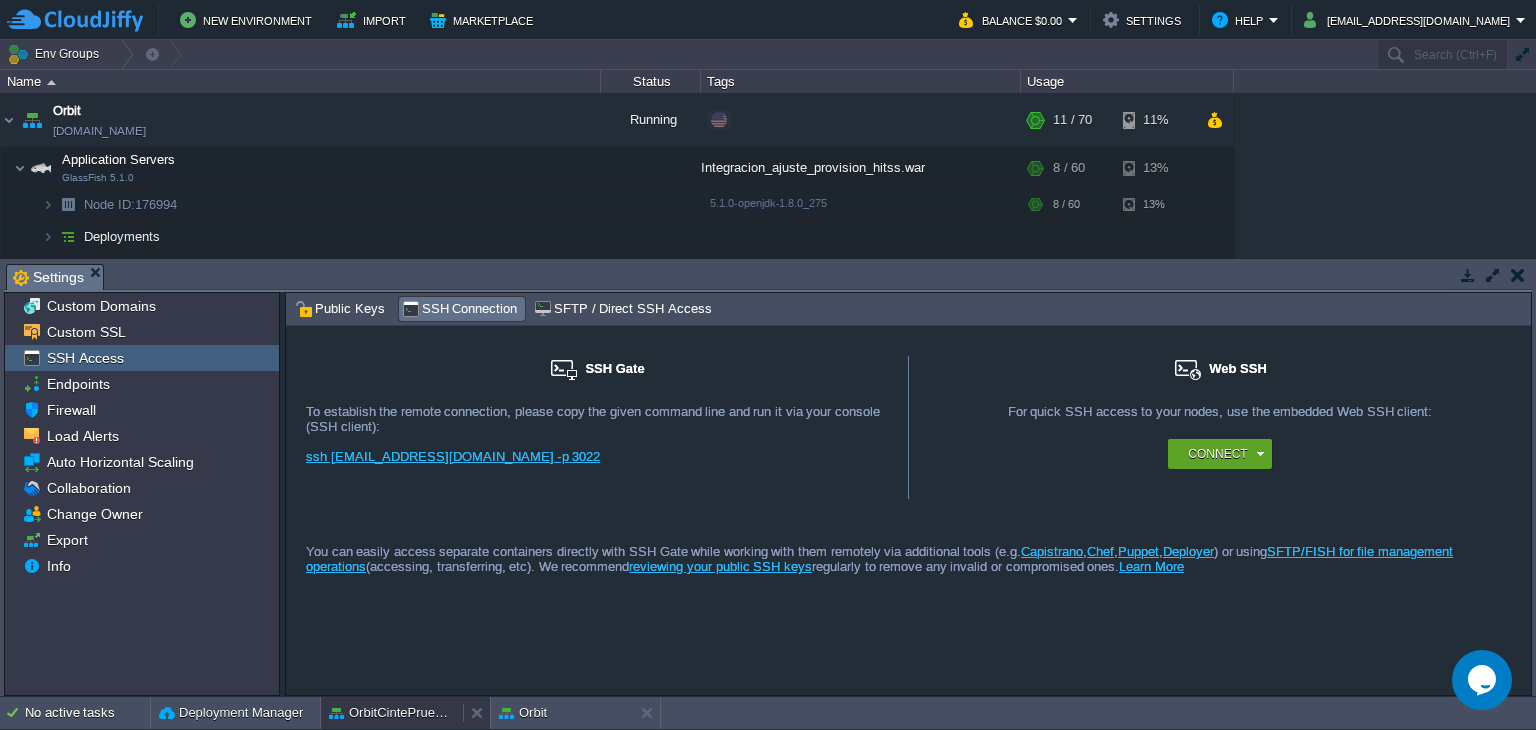 click on "OrbitCintePruebas" at bounding box center [392, 713] 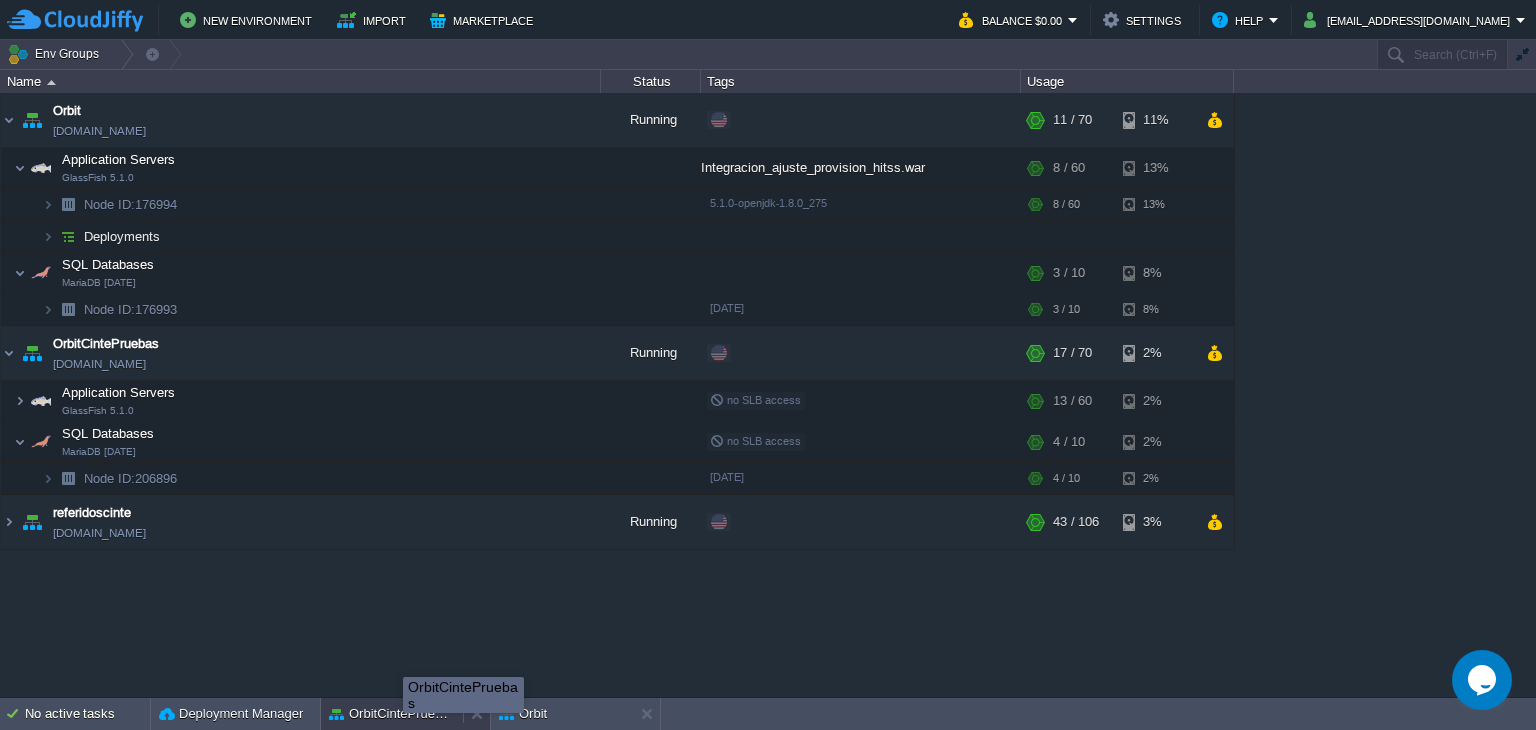 click on "OrbitCintePruebas" at bounding box center [392, 714] 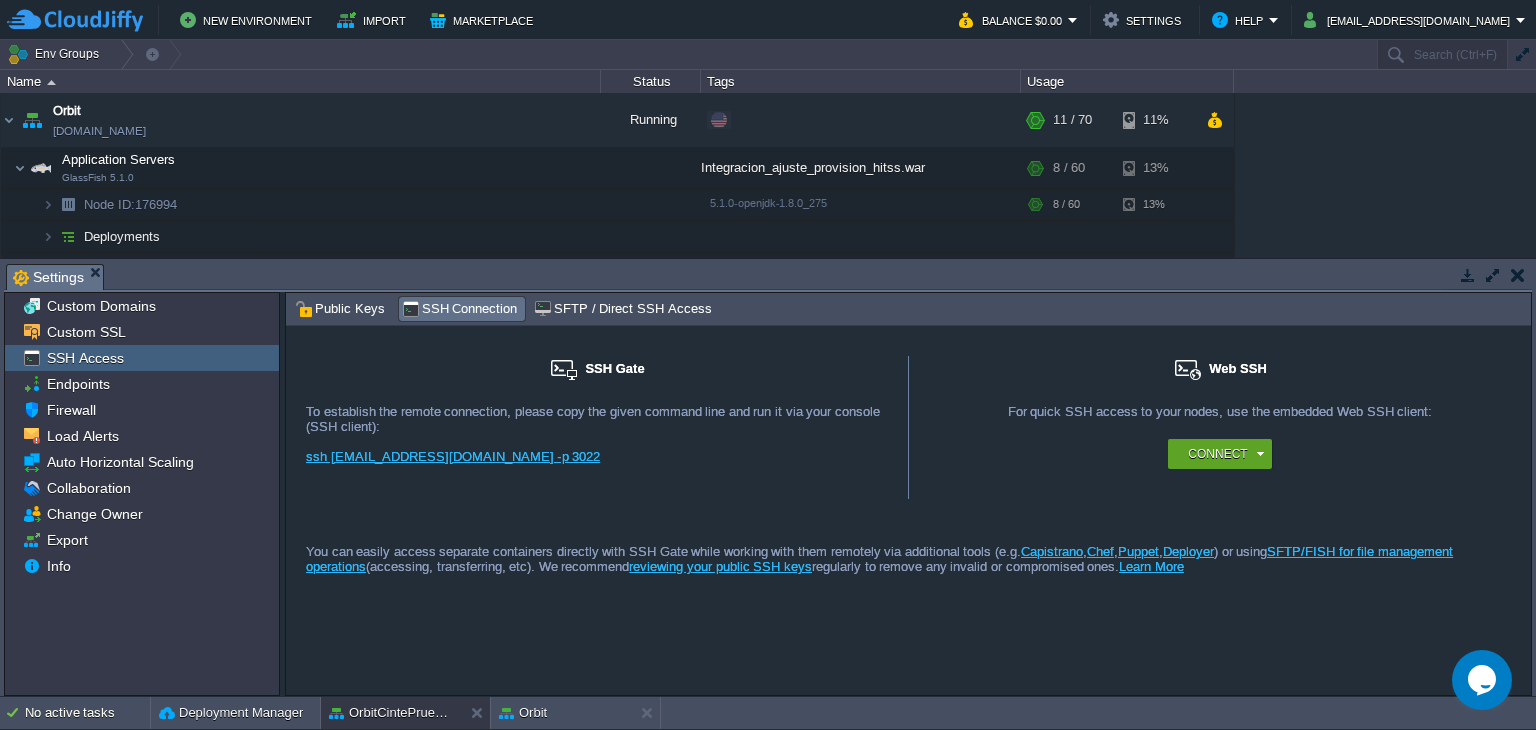 click on "Public Keys" at bounding box center [340, 309] 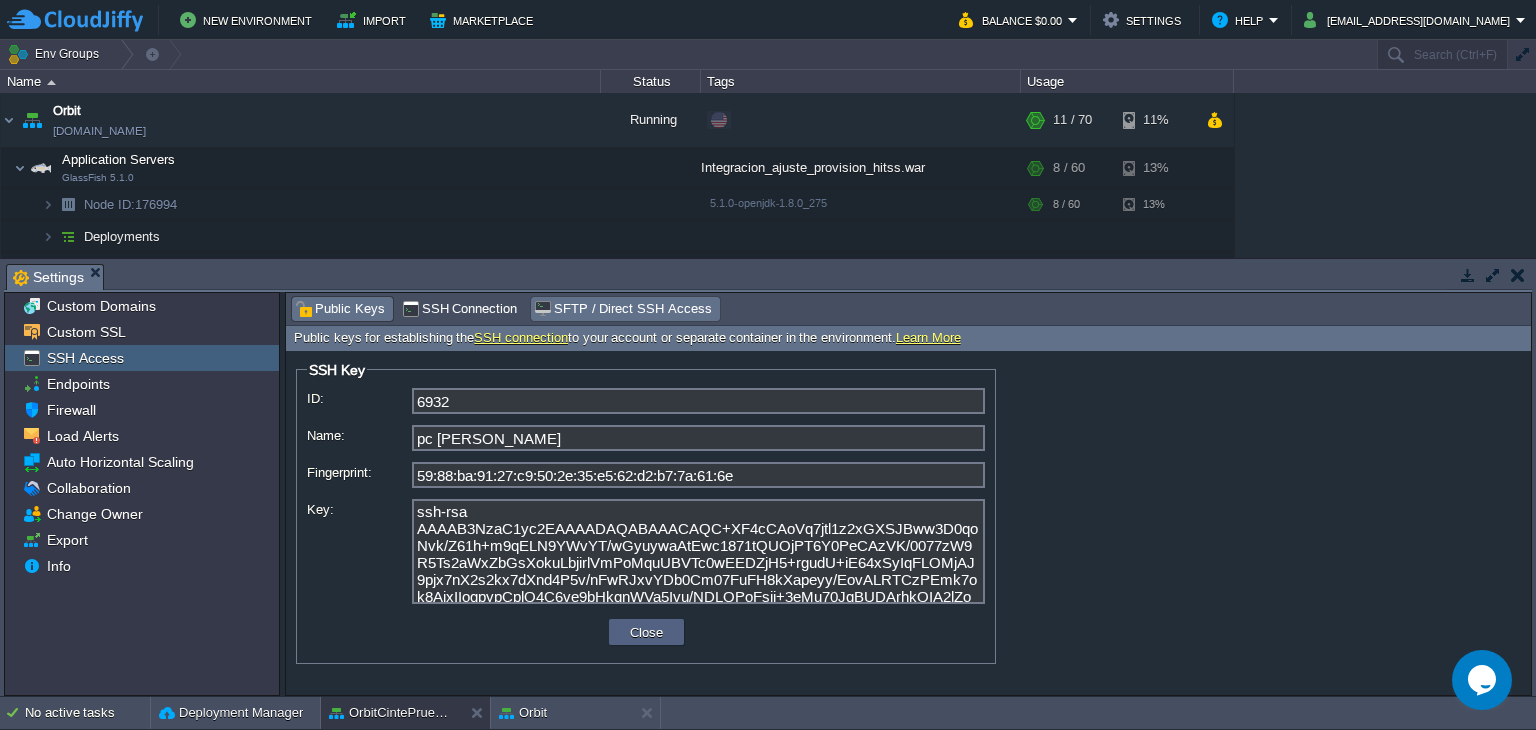 click on "SFTP / Direct SSH Access" at bounding box center (622, 309) 